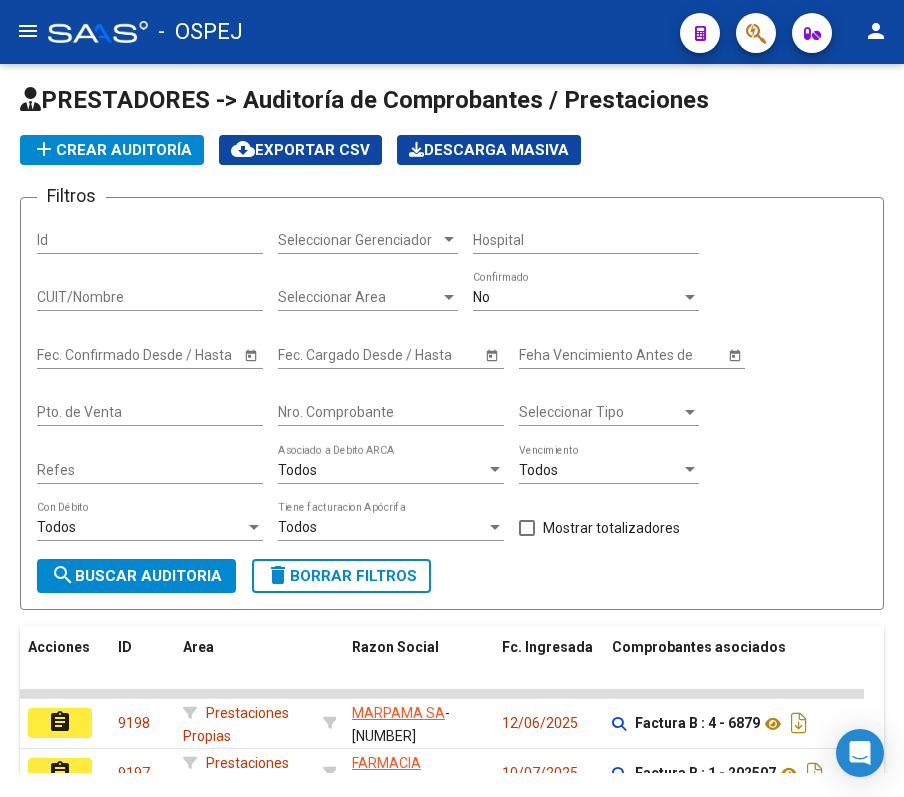 scroll, scrollTop: 0, scrollLeft: 0, axis: both 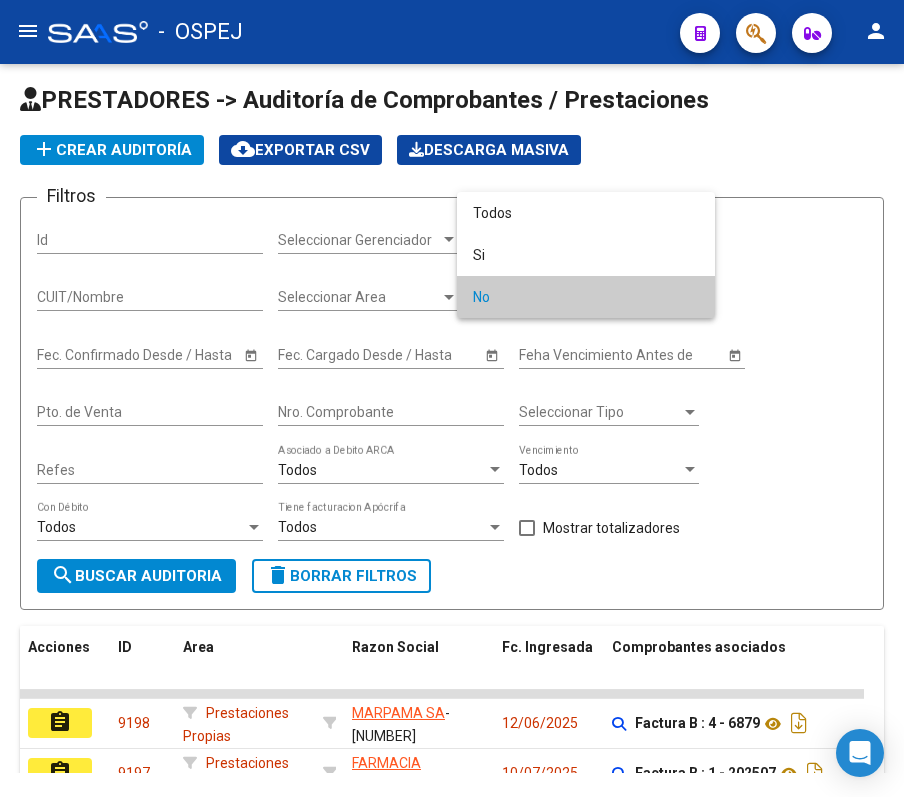 click at bounding box center [452, 398] 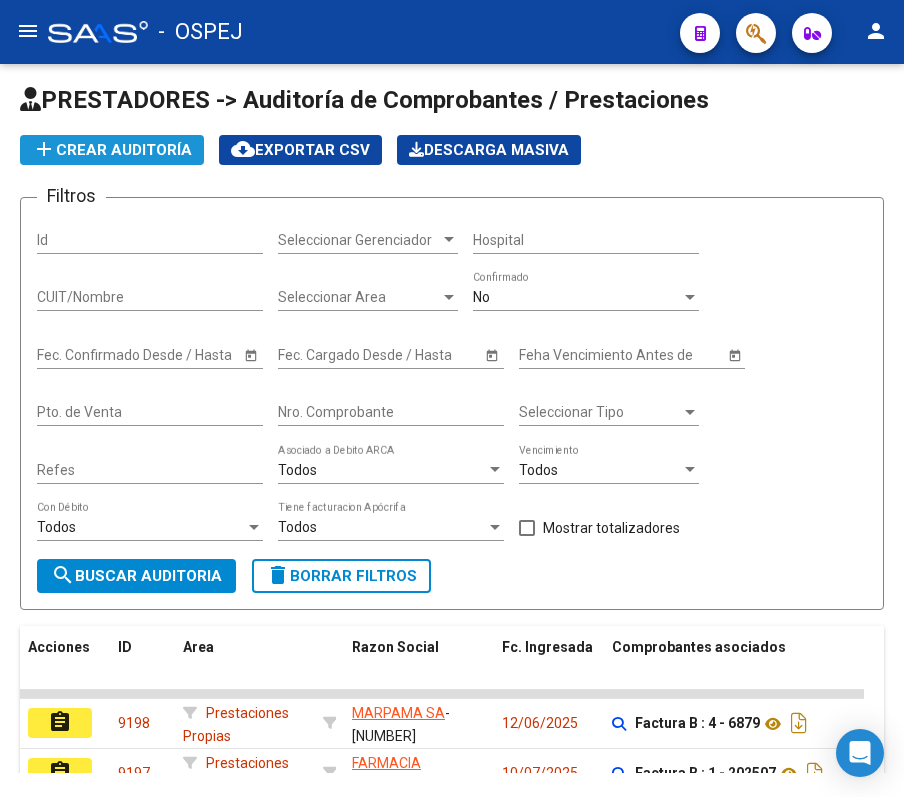click on "add  Crear Auditoría" 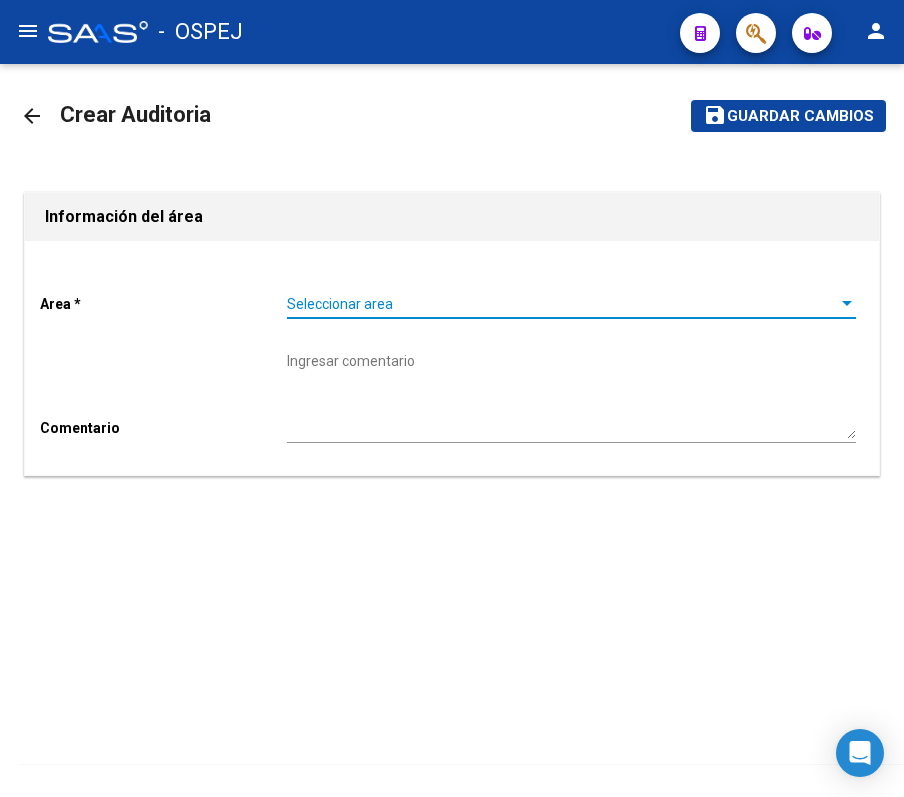 click on "Seleccionar area" at bounding box center (562, 304) 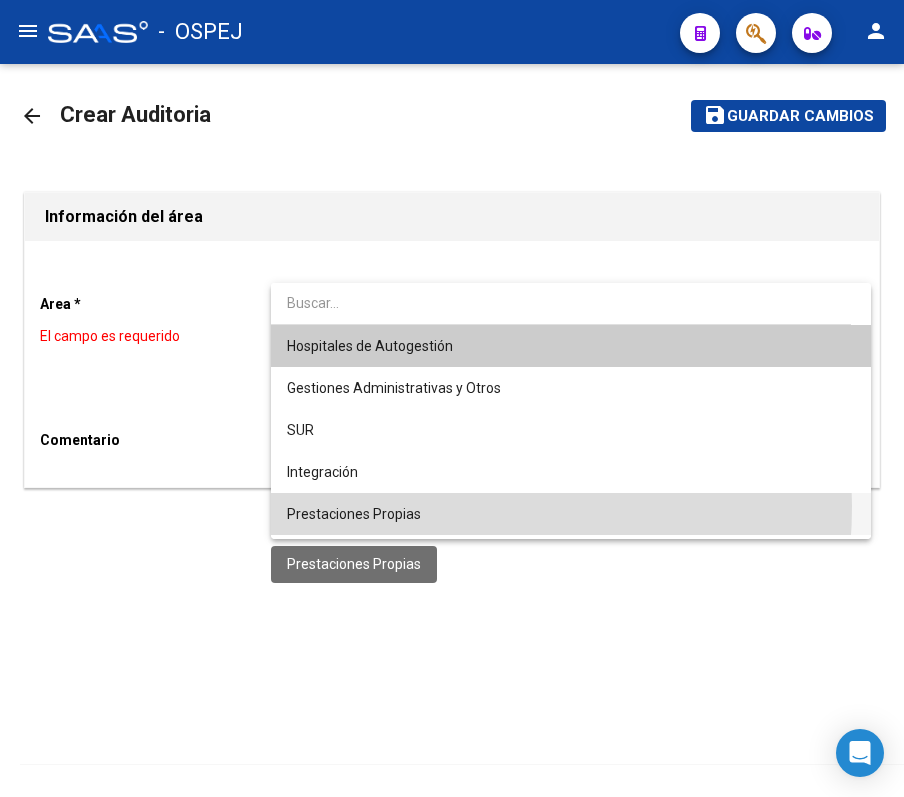 click on "Prestaciones Propias" at bounding box center (354, 514) 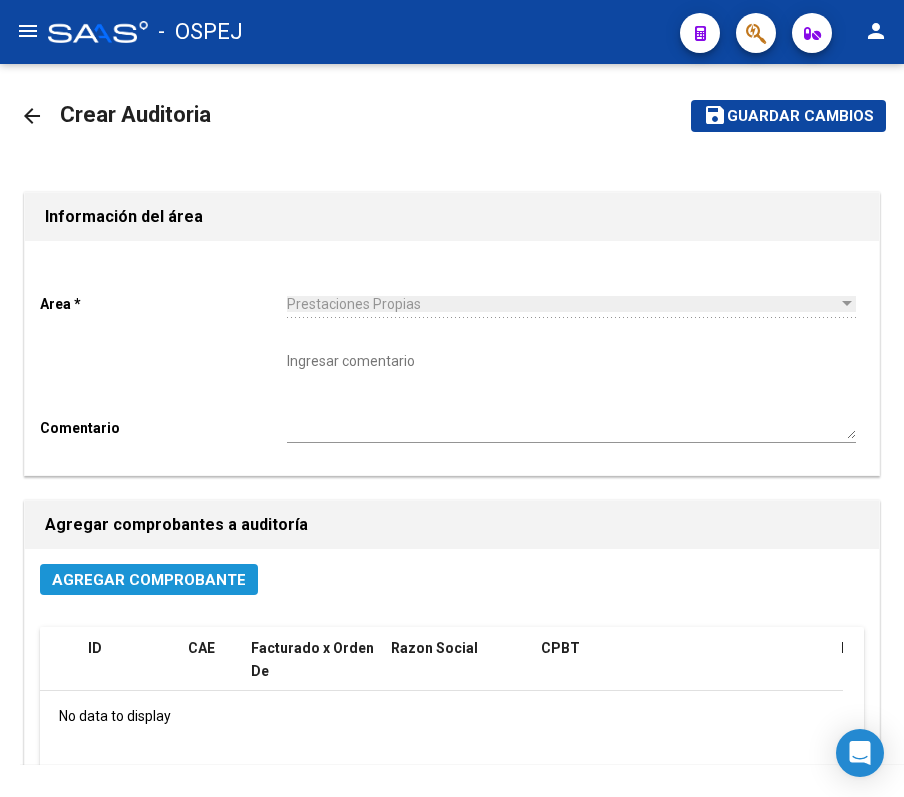 click on "Agregar Comprobante" 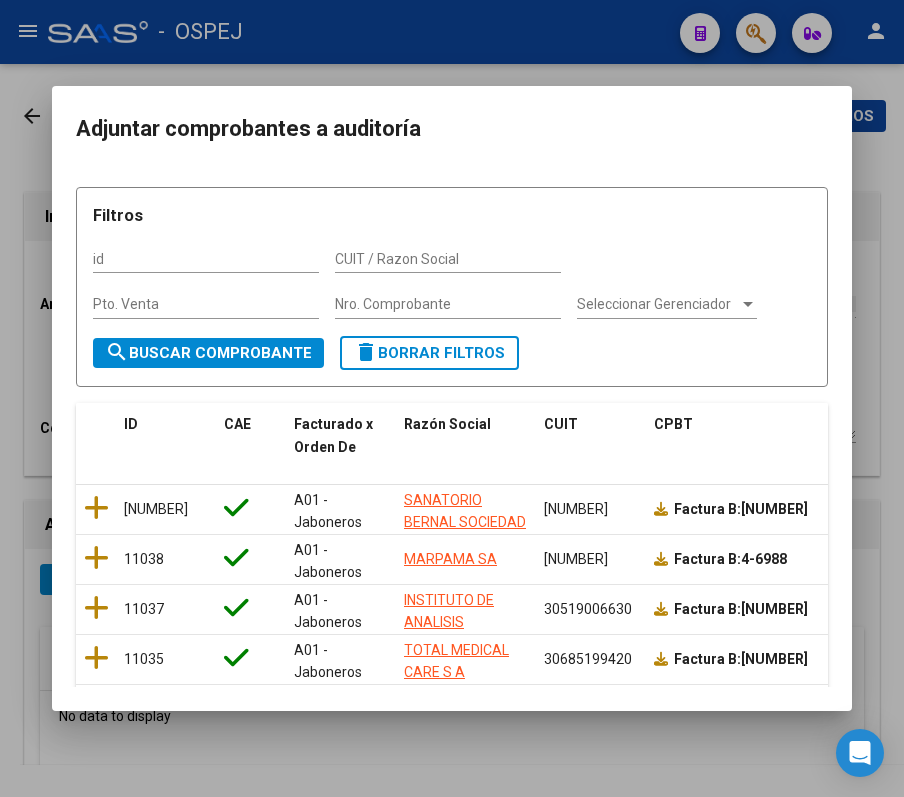 click on "Nro. Comprobante" at bounding box center [448, 305] 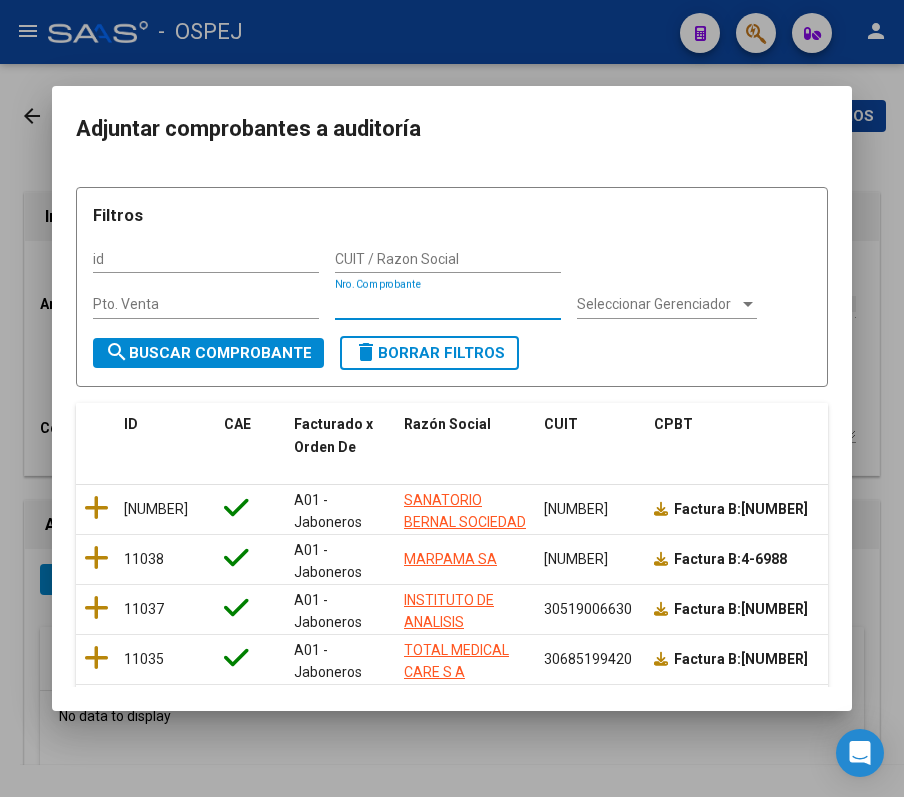 click on "Nro. Comprobante" at bounding box center (448, 304) 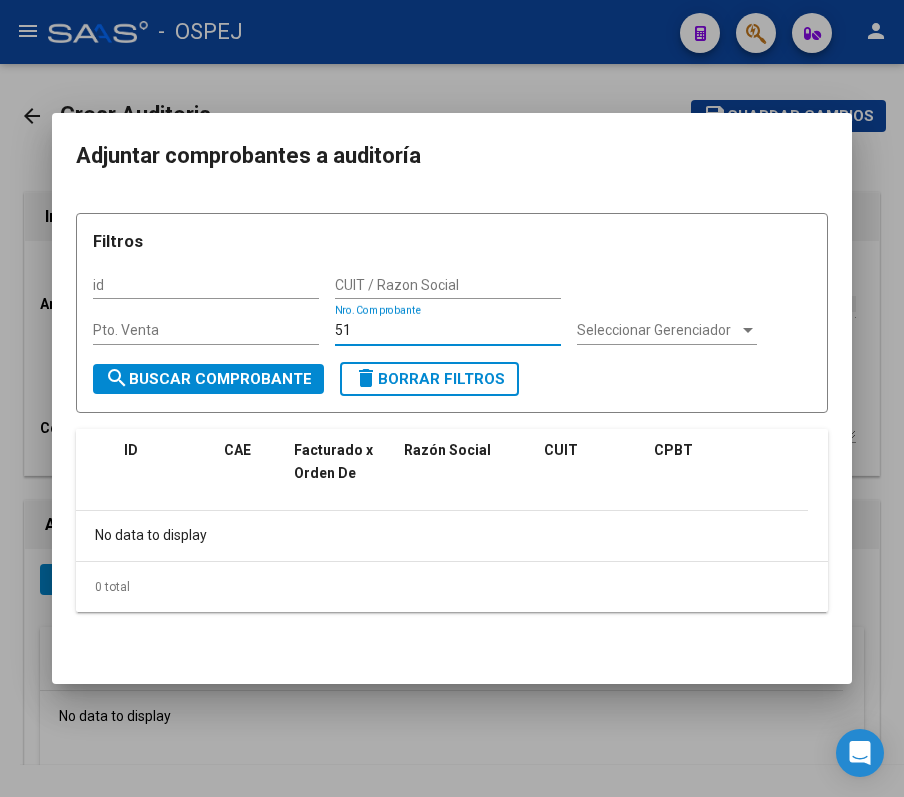 type on "5" 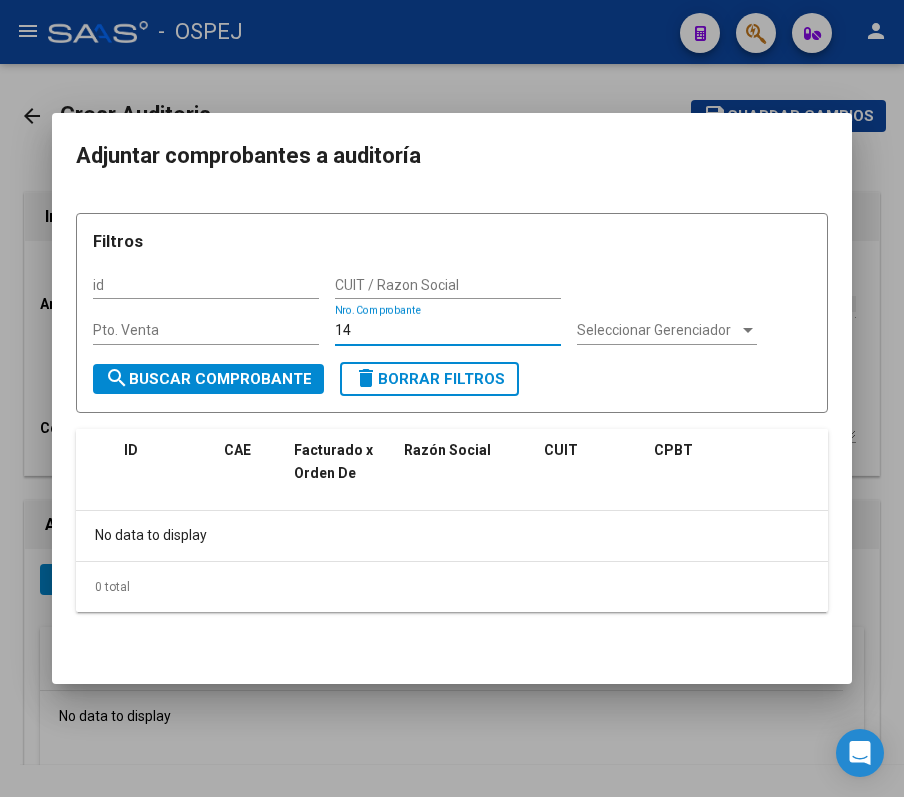 type on "1" 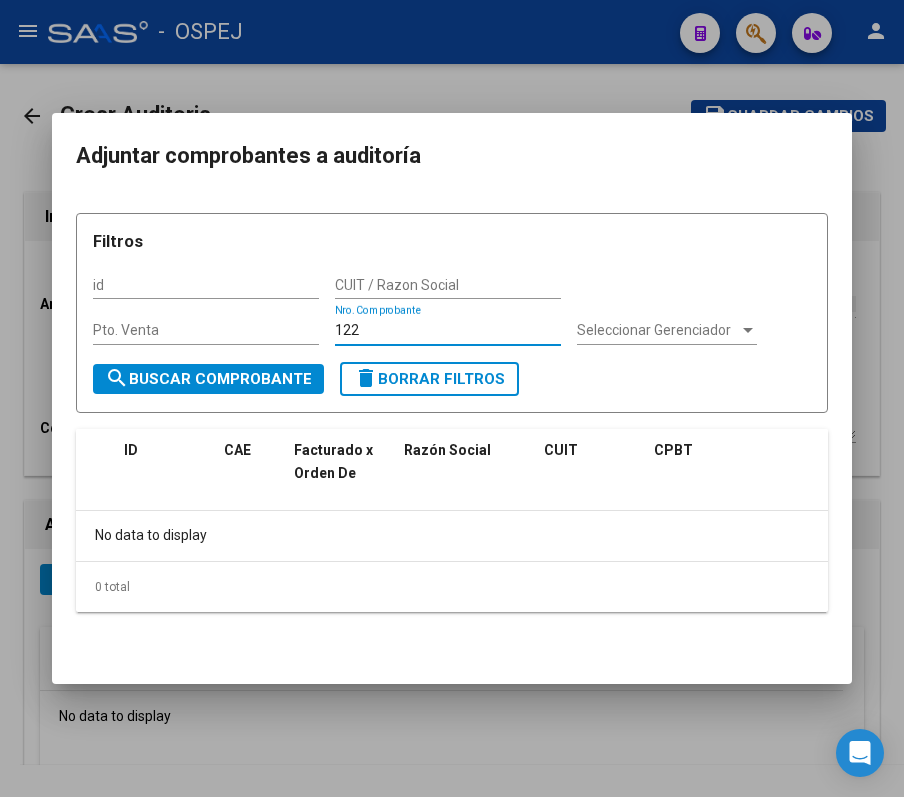click on "122" at bounding box center (448, 330) 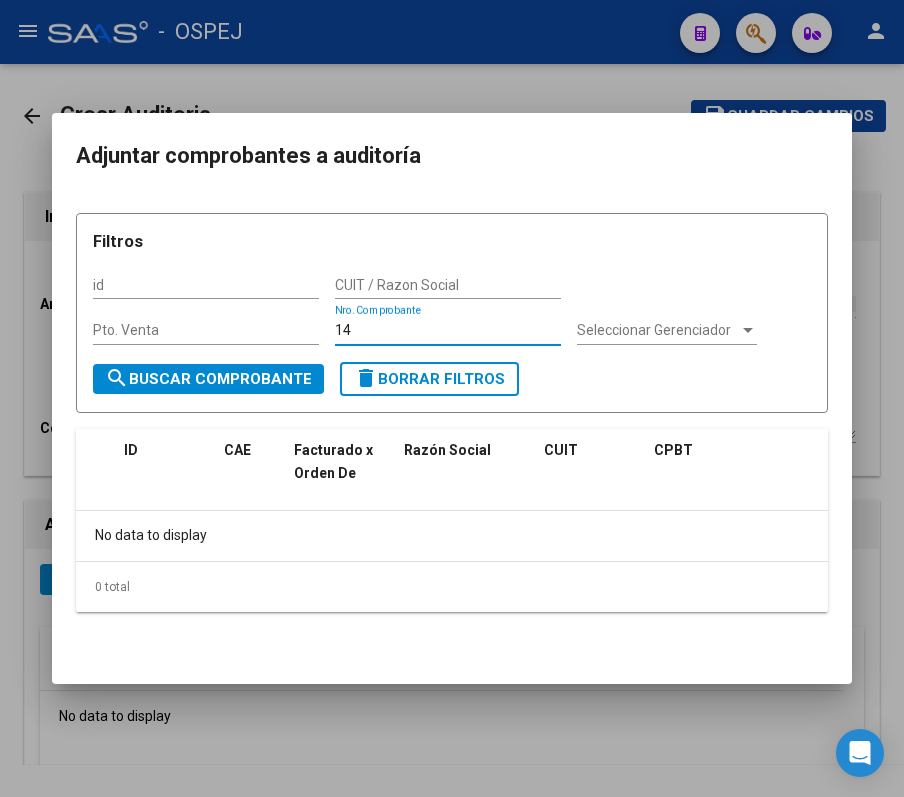 type on "1" 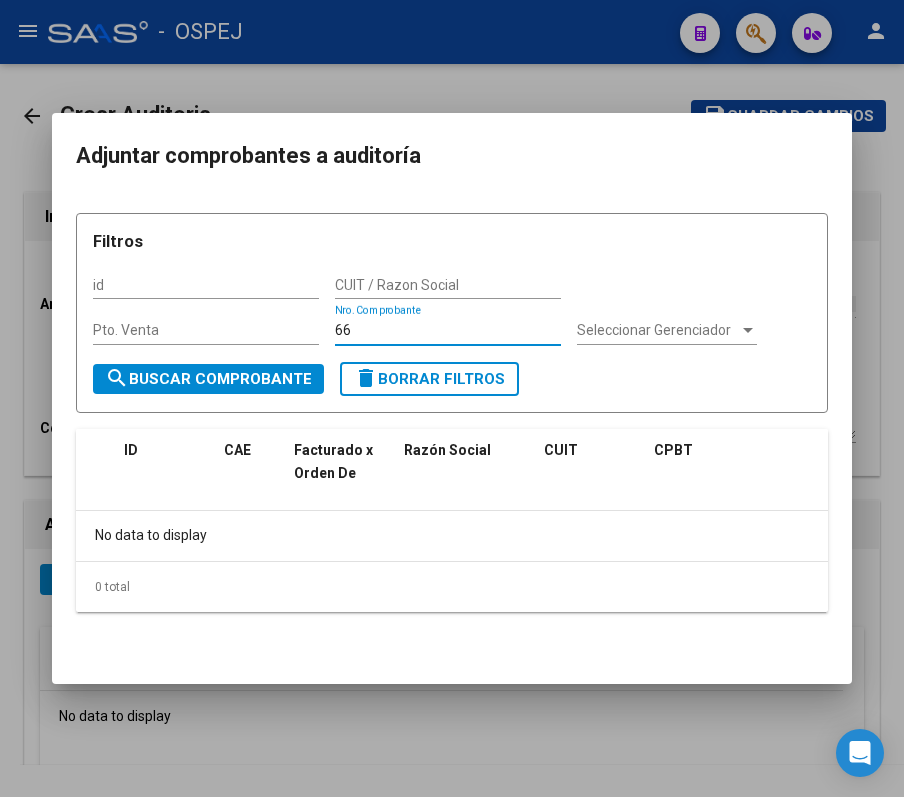 type on "6" 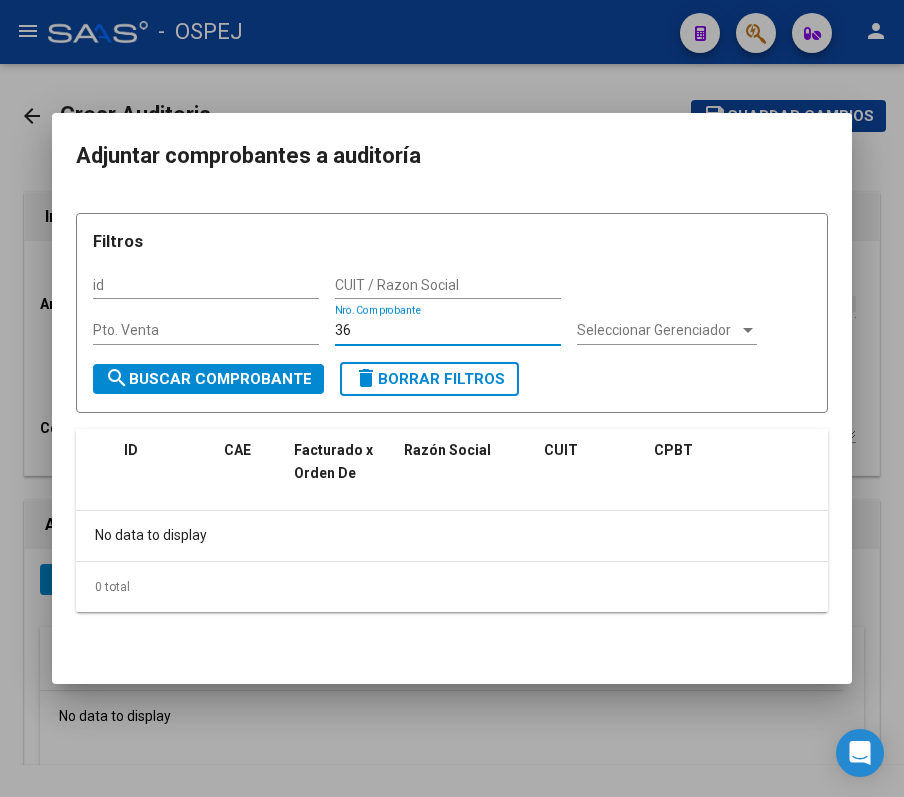type on "3" 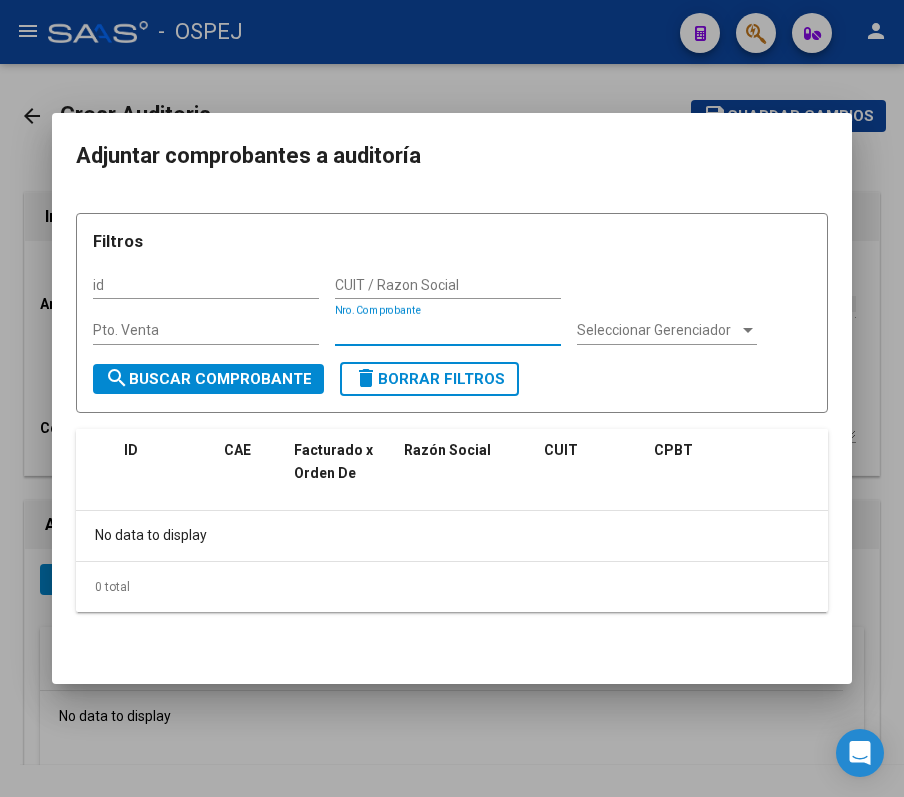 type 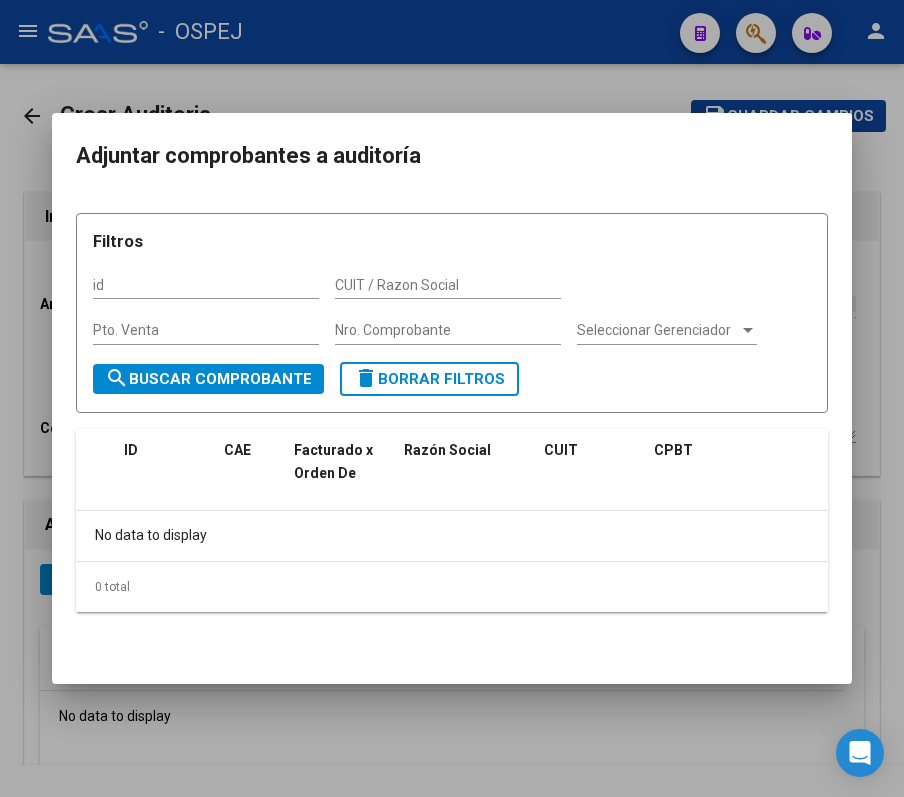 click at bounding box center [452, 398] 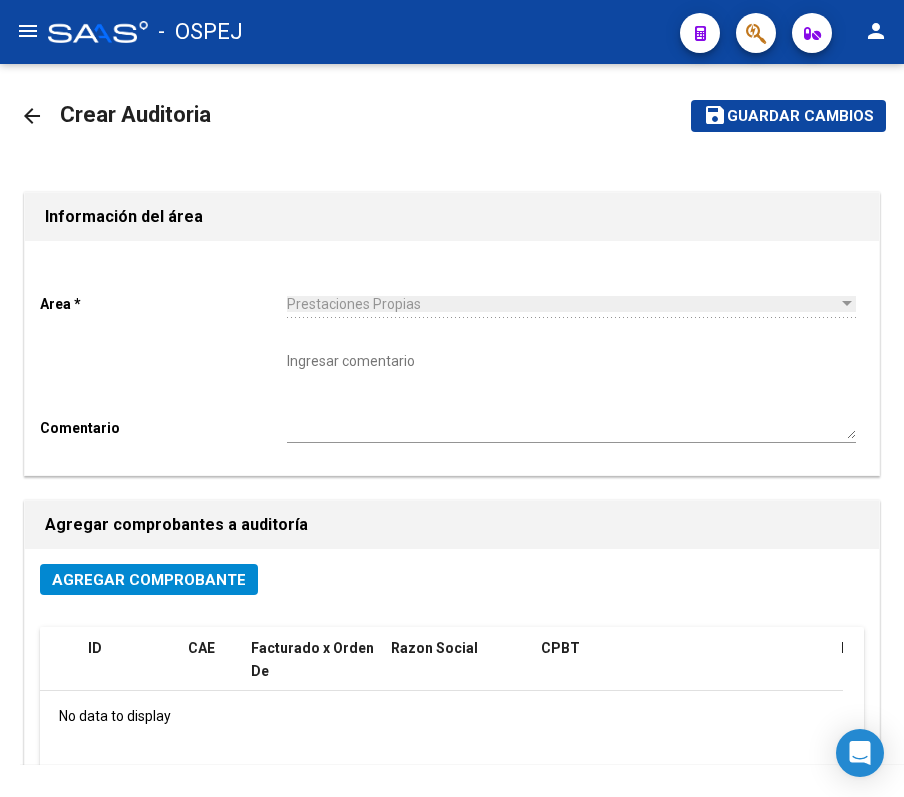 click on "arrow_back" 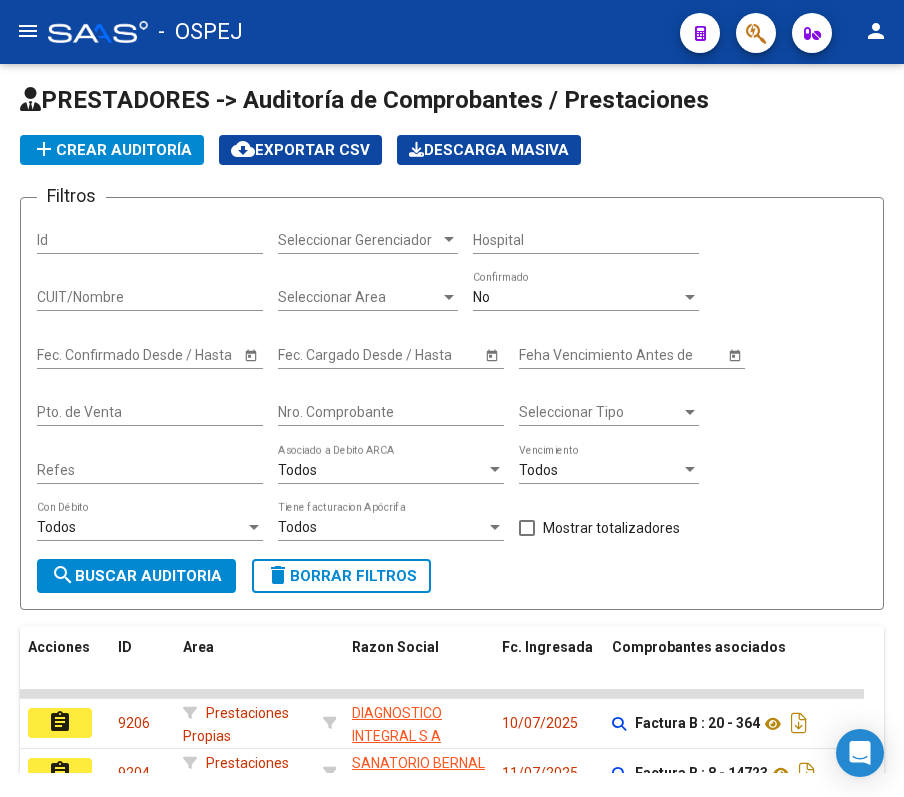 click on "No" at bounding box center [481, 297] 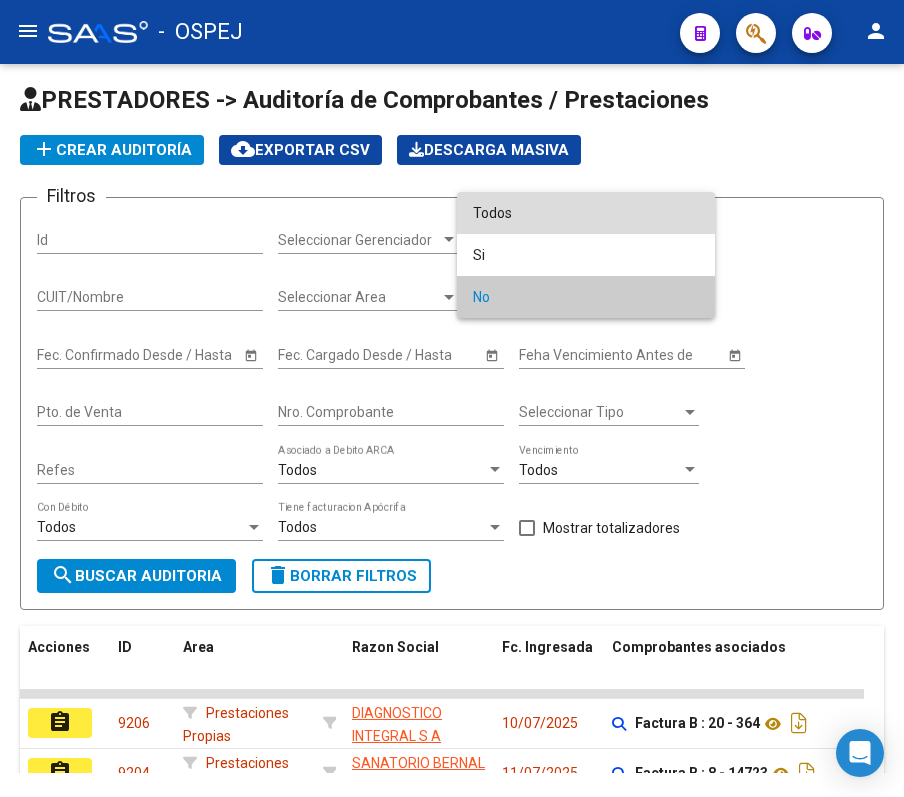 click on "Todos" at bounding box center [586, 213] 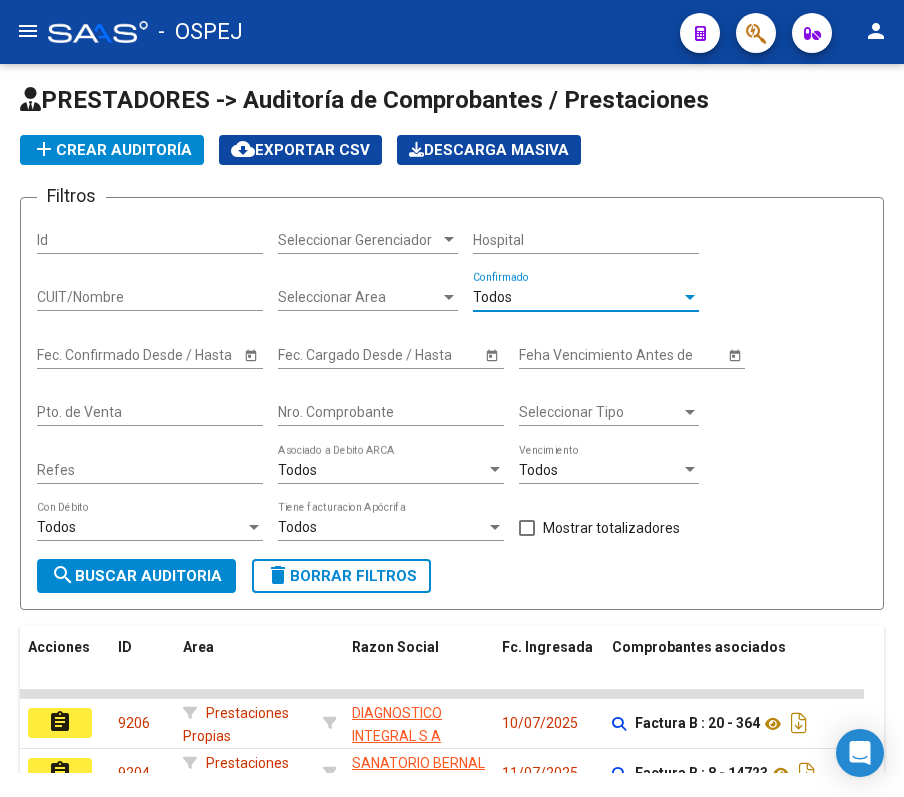 click on "Nro. Comprobante" at bounding box center (391, 412) 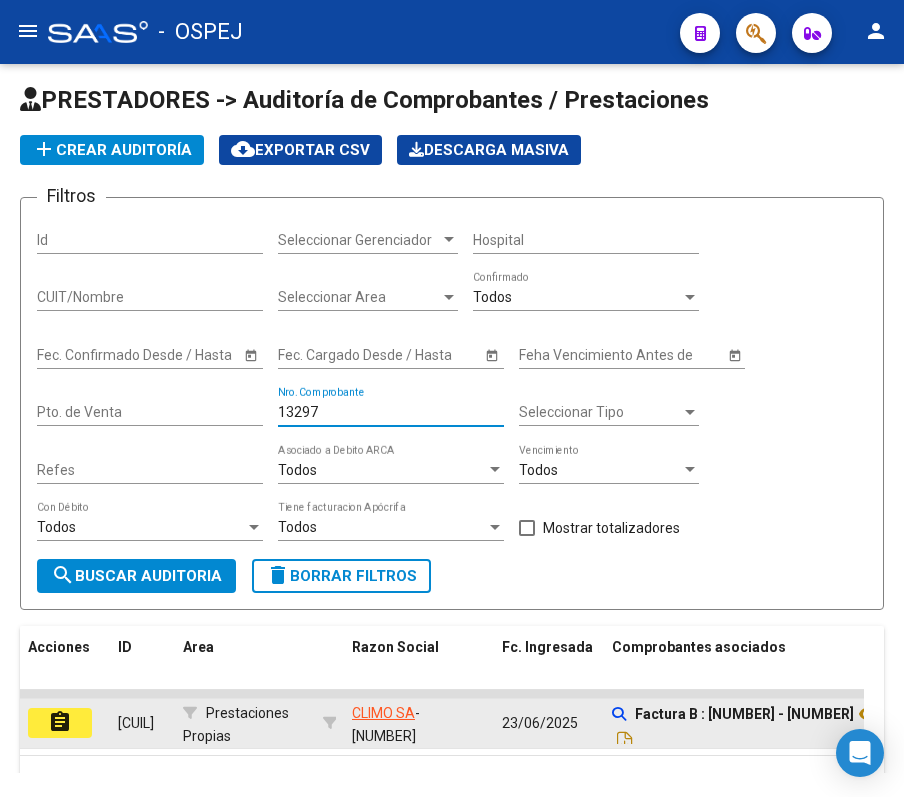 type on "13297" 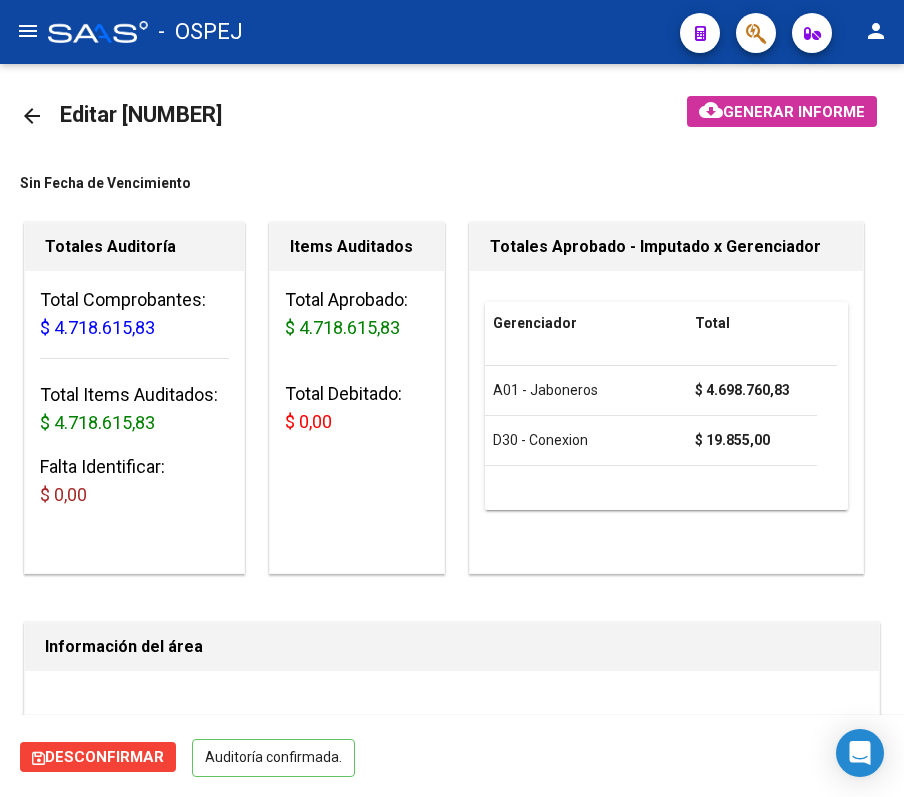 click on "arrow_back Editar [NUMBER]    cloud_download  Generar informe  Sin Fecha de Vencimiento  Totales Auditoría Total Comprobantes:  [PRICE] Total Items Auditados:  [PRICE] Falta Identificar:   [PRICE] Items Auditados Total Aprobado: [PRICE] Total Debitado: [PRICE] Totales Aprobado - Imputado x Gerenciador Gerenciador Total A01 - Jaboneros  [PRICE] D30 - Conexion  [PRICE] Información del área  Area * Prestaciones Propias Seleccionar area Periodo Imputado    [YEAR][MONTH] Ingresar el Periodo  COMENTARIO :  Comprobantes Asociados a la Auditoría cloud_download  Exportar Comprobantes  ID CAE Facturado x Orden De Razon Social CPBT Monto Fecha Cpbt Fecha Recibido Doc Respaldatoria Doc Trazabilidad Expte. Interno Creado Usuario [PRICE] [NUMBER]  A01 - Jaboneros [COMPANY_NAME]  Factura B: [NUMBER] - [NUMBER]  [PRICE] [DATE] [DATE] [DATE] [FIRST] [EMAIL] Items/Detalle de la auditoría cloud_download  Exportar Items  Id Gerenciador Monto Item Comentario" 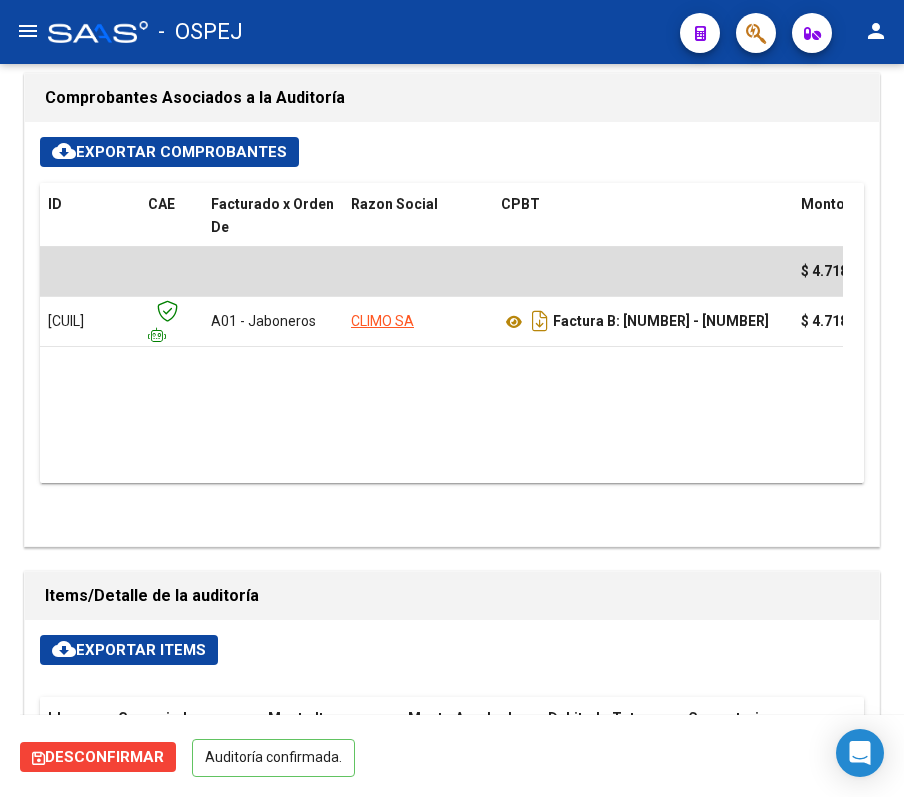 scroll, scrollTop: 746, scrollLeft: 0, axis: vertical 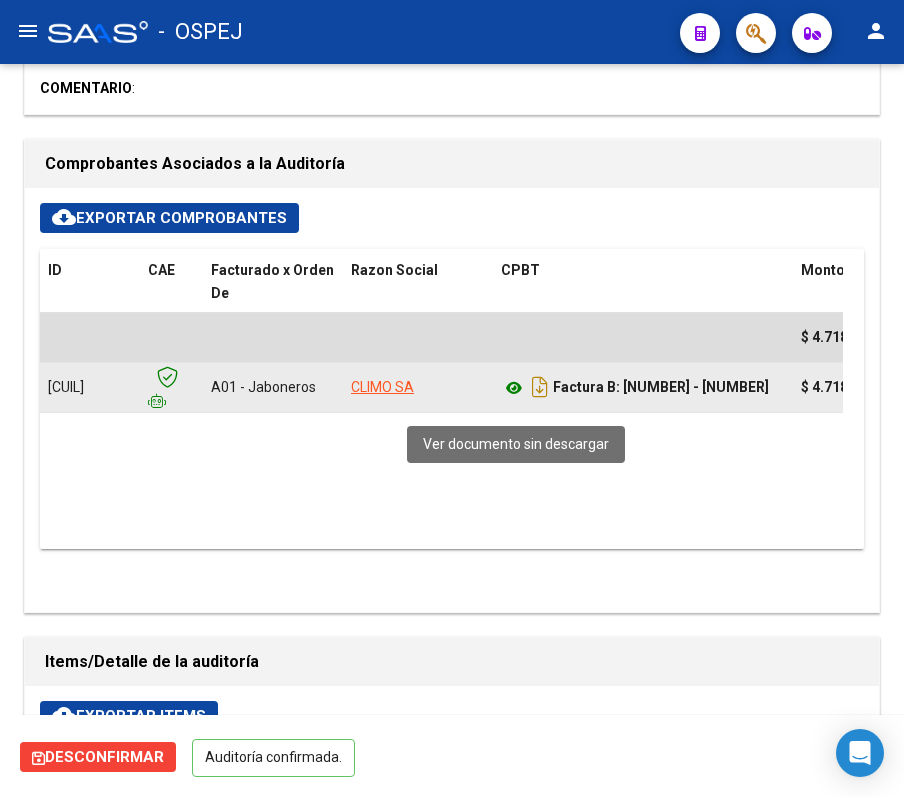 click 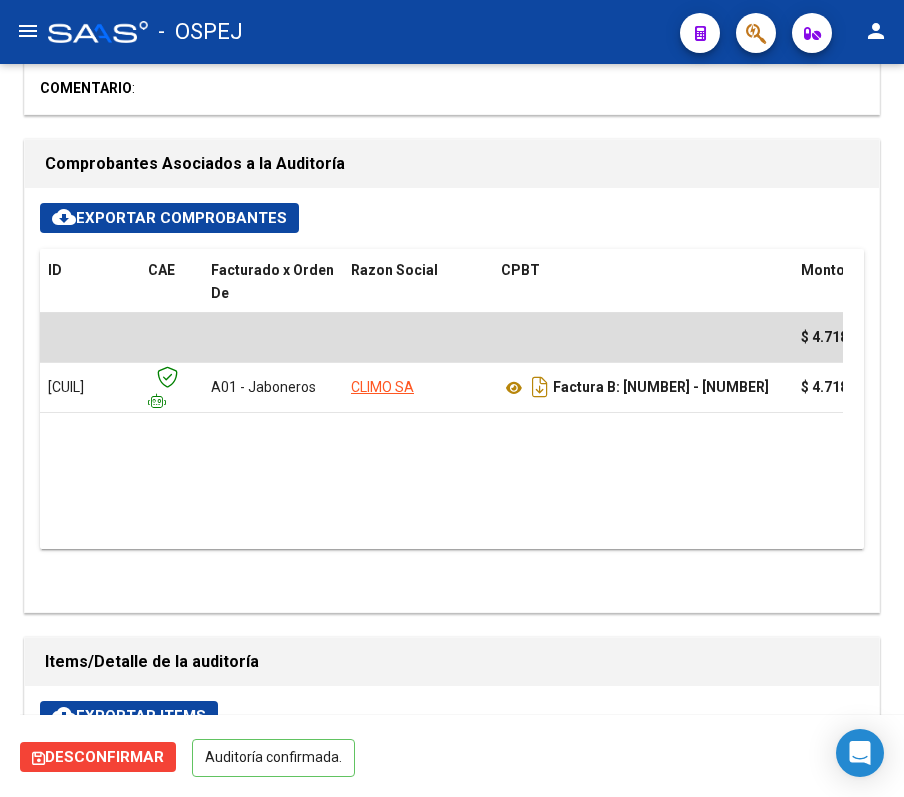 scroll, scrollTop: 0, scrollLeft: 0, axis: both 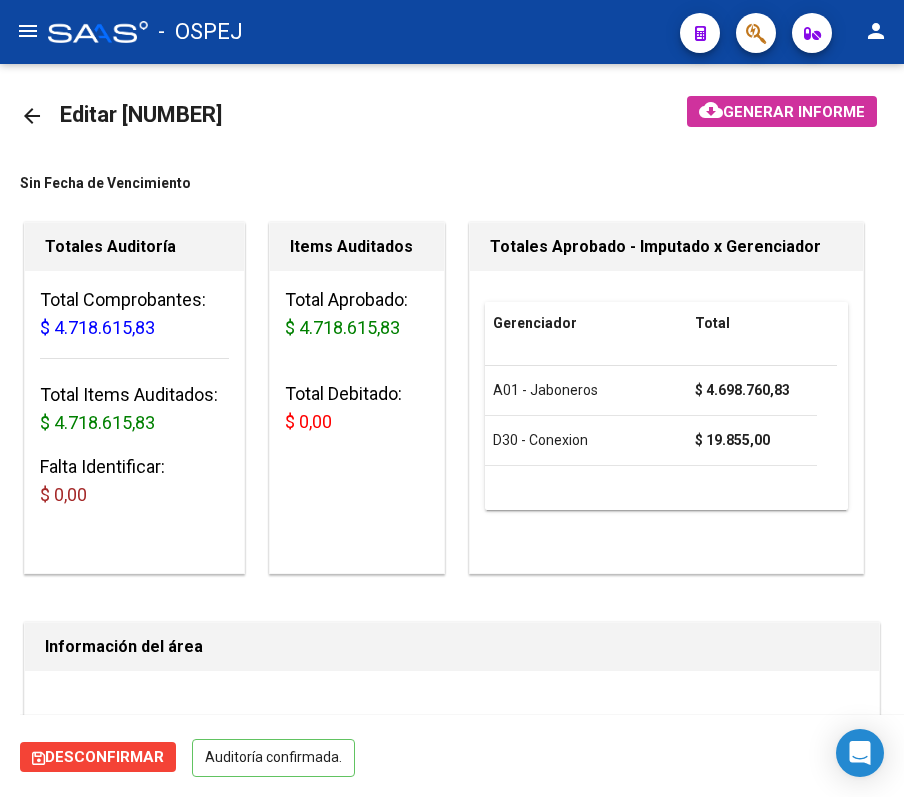 click on "arrow_back" 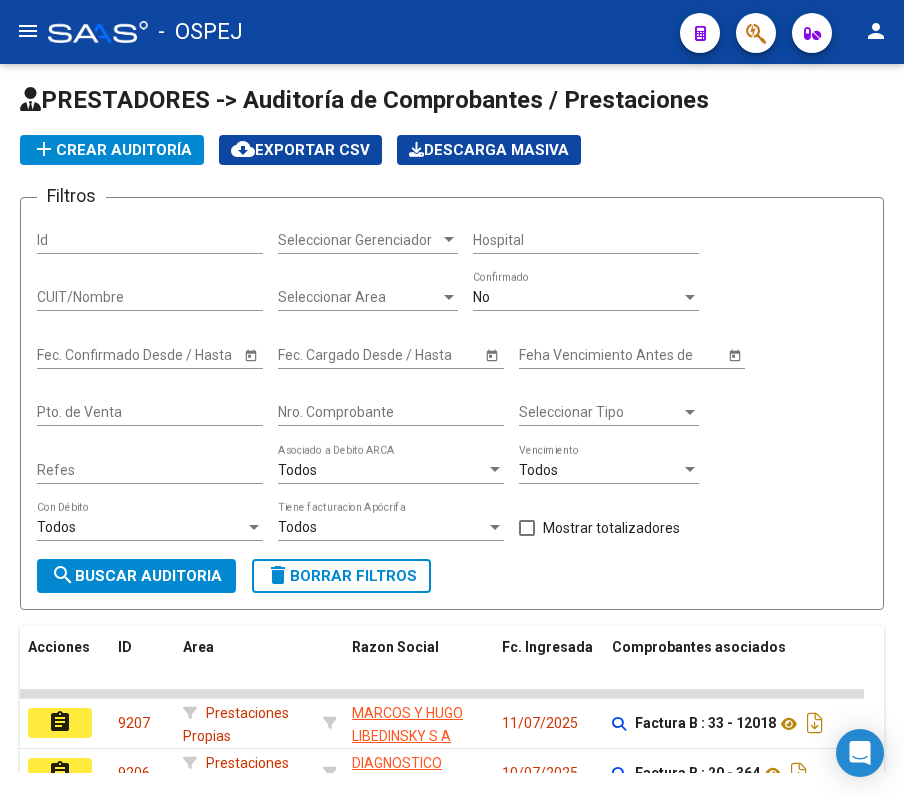 click on "No  Confirmado" 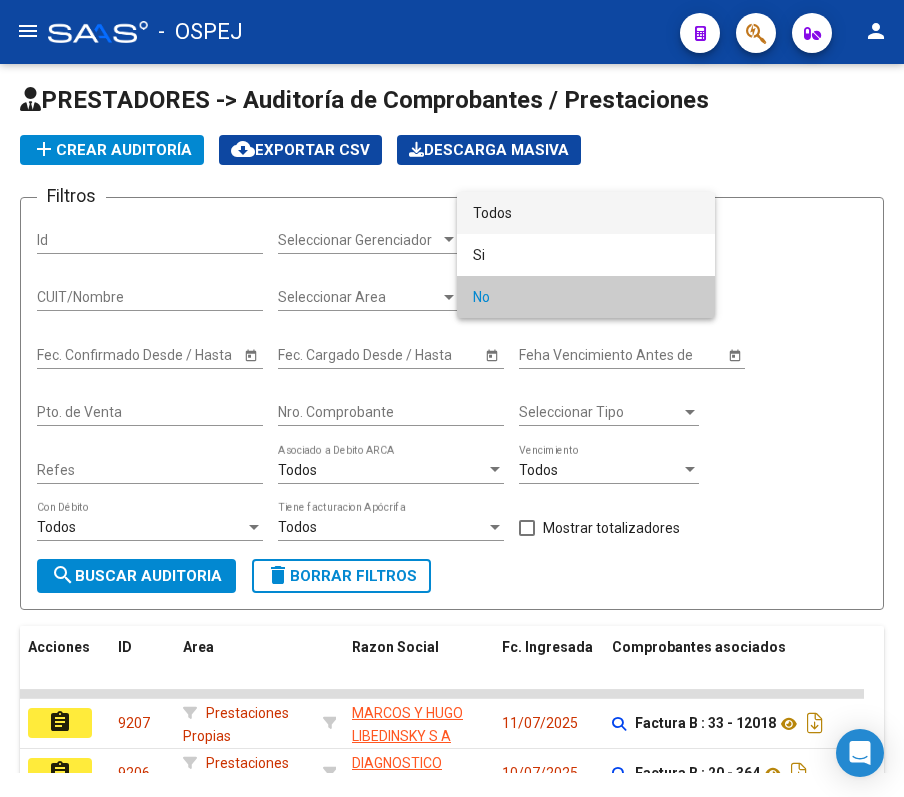 click on "Todos" at bounding box center (586, 213) 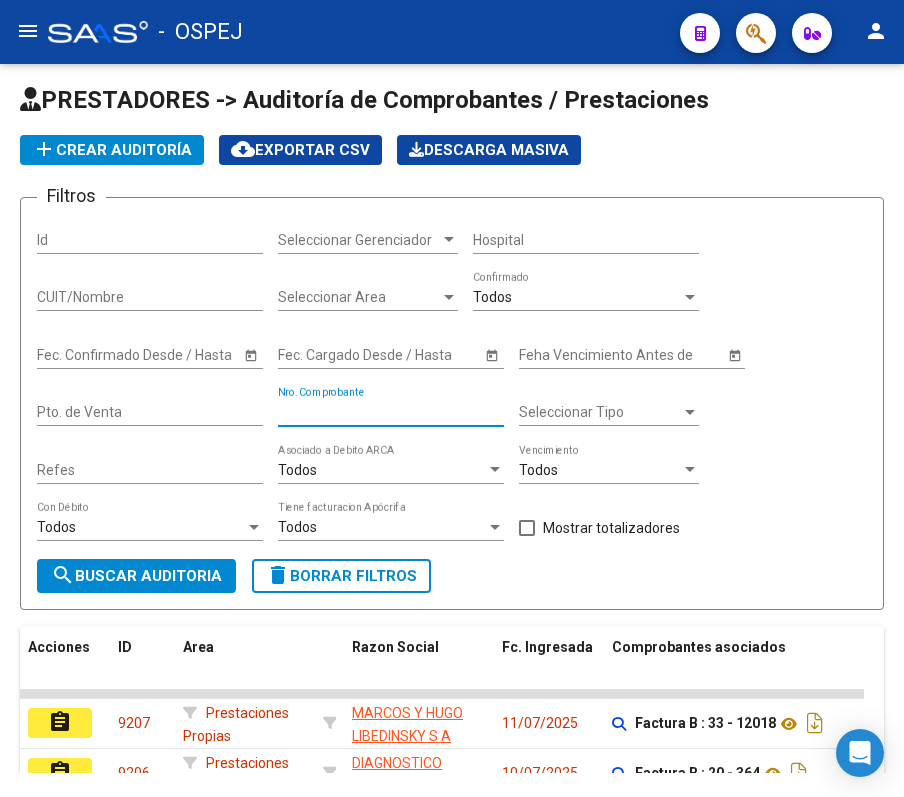 click on "Nro. Comprobante" at bounding box center [391, 412] 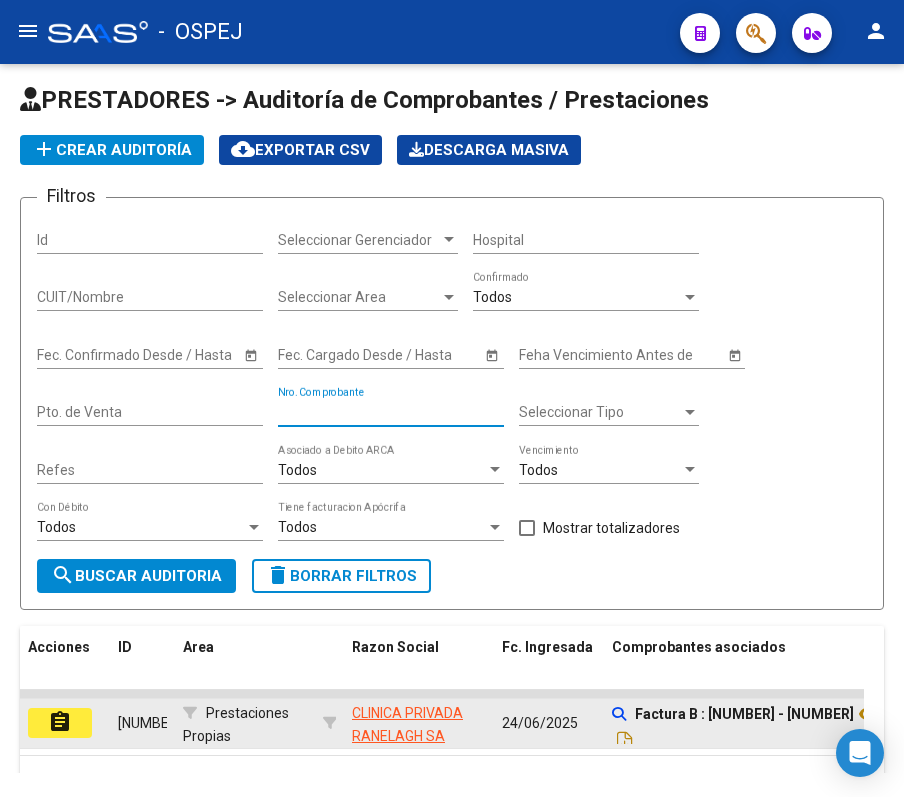 type on "[NUMBER]" 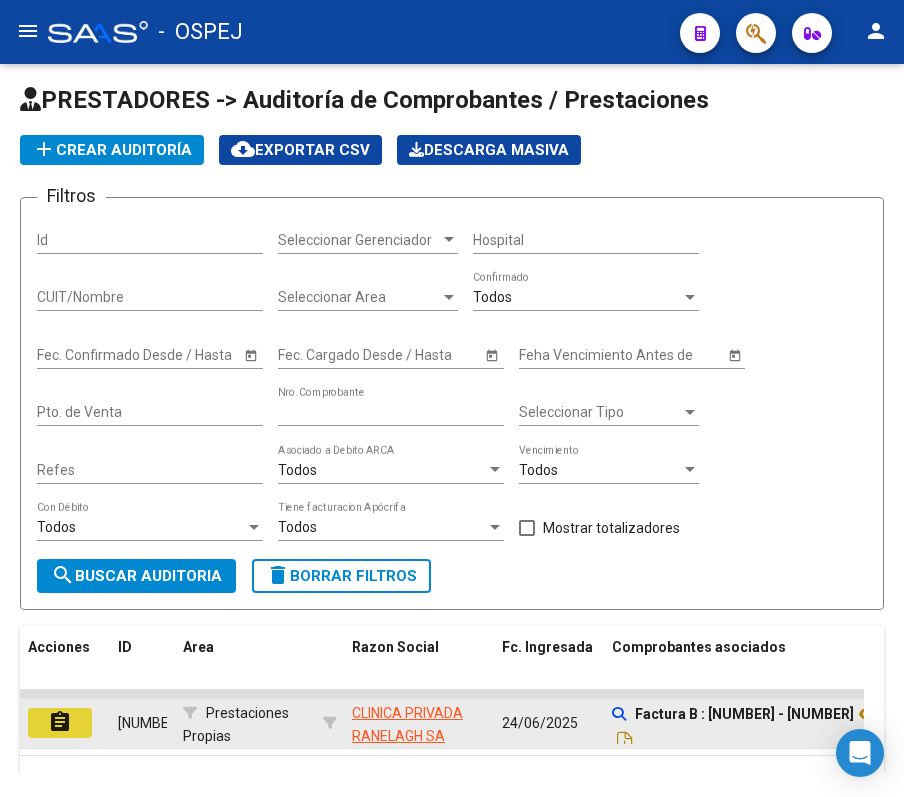 click on "assignment" 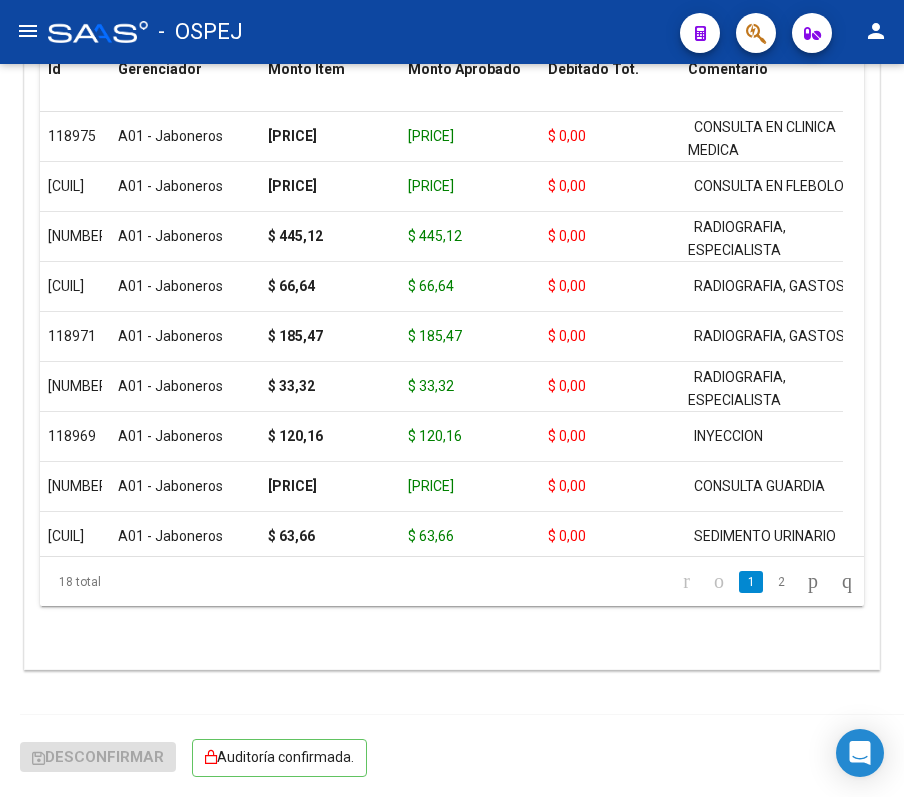 scroll, scrollTop: 1474, scrollLeft: 0, axis: vertical 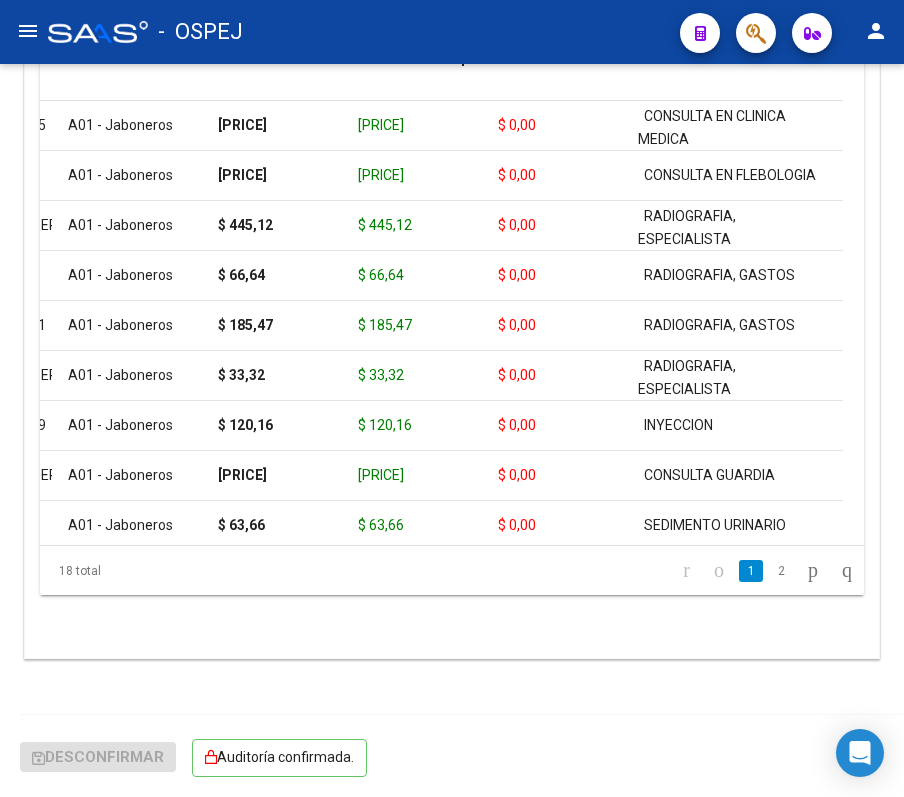 click on "[NUMBER]  A01 - Jaboneros $ 661,79 $ 661,79 $ 0,00      CONSULTA EN CLINICA MEDICA       CONSULTA EN CLINICA MEDICA  [NUMBER]  [NUMBER]   [LAST] [LAST] [LAST]   [DATE]  Alfredo Petre   [DATE]   Prestaciones Propias  [NUMBER]  A01 - Jaboneros $ 661,79 $ 661,79 $ 0,00      CONSULTA EN FLEBOLOGIA       CONSULTA EN FLEBOLOGIA  [NUMBER]  [NUMBER]   [LAST] [LAST] [LAST]   [DATE]  Alfredo Petre   [DATE]   Prestaciones Propias  [NUMBER]  A01 - Jaboneros $ 445,12 $ 445,12 $ 0,00      RADIOGRAFIA, ESPECIALISTA       RADIOGRAFIA, ESPECIALISTA  [NUMBER]  [NUMBER]   [LAST] [LAST] [LAST]               [DATE]  Alfredo Petre   [DATE]   Prestaciones Propias  [NUMBER]  A01 - Jaboneros $ 66,64 $ 66,64 $ 0,00      RADIOGRAFIA, GASTOS       RADIOGRAFIA, GASTOS  [NUMBER]  [NUMBER]   [LAST] [LAST] [LAST]               [DATE]  Alfredo Petre   [DATE]   Prestaciones Propias  [NUMBER]  A01 - Jaboneros $ 185,47 $ 185,47 $ 0,00      RADIOGRAFIA, GASTOS       RADIOGRAFIA, GASTOS" 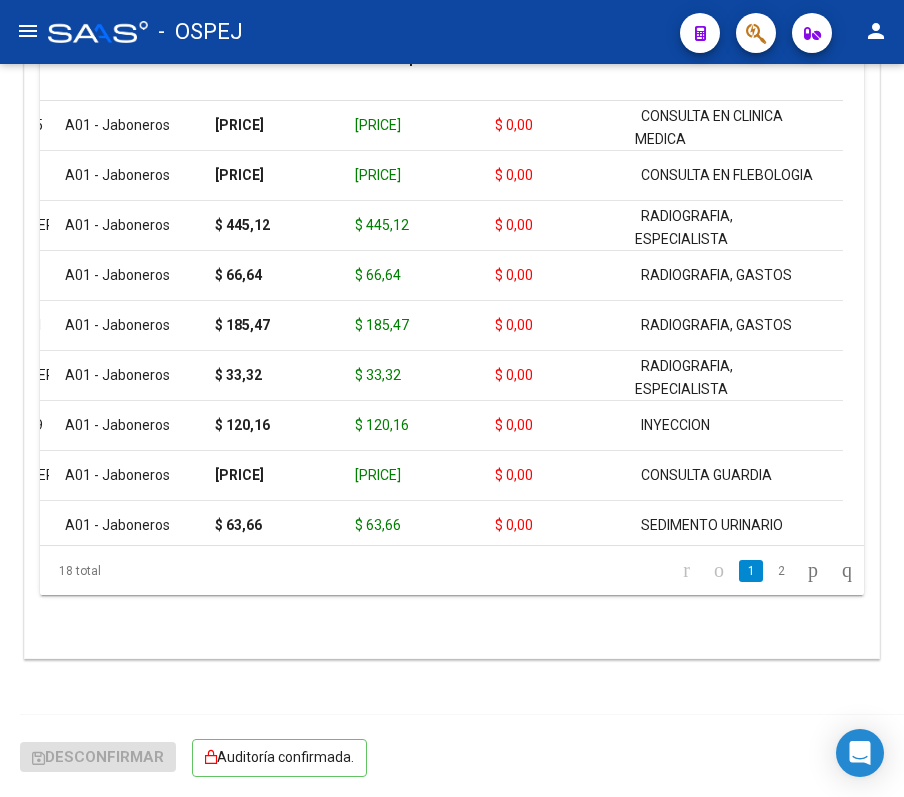 click on "[NUMBER]  A01 - Jaboneros $ 661,79 $ 661,79 $ 0,00      CONSULTA EN CLINICA MEDICA       CONSULTA EN CLINICA MEDICA  [NUMBER]  [NUMBER]   [LAST] [LAST] [LAST]   [DATE]  Alfredo Petre   [DATE]   Prestaciones Propias  [NUMBER]  A01 - Jaboneros $ 661,79 $ 661,79 $ 0,00      CONSULTA EN FLEBOLOGIA       CONSULTA EN FLEBOLOGIA  [NUMBER]  [NUMBER]   [LAST] [LAST] [LAST]   [DATE]  Alfredo Petre   [DATE]   Prestaciones Propias  [NUMBER]  A01 - Jaboneros $ 445,12 $ 445,12 $ 0,00      RADIOGRAFIA, ESPECIALISTA       RADIOGRAFIA, ESPECIALISTA  [NUMBER]  [NUMBER]   [LAST] [LAST] [LAST]               [DATE]  Alfredo Petre   [DATE]   Prestaciones Propias  [NUMBER]  A01 - Jaboneros $ 66,64 $ 66,64 $ 0,00      RADIOGRAFIA, GASTOS       RADIOGRAFIA, GASTOS  [NUMBER]  [NUMBER]   [LAST] [LAST] [LAST]               [DATE]  Alfredo Petre   [DATE]   Prestaciones Propias  [NUMBER]  A01 - Jaboneros $ 185,47 $ 185,47 $ 0,00      RADIOGRAFIA, GASTOS       RADIOGRAFIA, GASTOS" 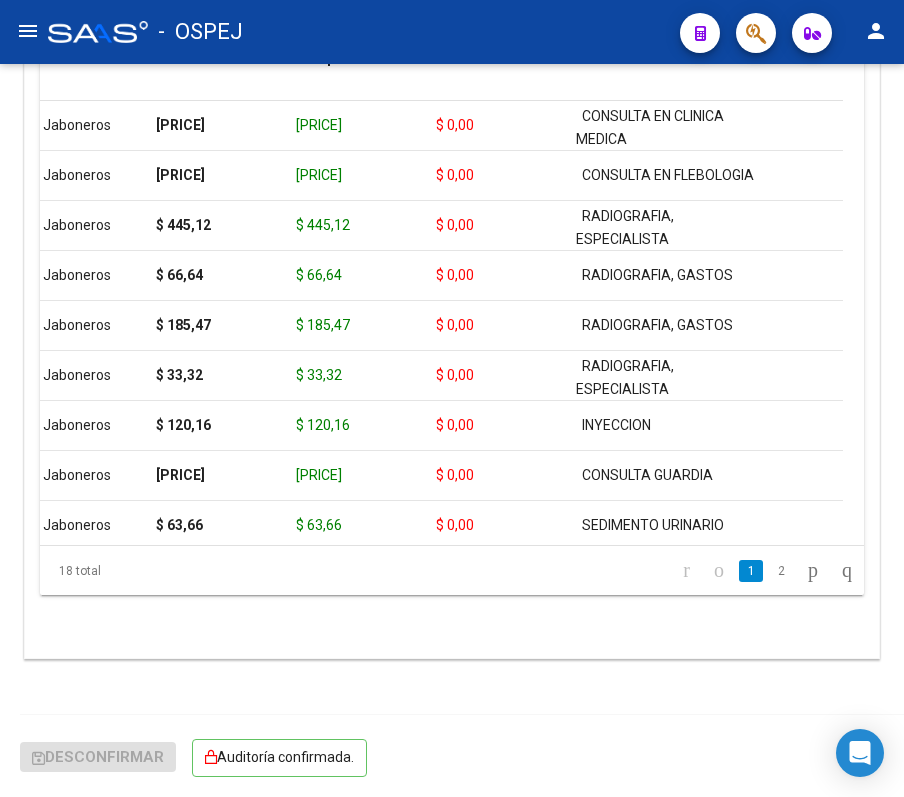 scroll, scrollTop: 0, scrollLeft: 160, axis: horizontal 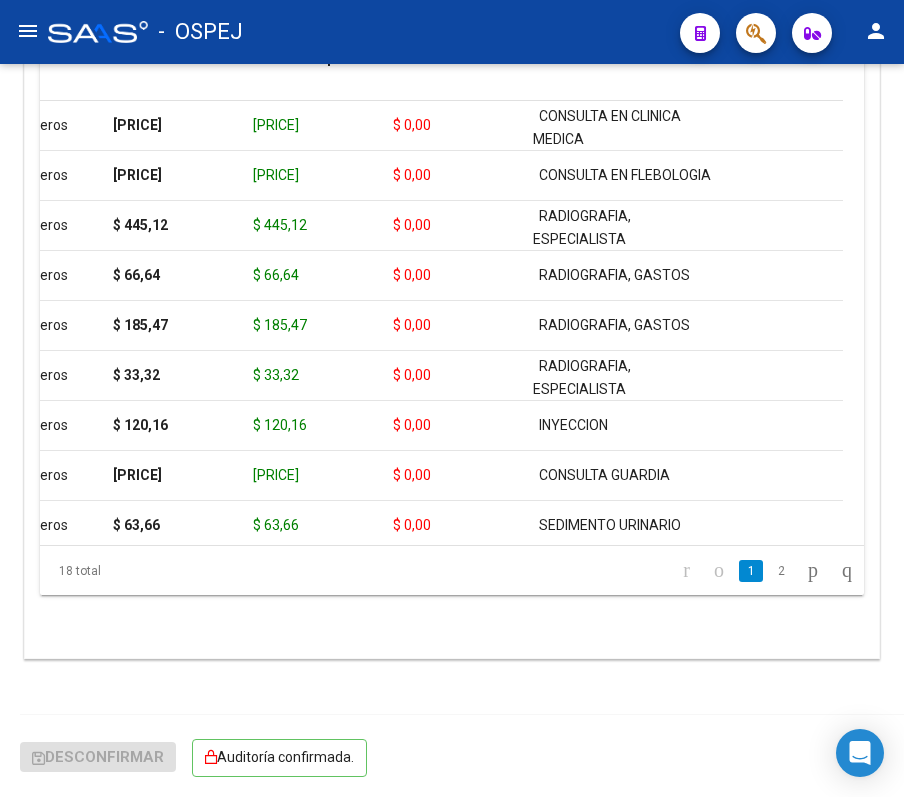 click on "[NUMBER]  A01 - Jaboneros $ 661,79 $ 661,79 $ 0,00      CONSULTA EN CLINICA MEDICA       CONSULTA EN CLINICA MEDICA  [NUMBER]  [NUMBER]   [LAST] [LAST] [LAST]   [DATE]  Alfredo Petre   [DATE]   Prestaciones Propias  [NUMBER]  A01 - Jaboneros $ 661,79 $ 661,79 $ 0,00      CONSULTA EN FLEBOLOGIA       CONSULTA EN FLEBOLOGIA  [NUMBER]  [NUMBER]   [LAST] [LAST] [LAST]   [DATE]  Alfredo Petre   [DATE]   Prestaciones Propias  [NUMBER]  A01 - Jaboneros $ 445,12 $ 445,12 $ 0,00      RADIOGRAFIA, ESPECIALISTA       RADIOGRAFIA, ESPECIALISTA  [NUMBER]  [NUMBER]   [LAST] [LAST] [LAST]               [DATE]  Alfredo Petre   [DATE]   Prestaciones Propias  [NUMBER]  A01 - Jaboneros $ 66,64 $ 66,64 $ 0,00      RADIOGRAFIA, GASTOS       RADIOGRAFIA, GASTOS  [NUMBER]  [NUMBER]   [LAST] [LAST] [LAST]               [DATE]  Alfredo Petre   [DATE]   Prestaciones Propias  [NUMBER]  A01 - Jaboneros $ 185,47 $ 185,47 $ 0,00      RADIOGRAFIA, GASTOS       RADIOGRAFIA, GASTOS" 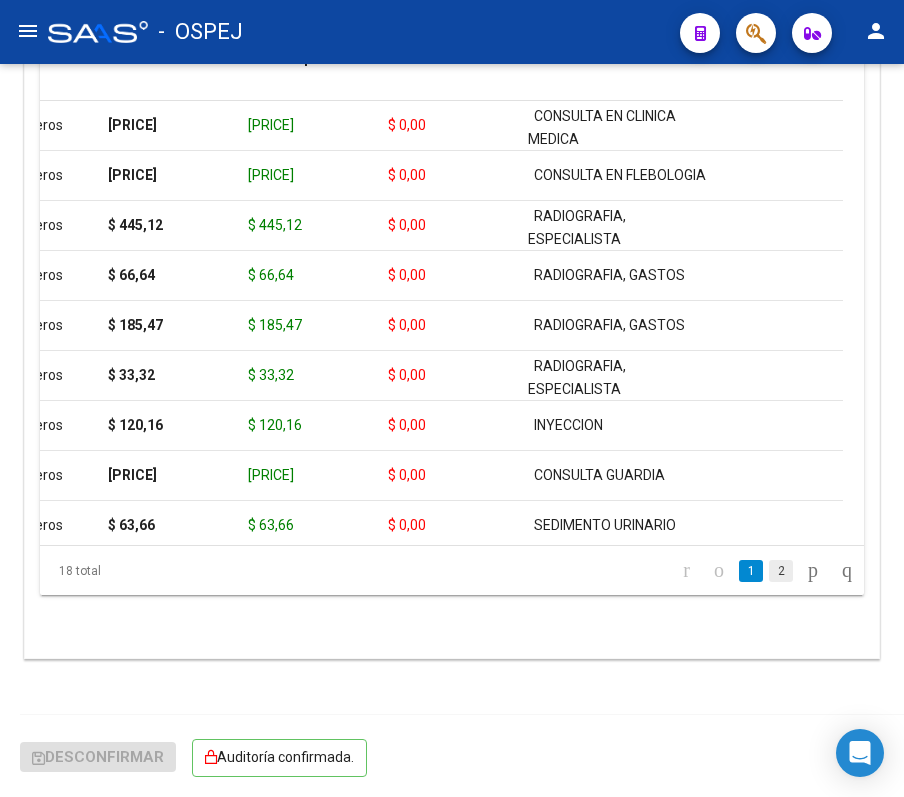 click on "2" 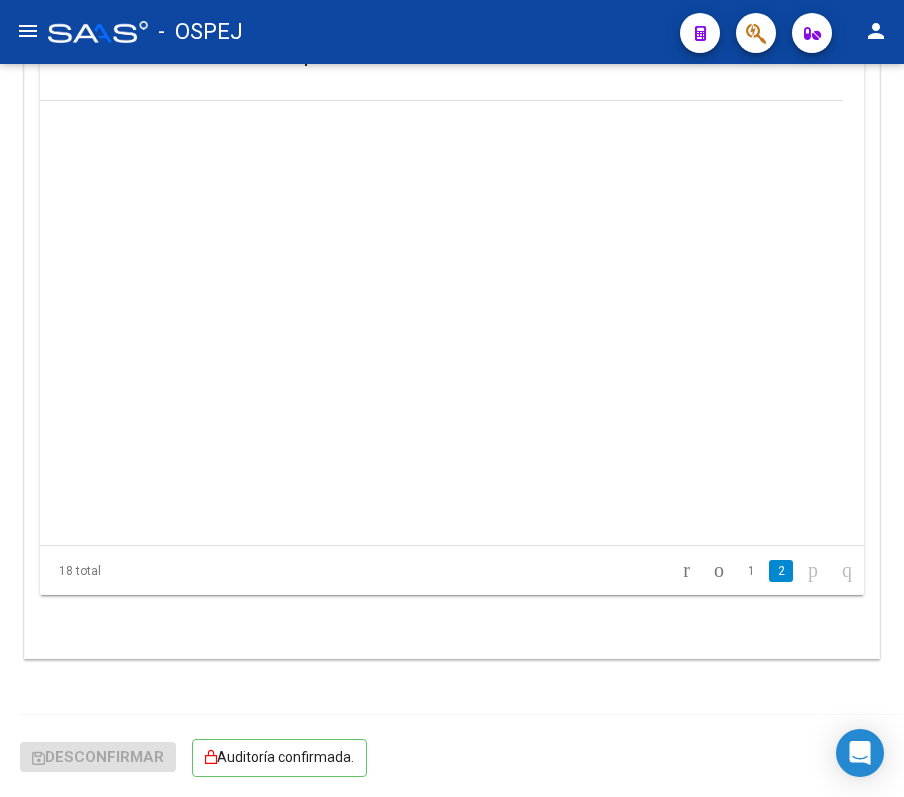 scroll, scrollTop: 450, scrollLeft: 160, axis: both 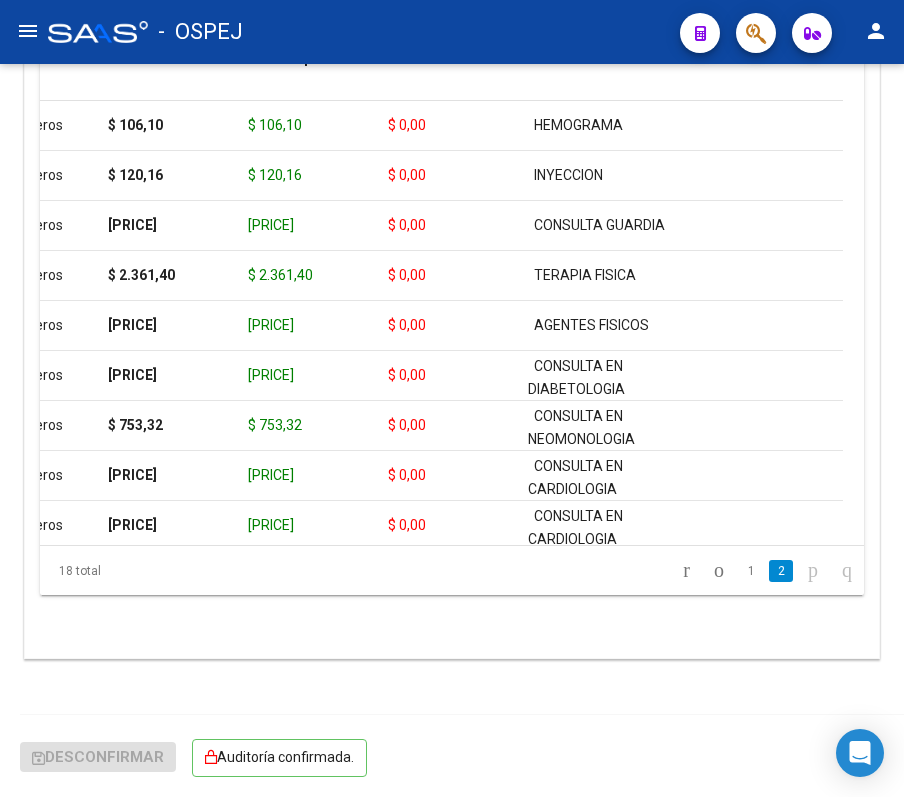 click on "2" 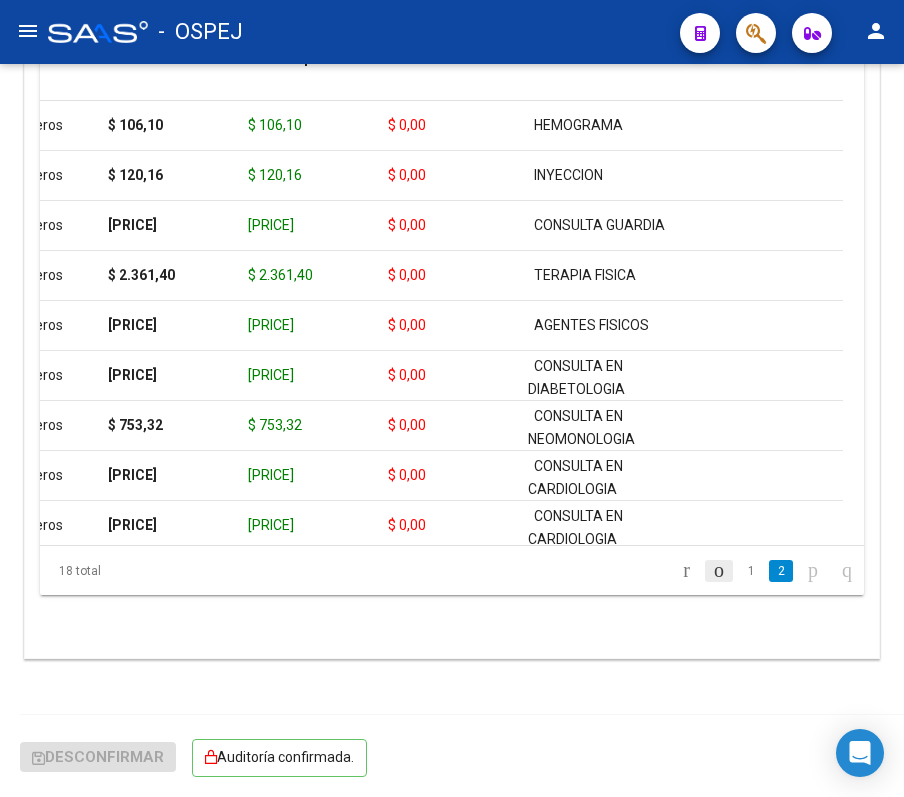 click 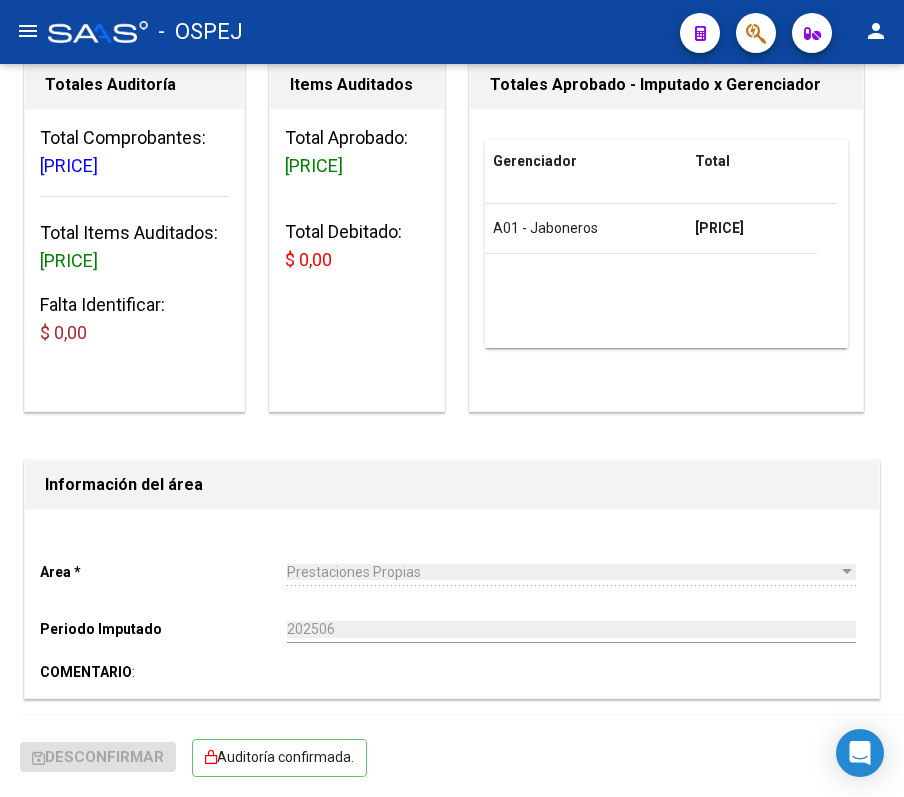 scroll, scrollTop: 57, scrollLeft: 0, axis: vertical 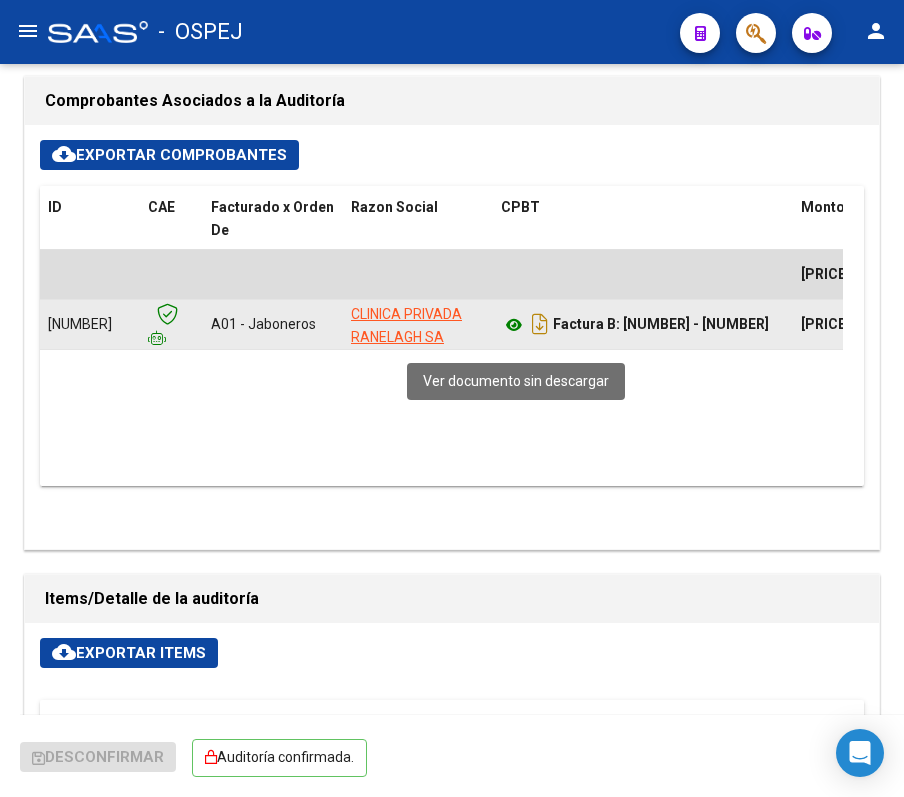 click 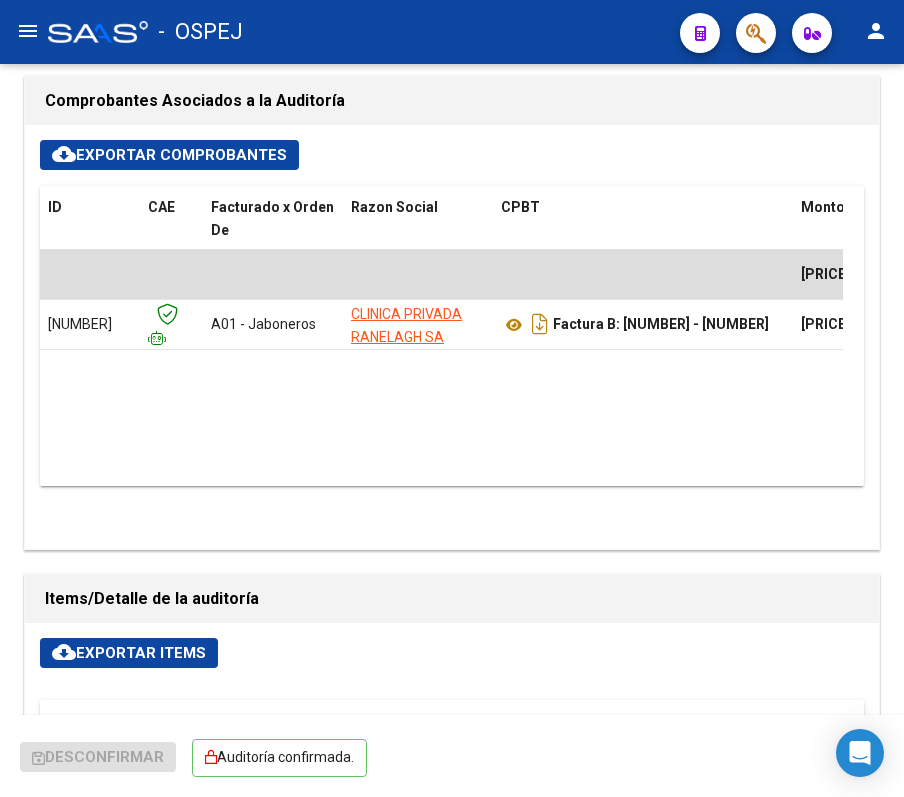 scroll, scrollTop: 1474, scrollLeft: 0, axis: vertical 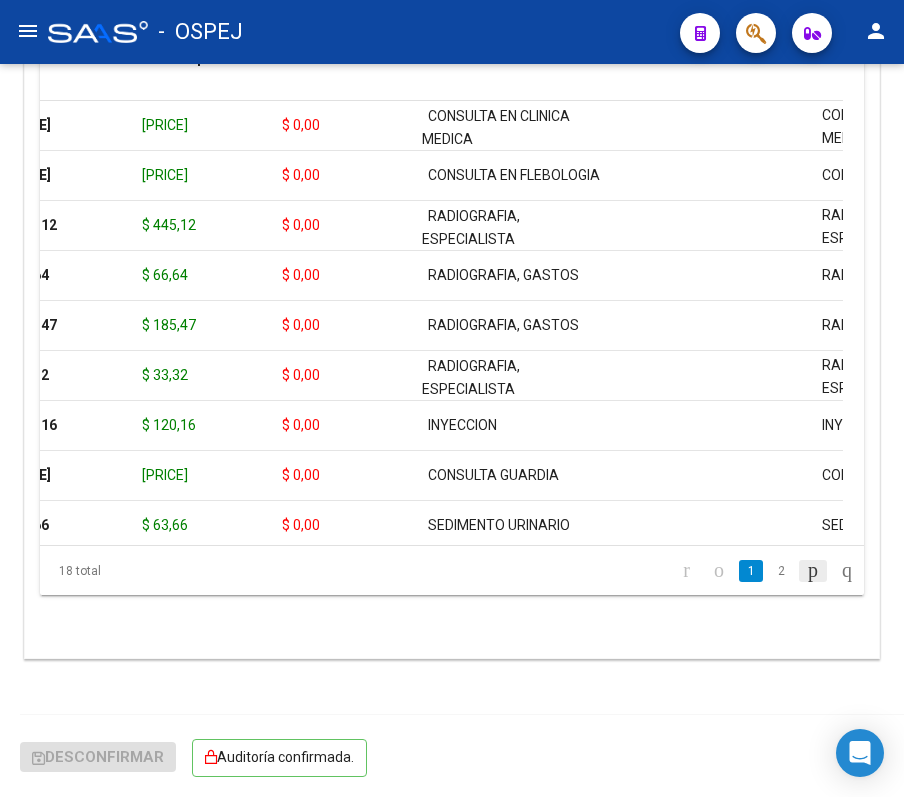 click 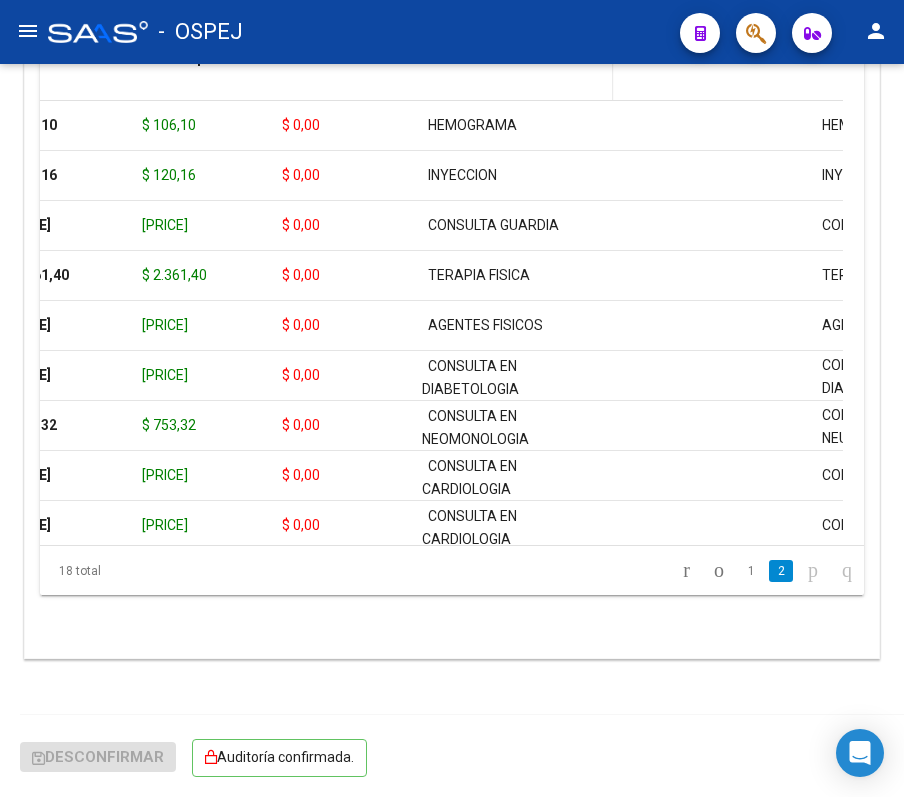 click 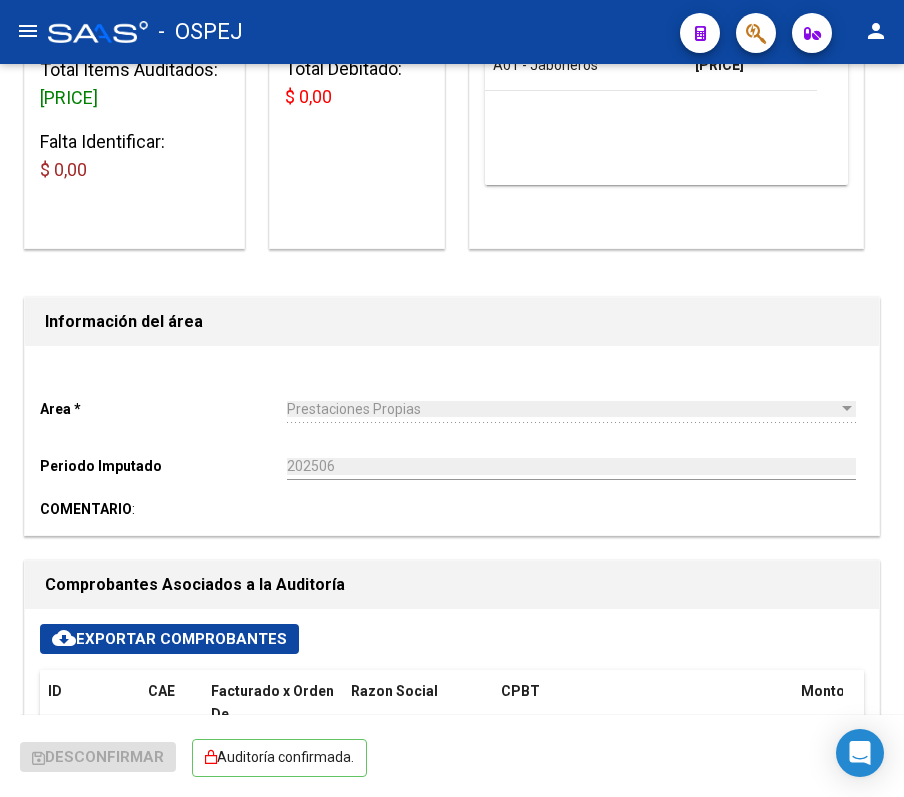 scroll, scrollTop: 206, scrollLeft: 0, axis: vertical 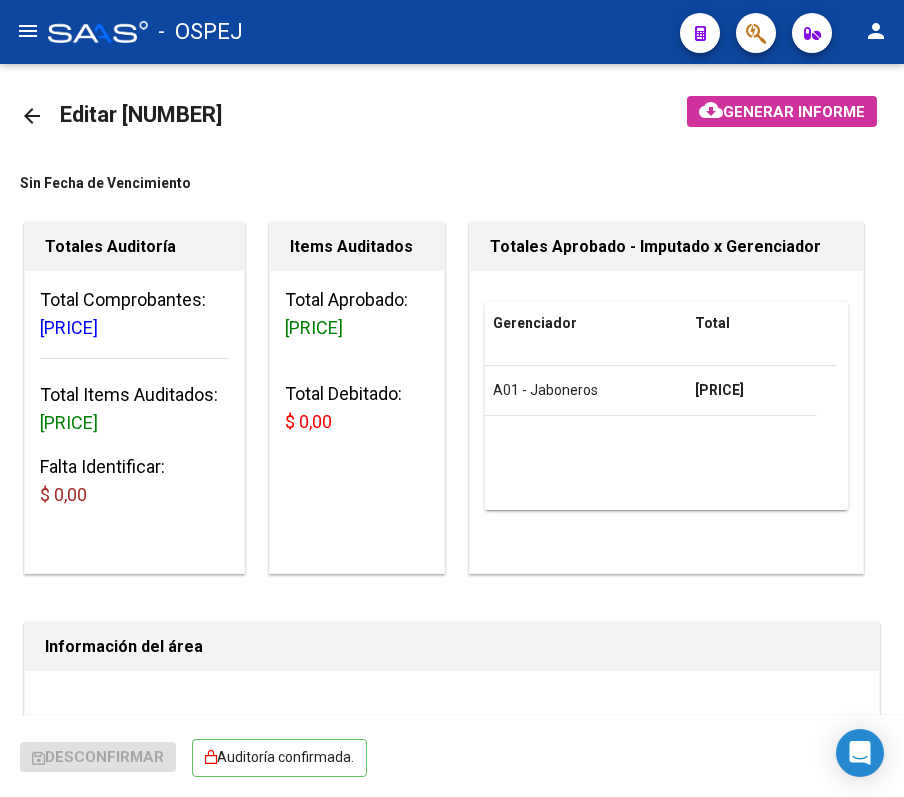 drag, startPoint x: 13, startPoint y: 110, endPoint x: 34, endPoint y: 114, distance: 21.377558 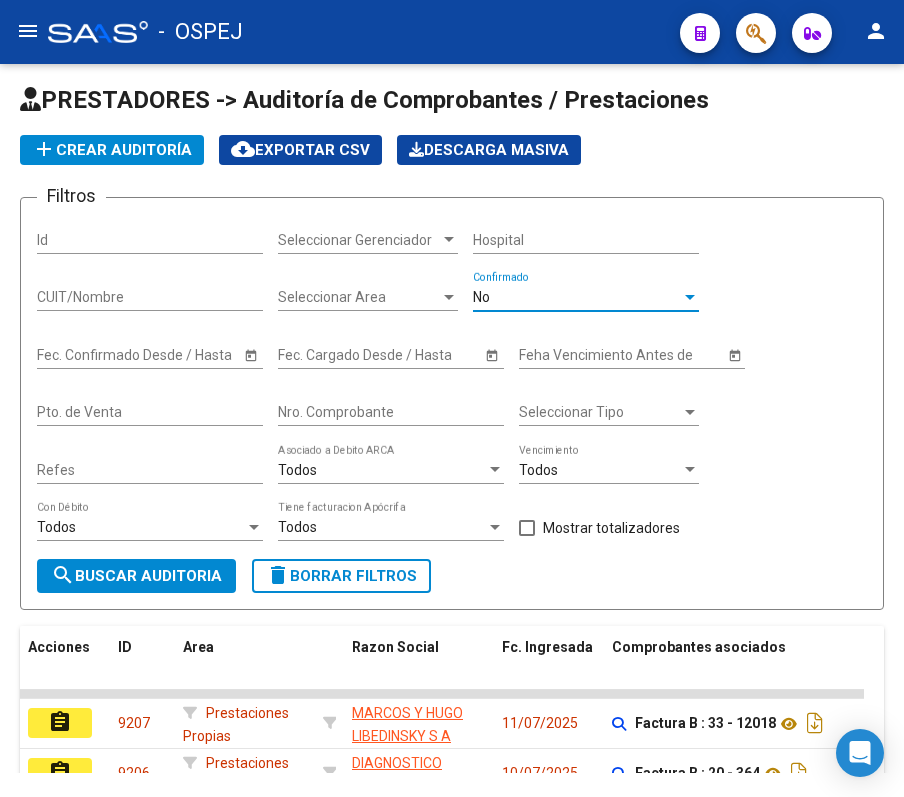 click on "No" at bounding box center (577, 297) 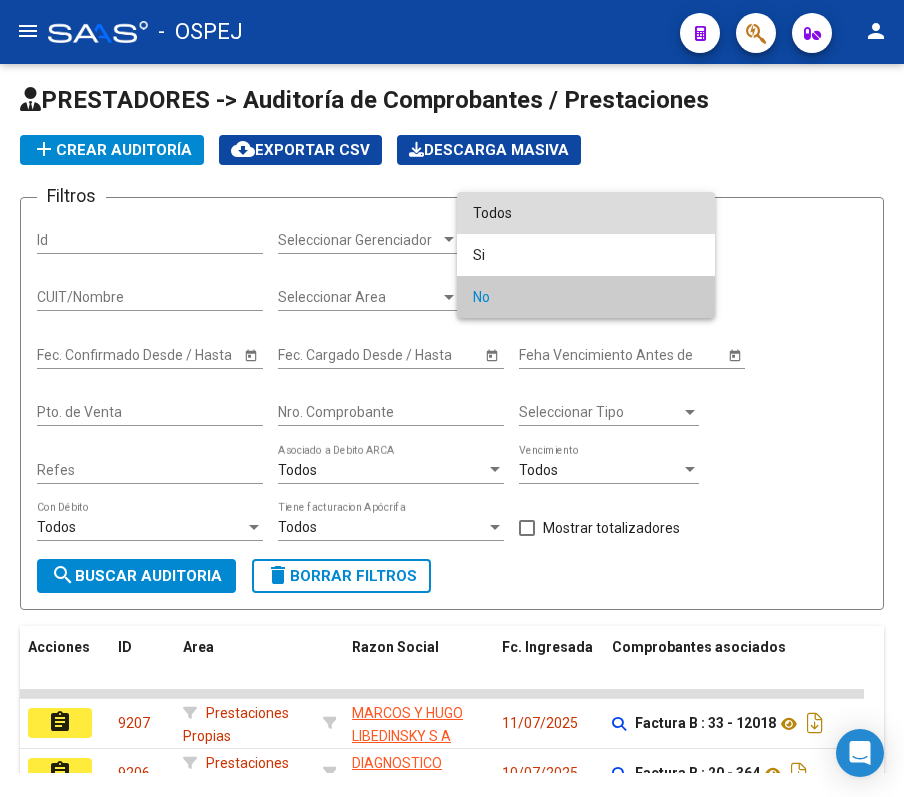 click on "Todos" at bounding box center [586, 213] 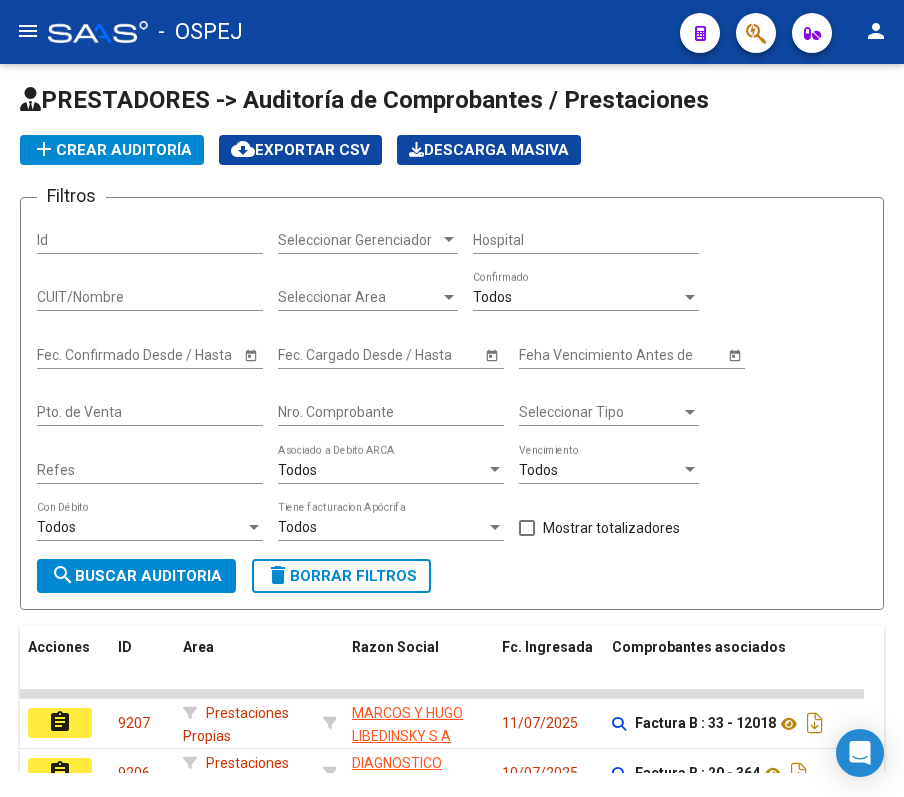 drag, startPoint x: 390, startPoint y: 394, endPoint x: 394, endPoint y: 412, distance: 18.439089 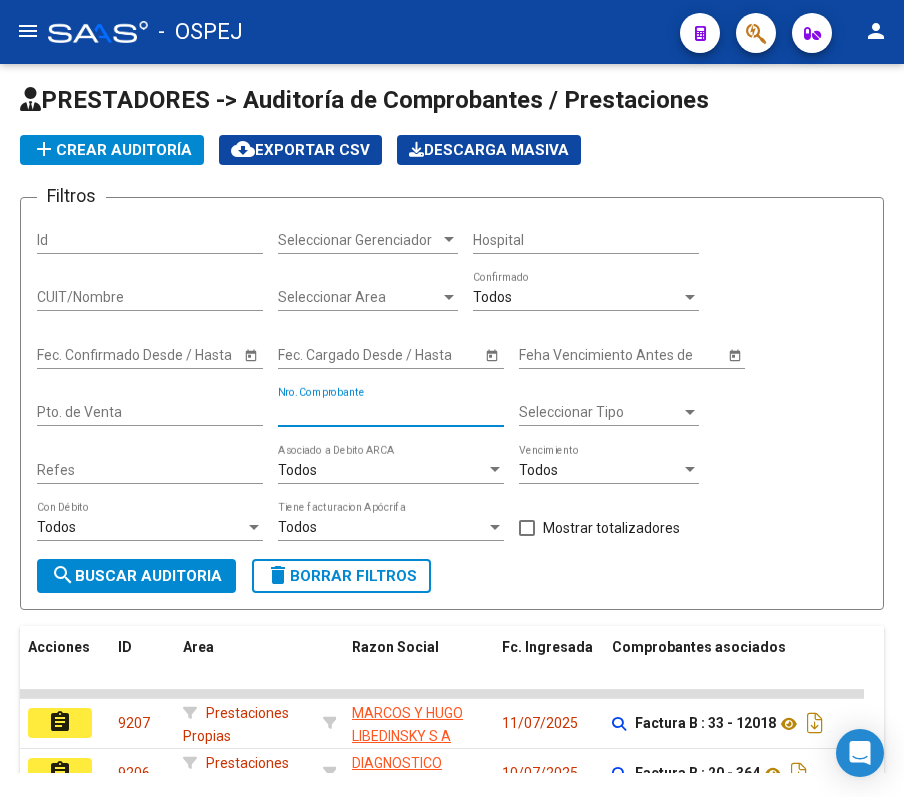 click on "Nro. Comprobante" at bounding box center (391, 412) 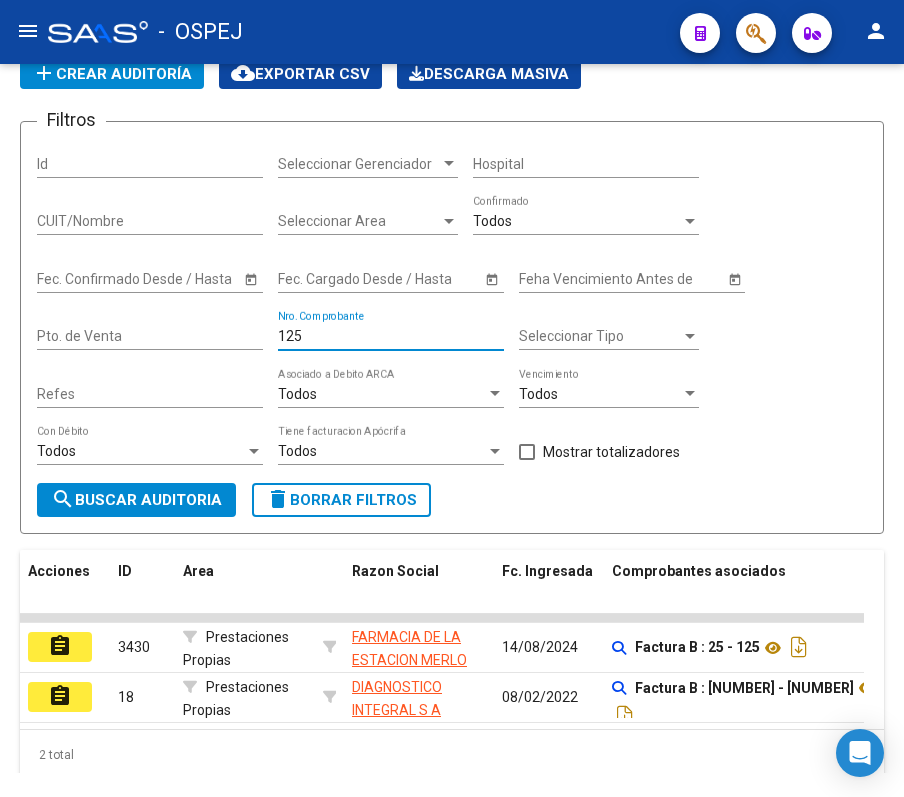 scroll, scrollTop: 104, scrollLeft: 0, axis: vertical 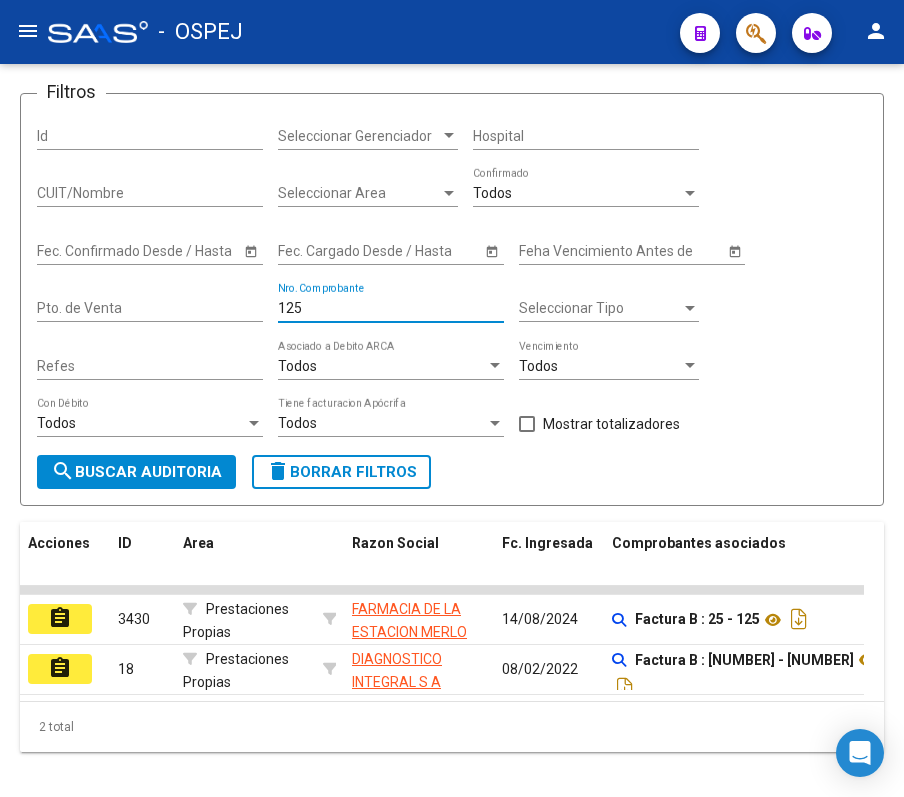 drag, startPoint x: 416, startPoint y: 300, endPoint x: 424, endPoint y: 314, distance: 16.124516 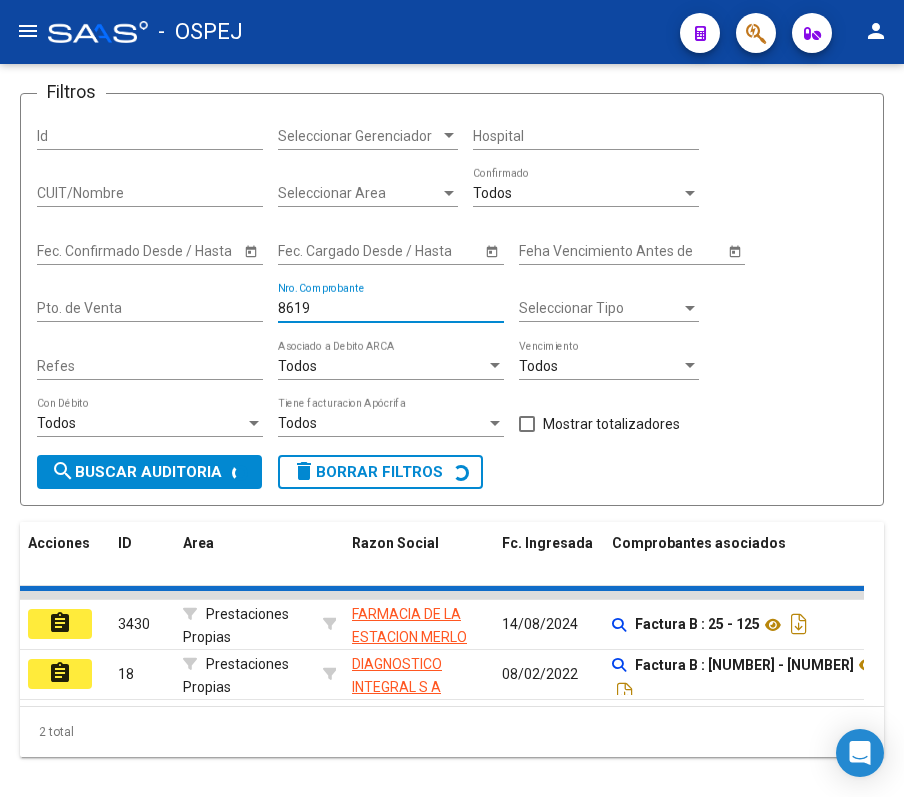 scroll, scrollTop: 85, scrollLeft: 0, axis: vertical 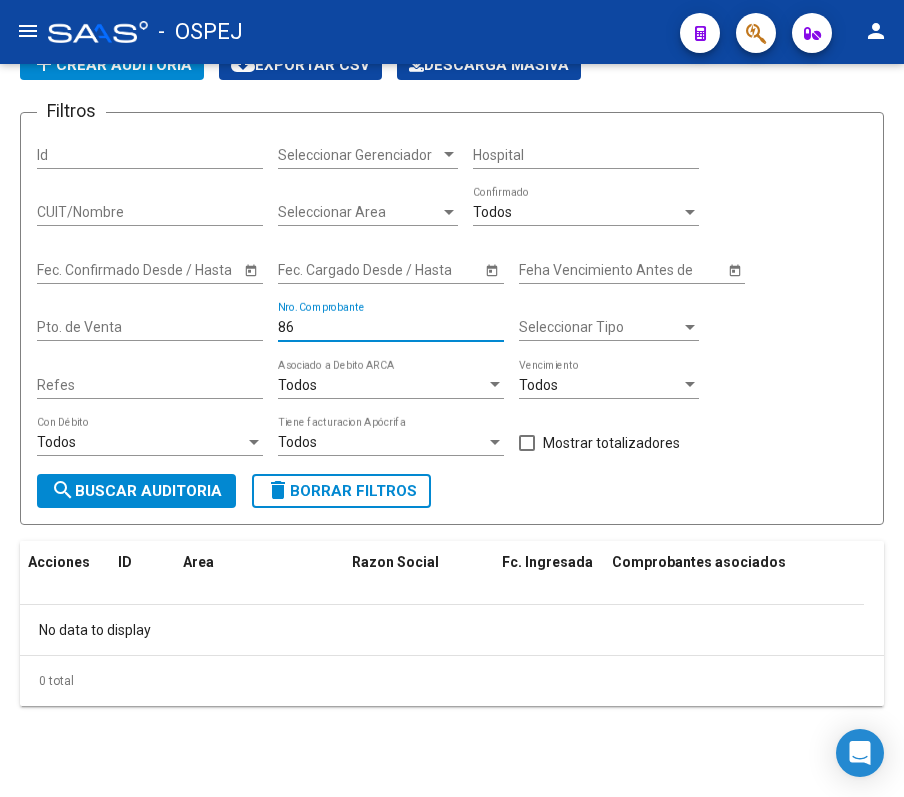 type on "8" 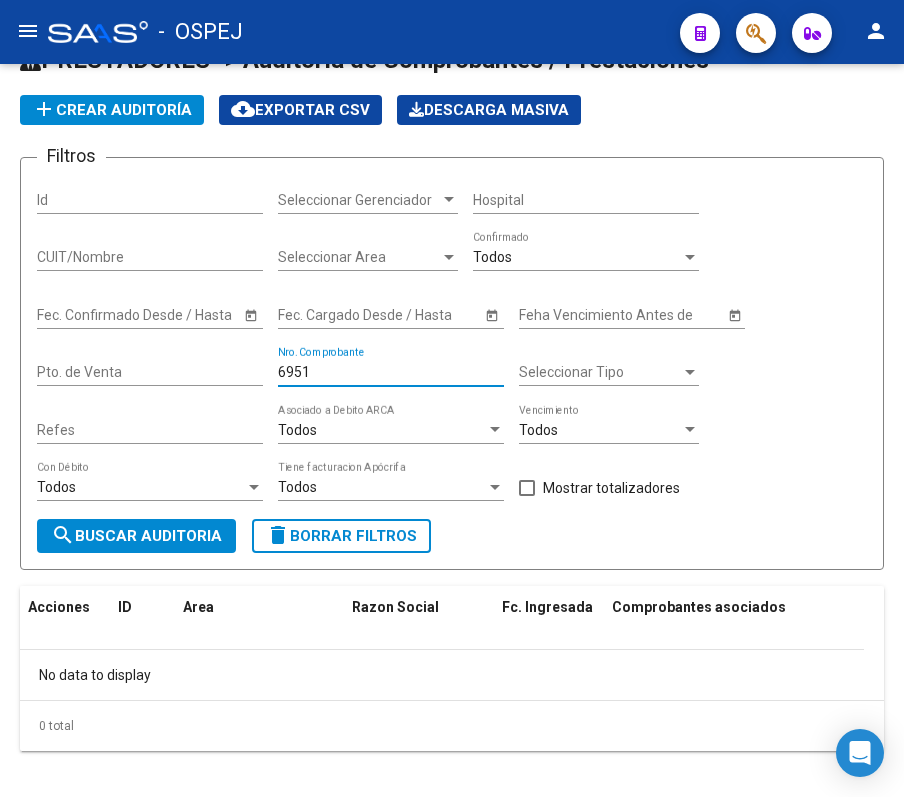 scroll, scrollTop: 85, scrollLeft: 0, axis: vertical 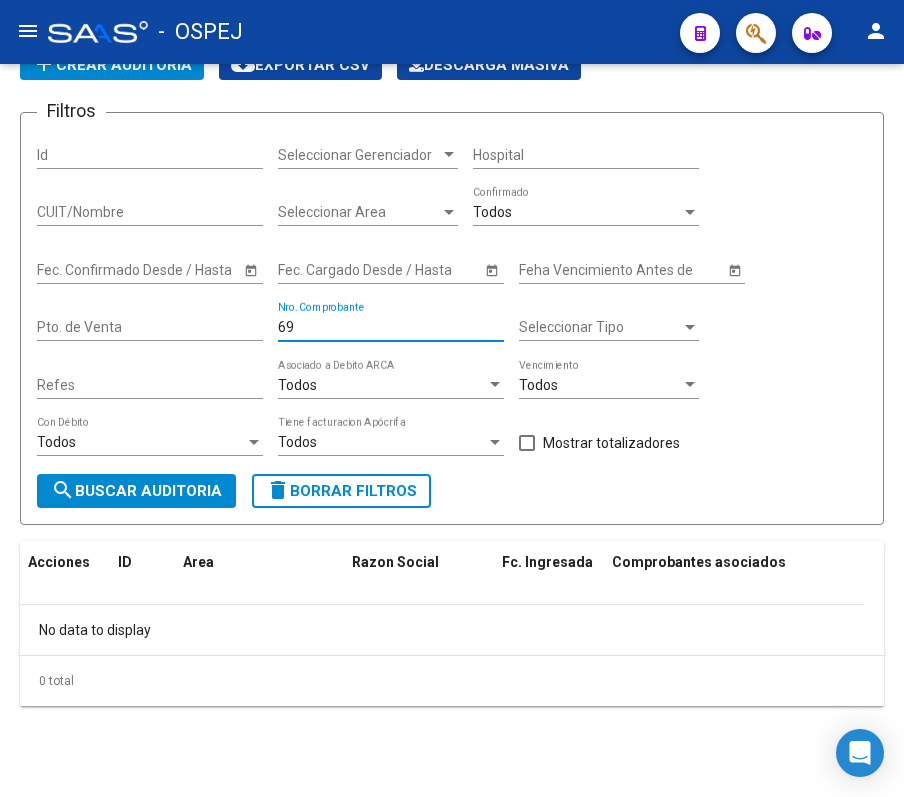 type on "6" 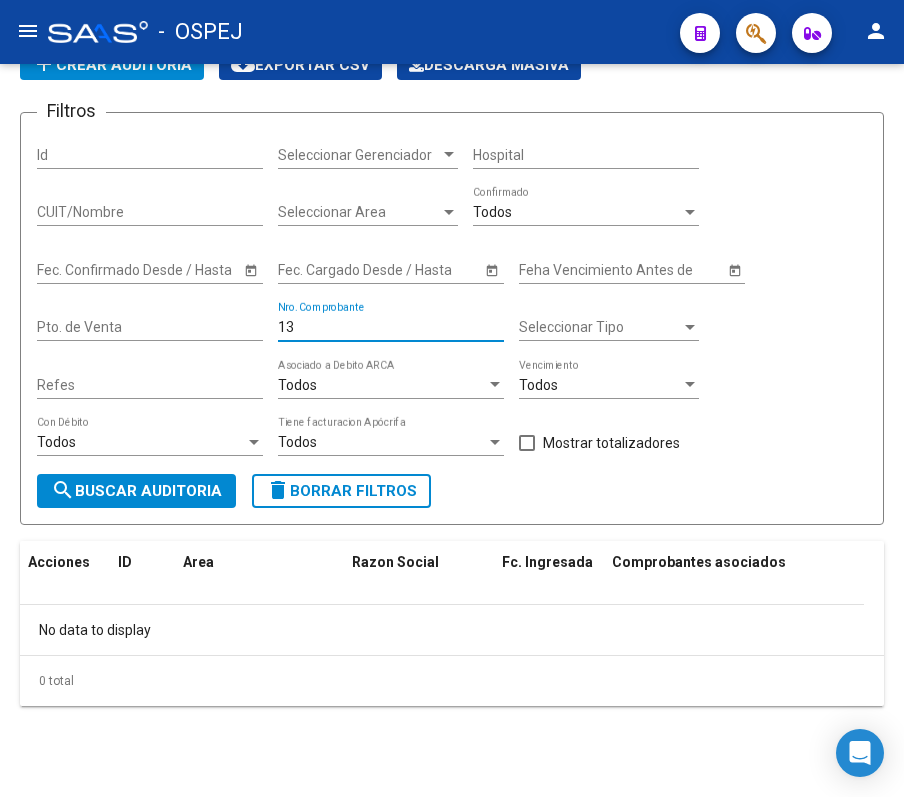 click on "13" at bounding box center (391, 327) 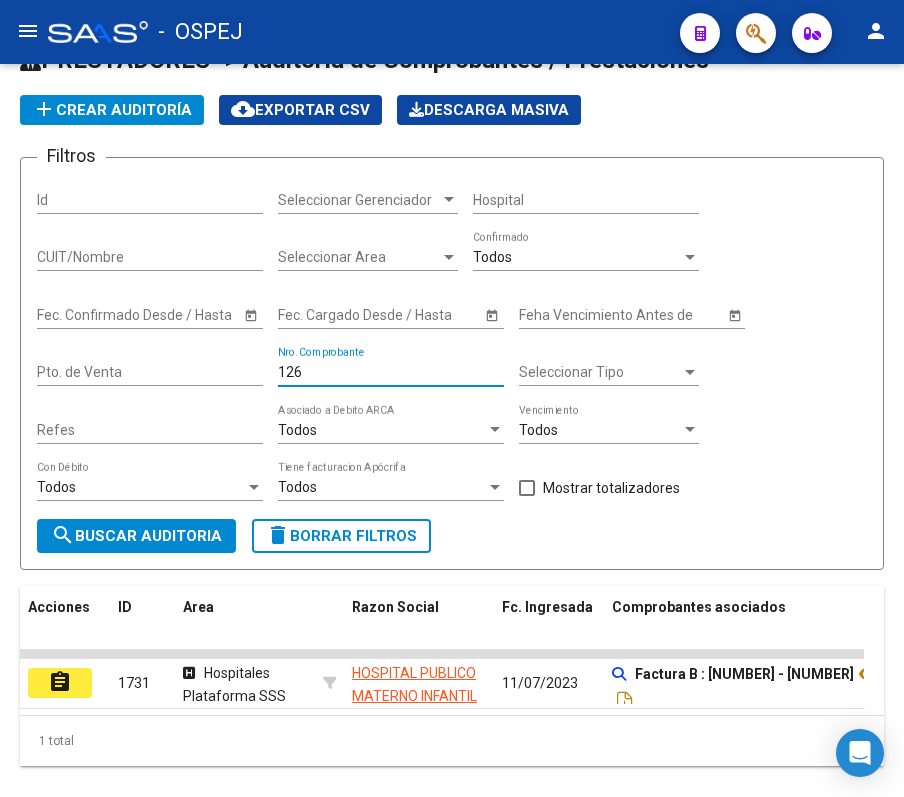 scroll, scrollTop: 85, scrollLeft: 0, axis: vertical 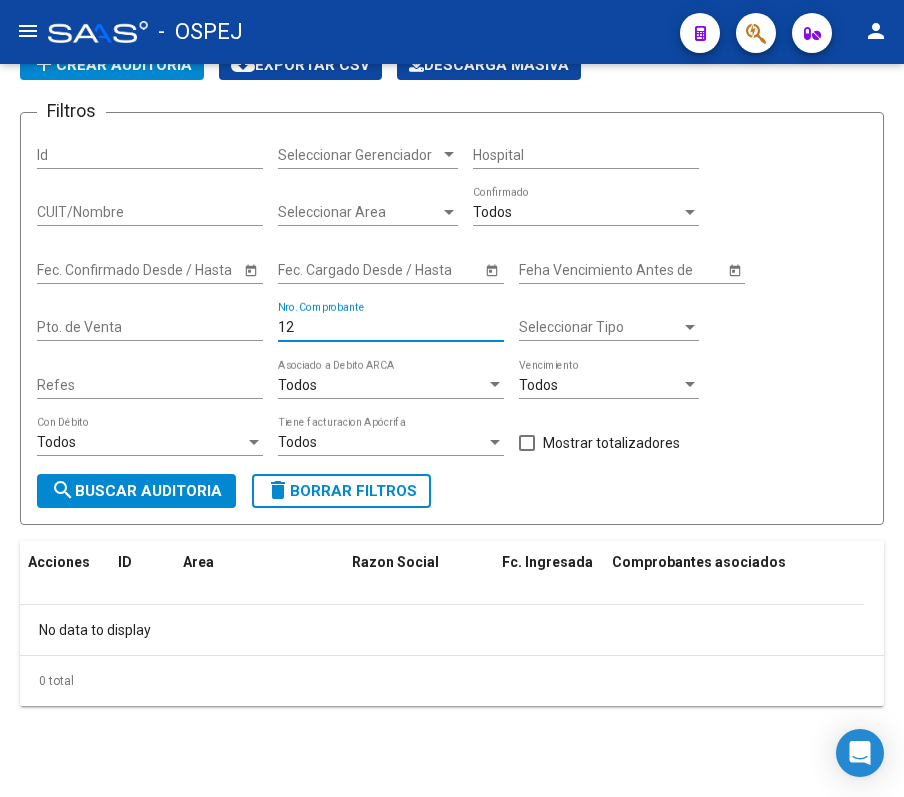 type on "1" 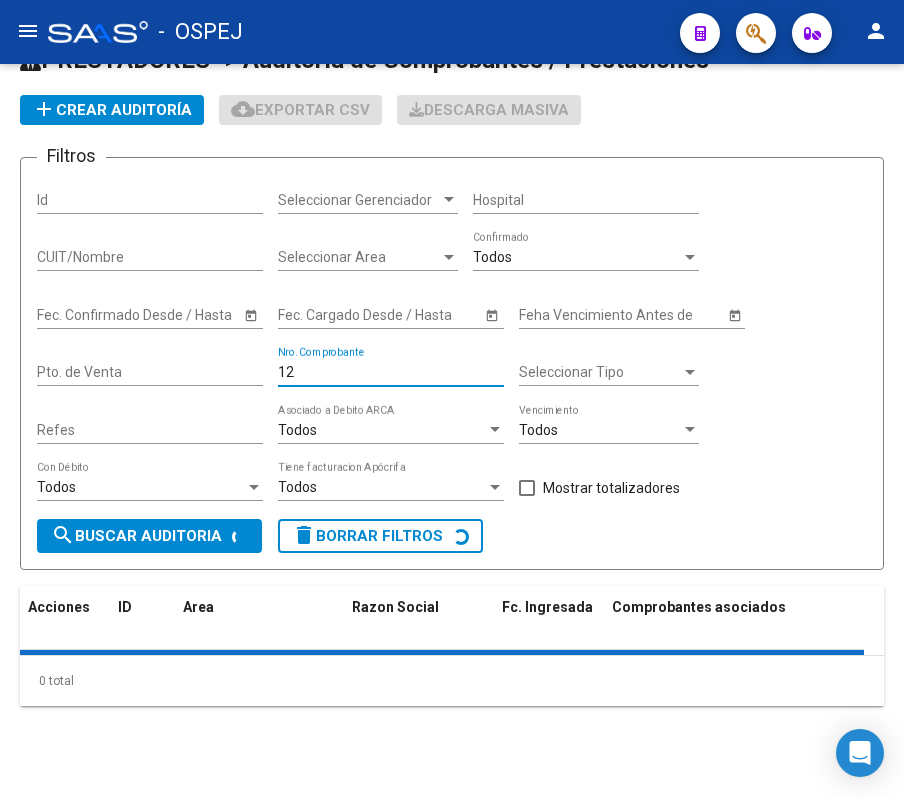 scroll, scrollTop: 85, scrollLeft: 0, axis: vertical 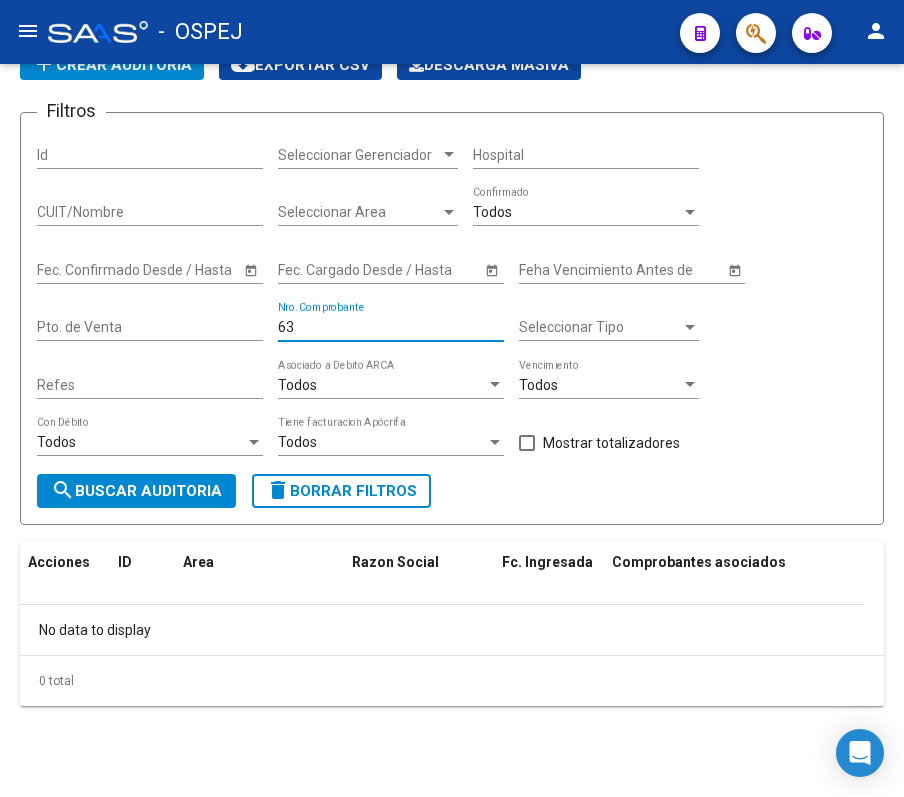 type on "6" 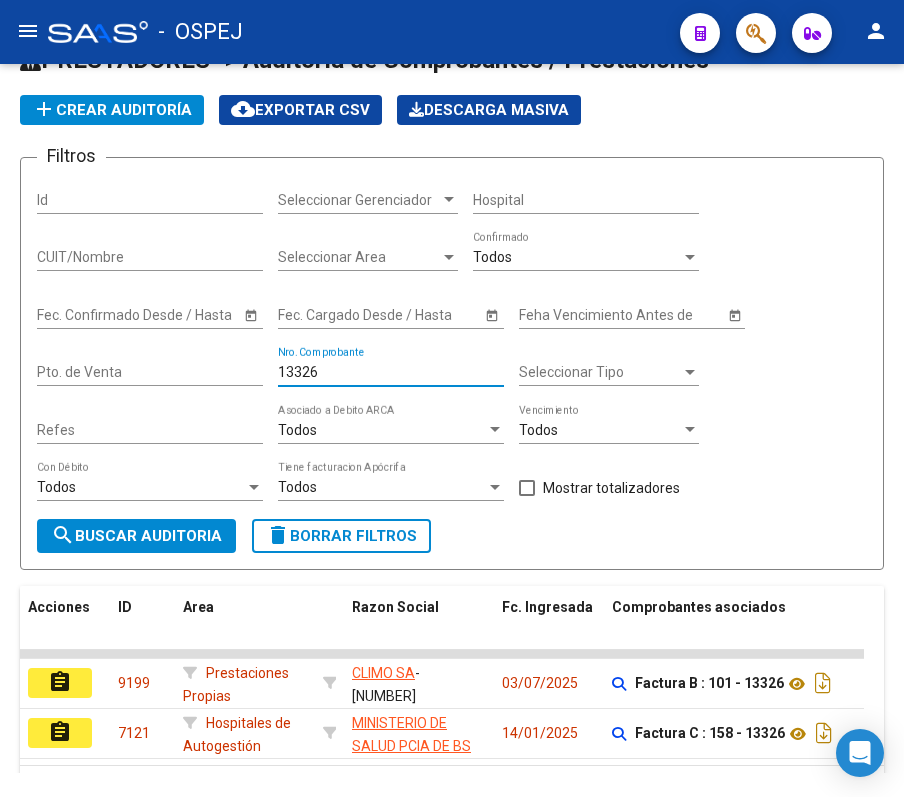 scroll, scrollTop: 85, scrollLeft: 0, axis: vertical 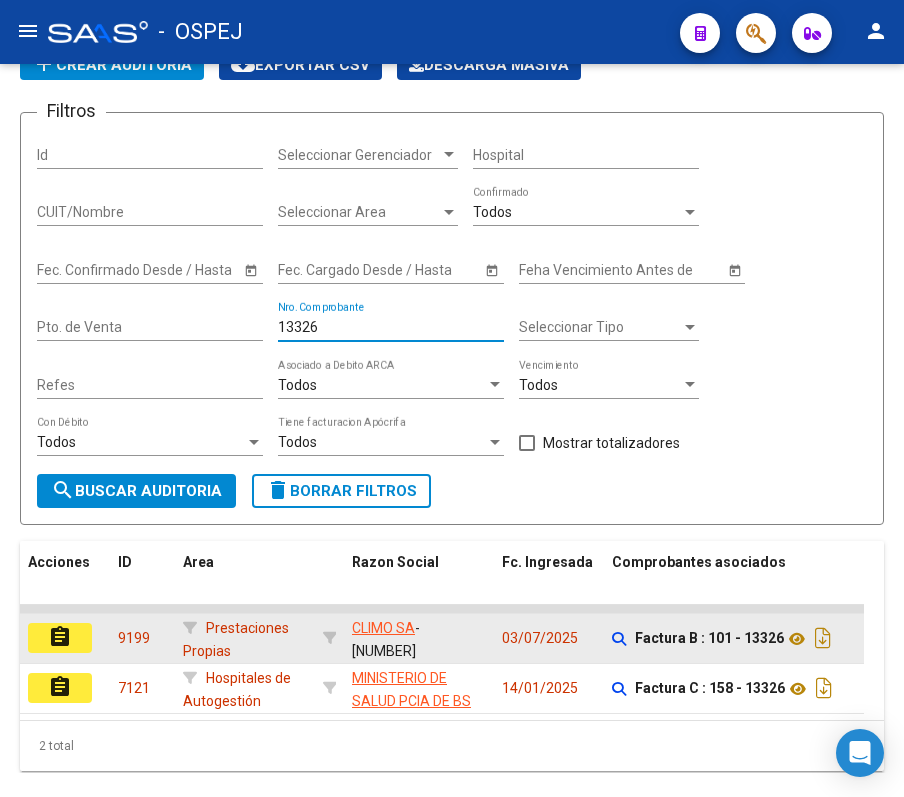 type on "13326" 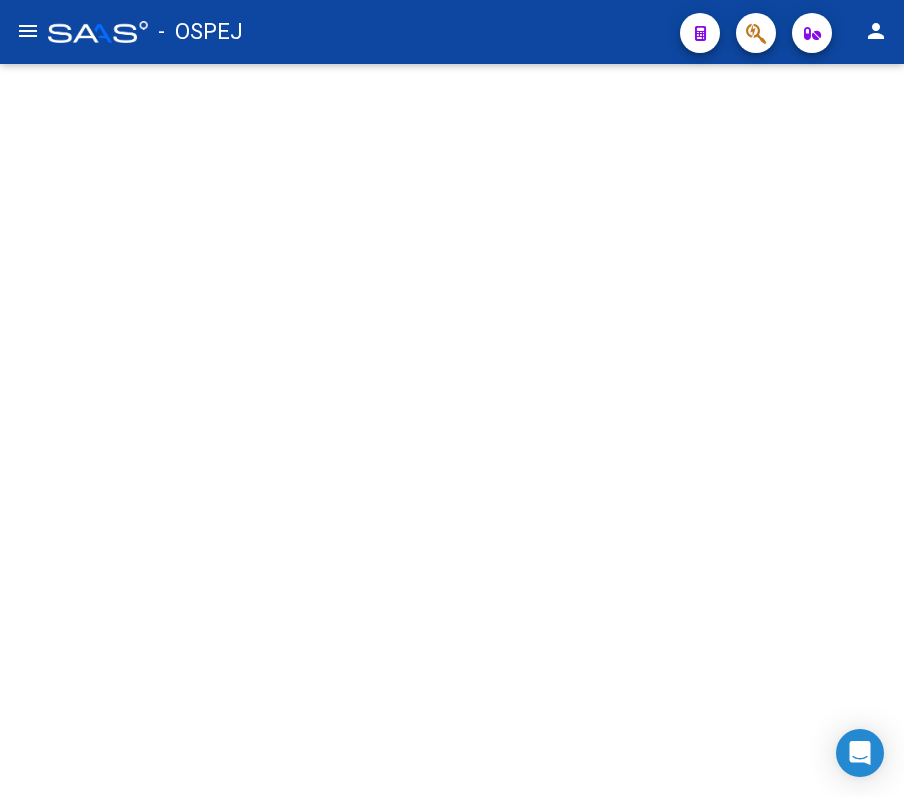 scroll, scrollTop: 0, scrollLeft: 0, axis: both 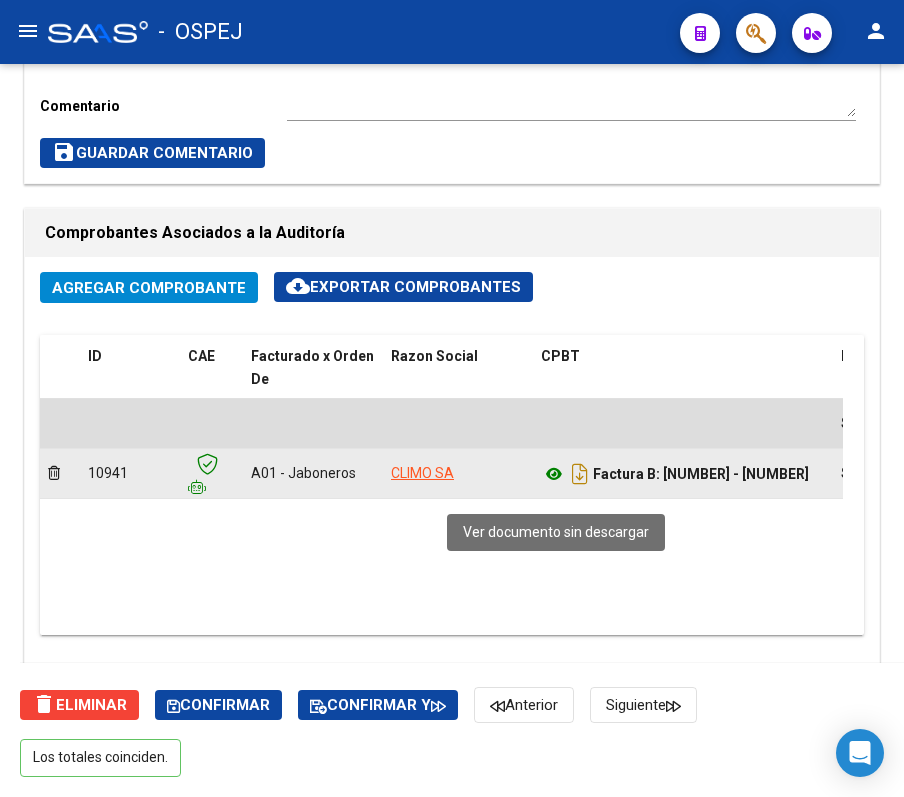 click 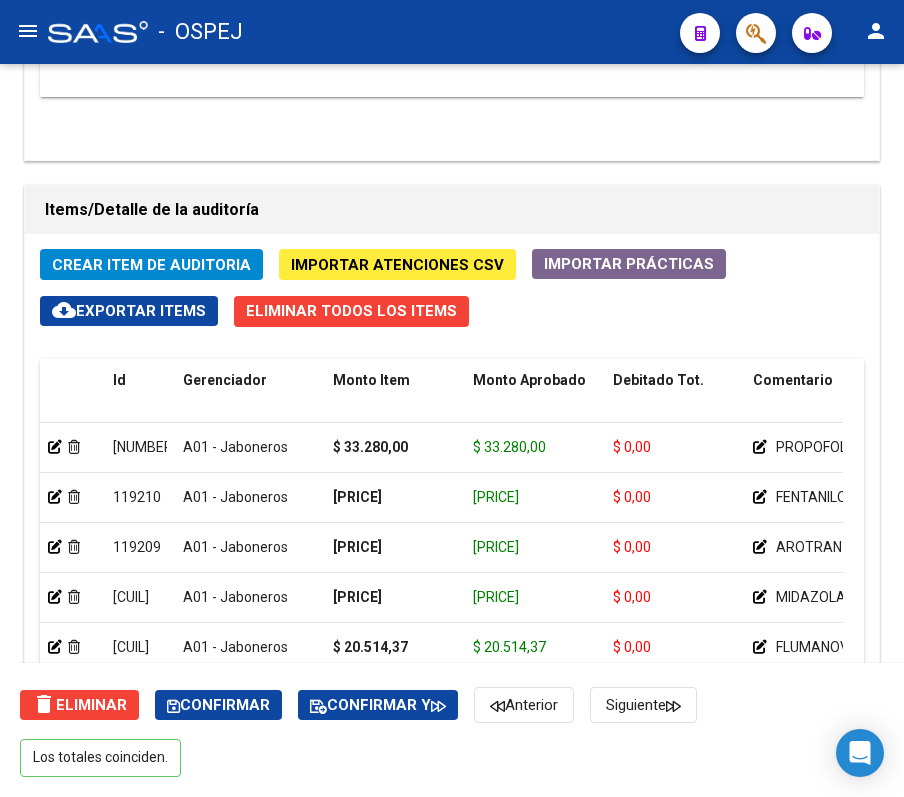 scroll, scrollTop: 1700, scrollLeft: 0, axis: vertical 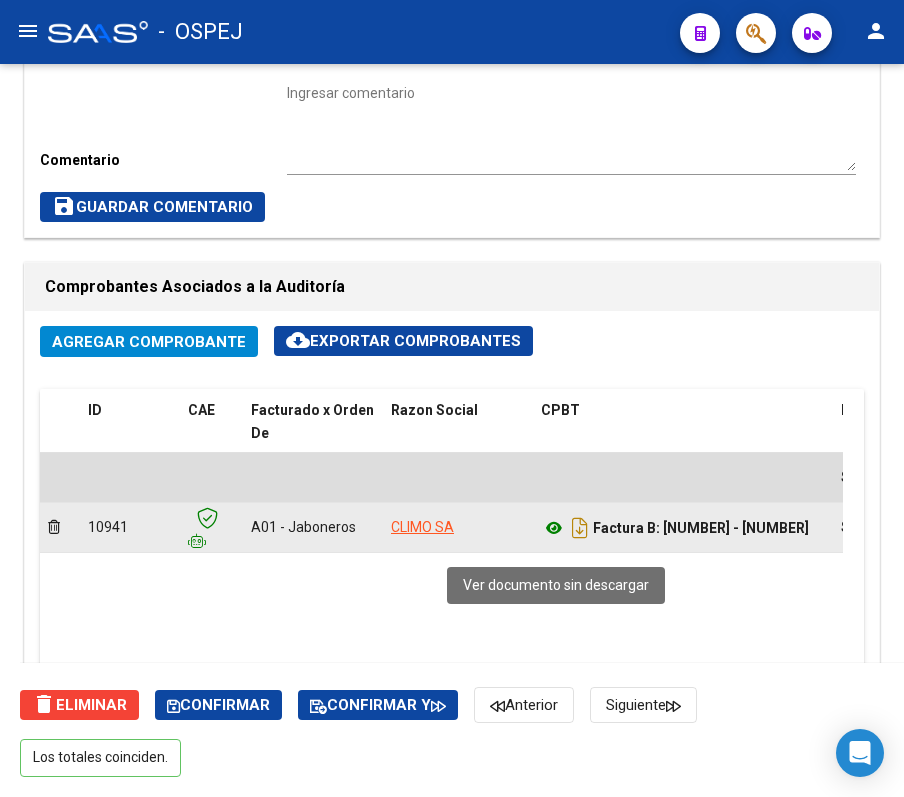 click 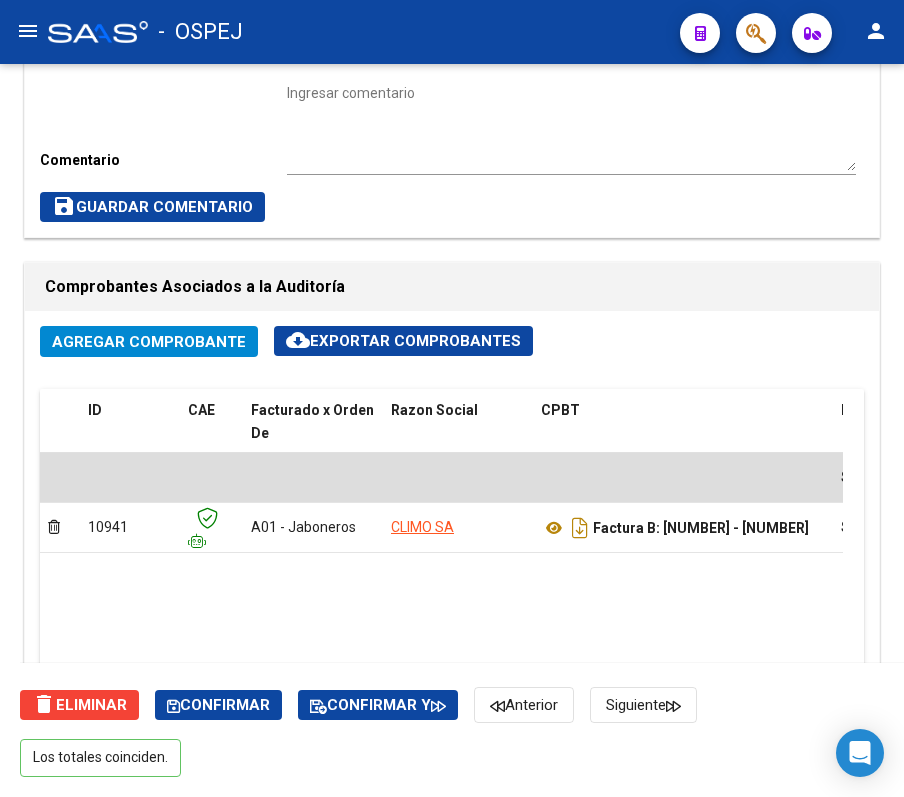 click on "arrow_back Editar [NUMBER]    cloud_download  Generar informe  Puede notificar al gerenciador respecto de esta auditoria, para invitarlo a formar parte de la misma realizando comentarios.  NOTIFICAR Totales Auditoría Total Comprobantes:  [PRICE] Total Items Auditados:  [PRICE] Falta Identificar:   [PRICE] Items Auditados Total Aprobado: [PRICE] Total Debitado: [PRICE] Totales Aprobado - Imputado x Gerenciador Gerenciador Total A01 - Jaboneros  [PRICE] Información del área Cambiar de área a esta auditoría  Area * Prestaciones Propias Seleccionar area Comentario    Ingresar comentario  save  Guardar Comentario  Comprobantes Asociados a la Auditoría Agregar Comprobante cloud_download  Exportar Comprobantes  ID CAE Facturado x Orden De Razon Social CPBT Monto Fecha Cpbt Fecha Recibido Doc Respaldatoria Doc Trazabilidad Expte. Interno Creado Usuario [PRICE] [NUMBER]  A01 - Jaboneros [COMPANY_NAME]  Factura B: [NUMBER] - [NUMBER]  [PRICE] [DATE] [DATE] [DATE] Id CUIL" 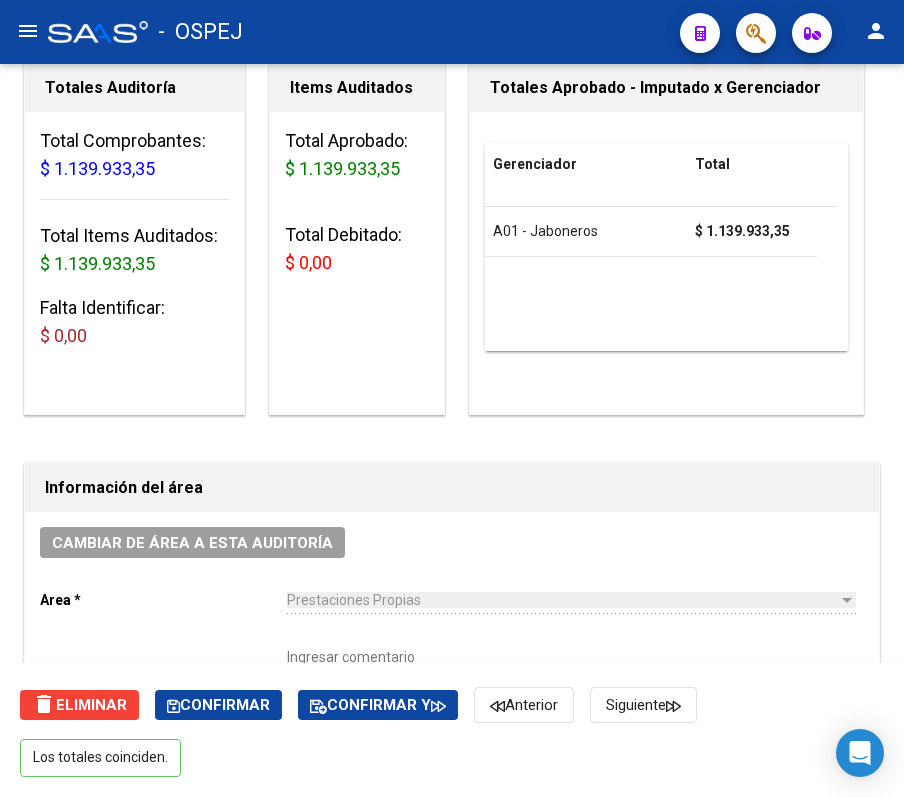 scroll, scrollTop: 0, scrollLeft: 0, axis: both 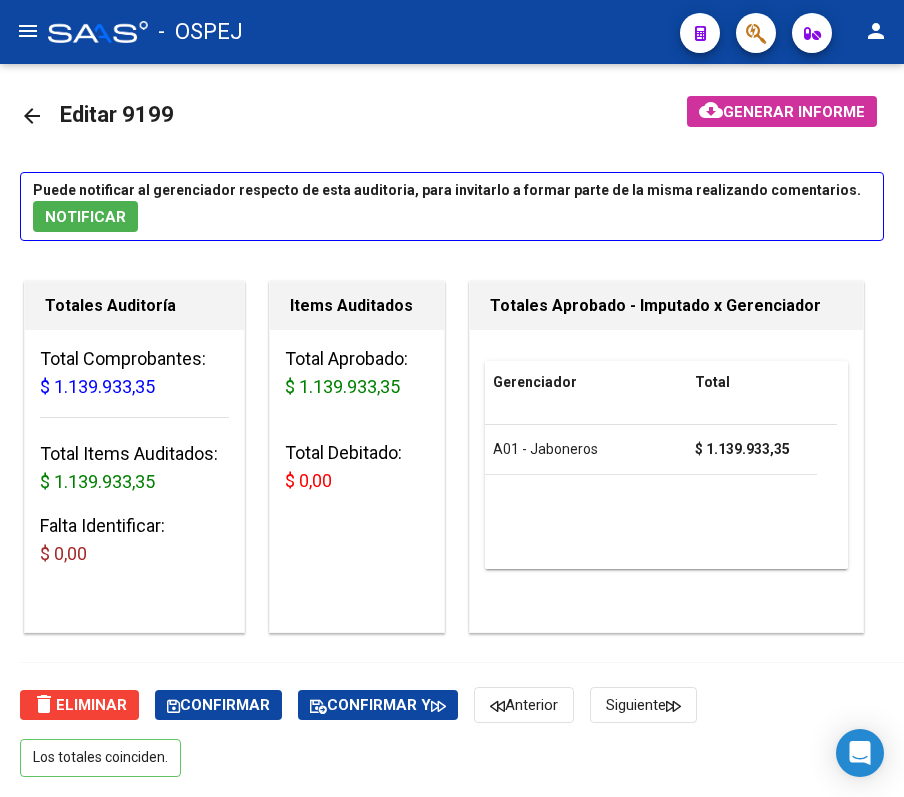 click on "arrow_back" 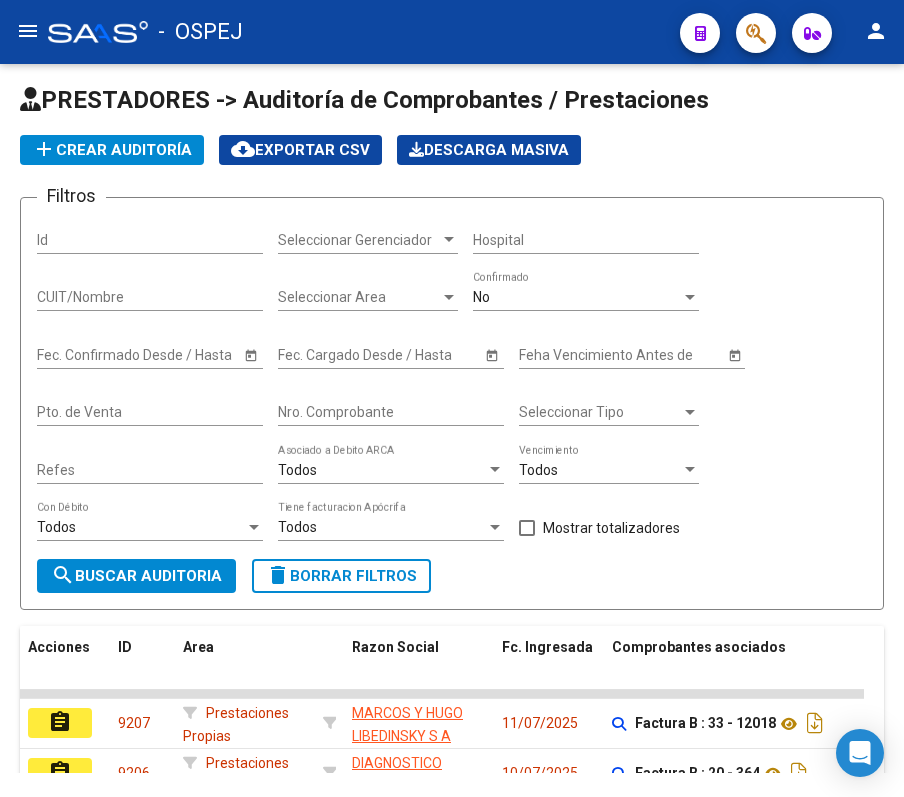 drag, startPoint x: 500, startPoint y: 312, endPoint x: 502, endPoint y: 300, distance: 12.165525 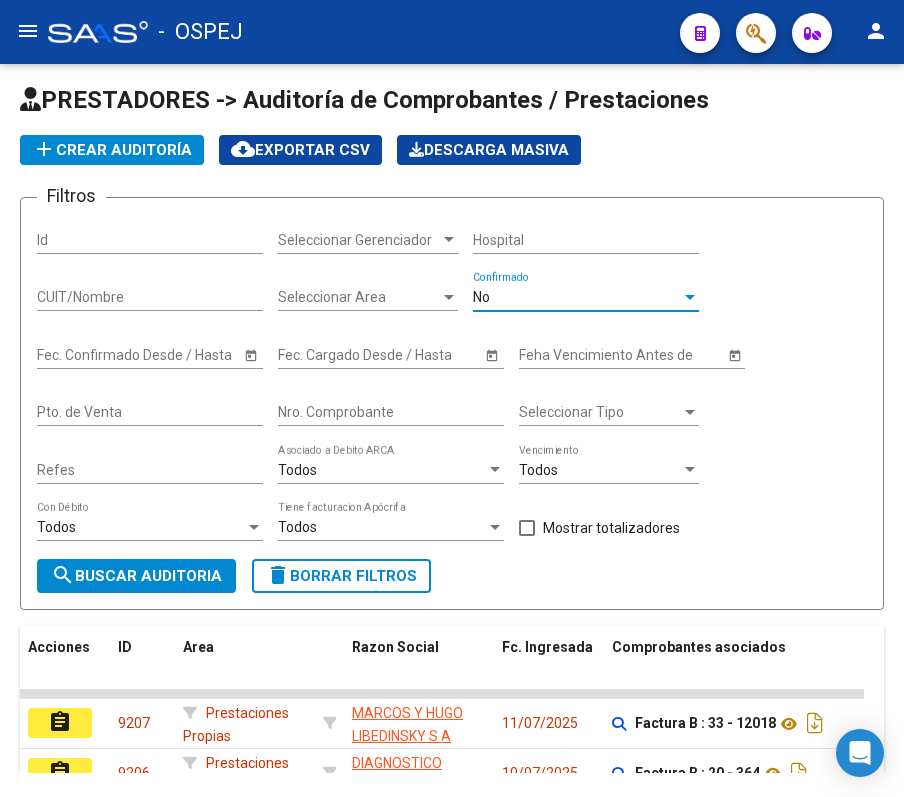 click on "No" at bounding box center (577, 297) 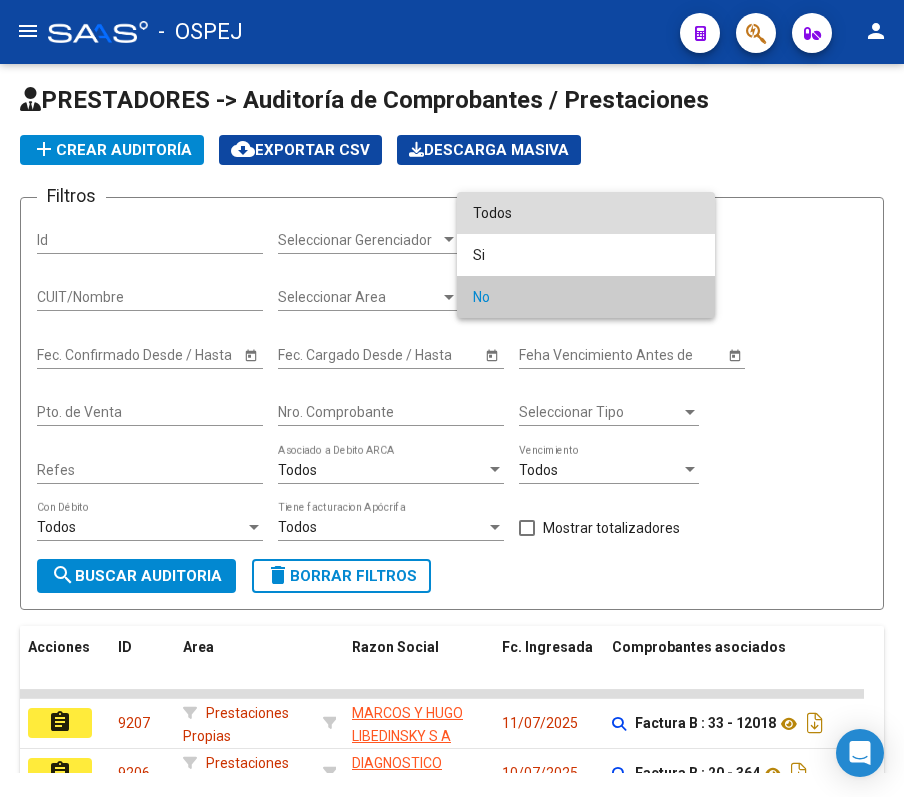click on "Todos" at bounding box center [586, 213] 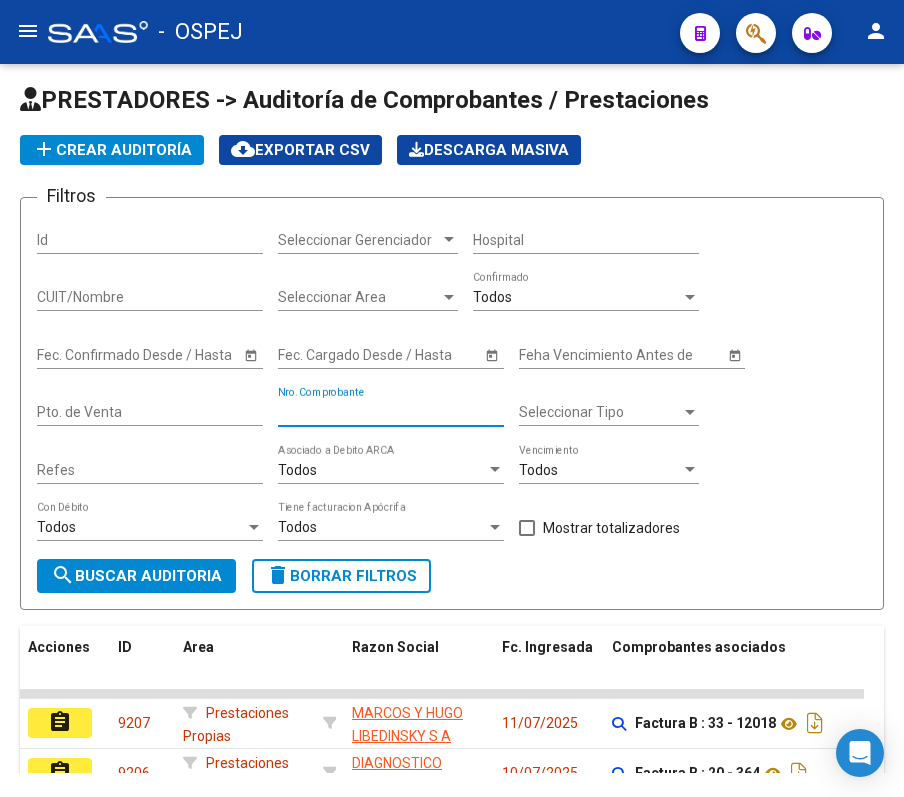 click on "Nro. Comprobante" at bounding box center [391, 412] 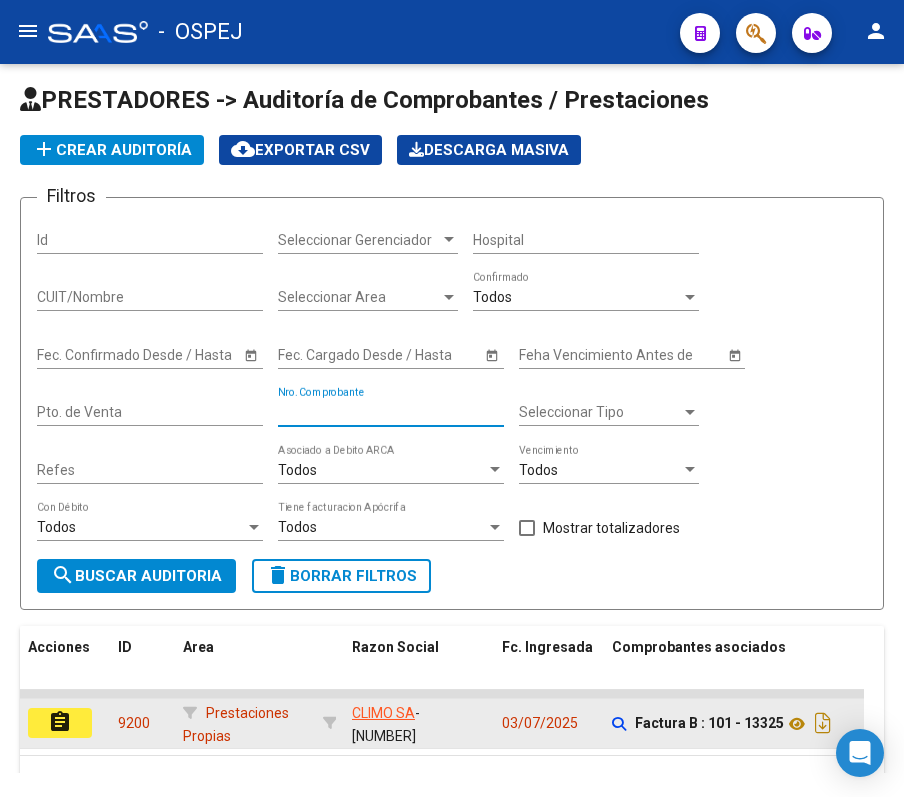 type on "[NUMBER]" 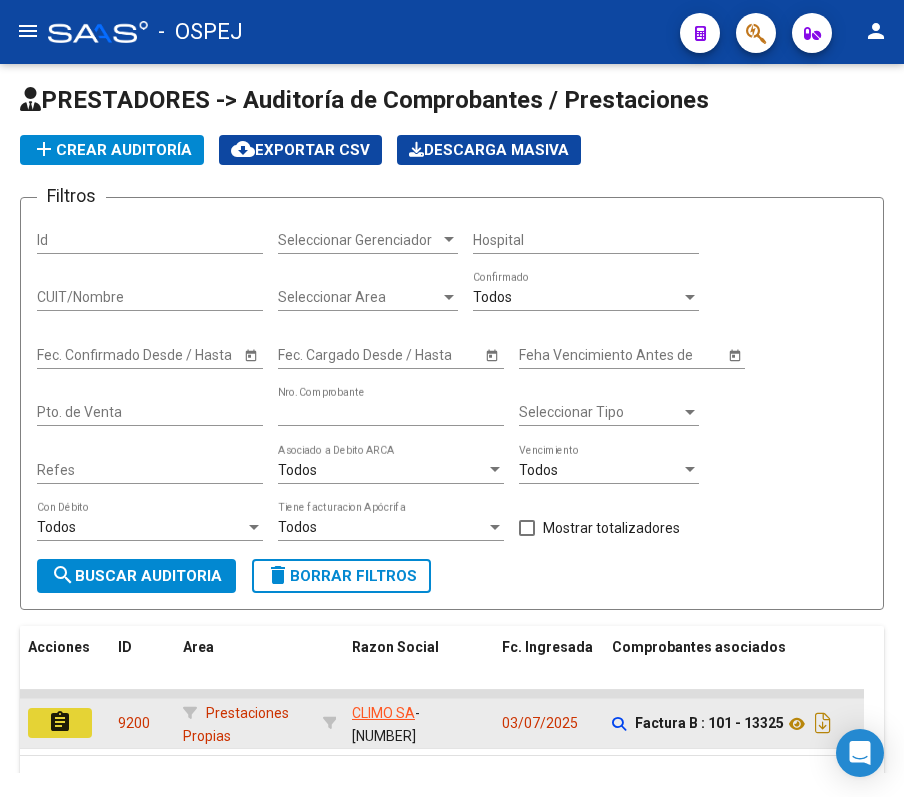 click on "assignment" 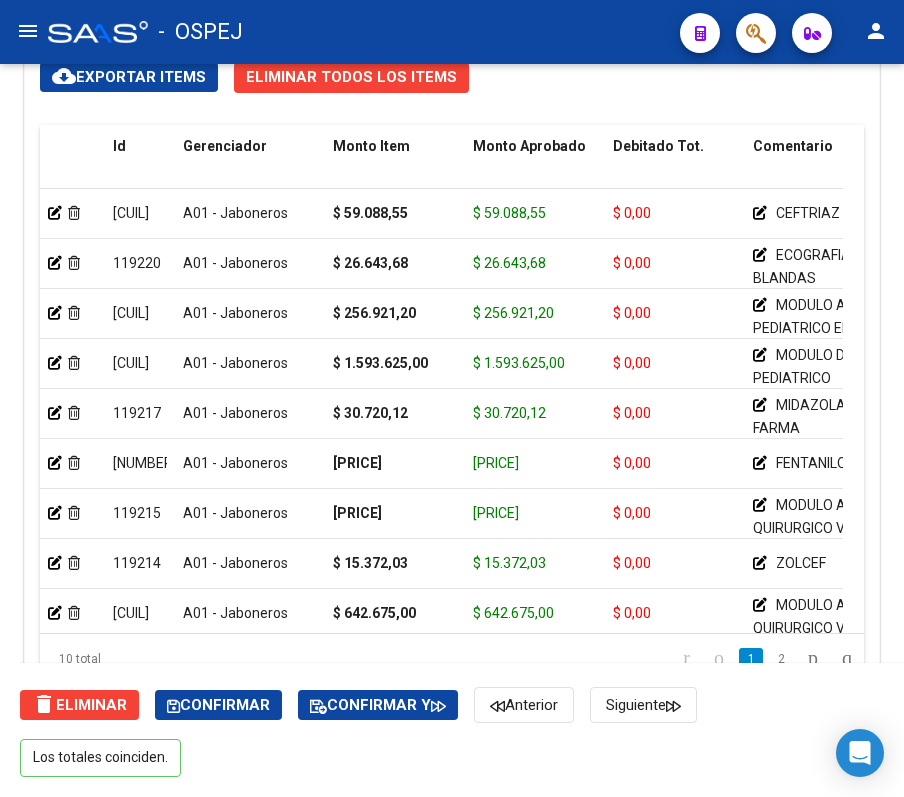 scroll, scrollTop: 1700, scrollLeft: 0, axis: vertical 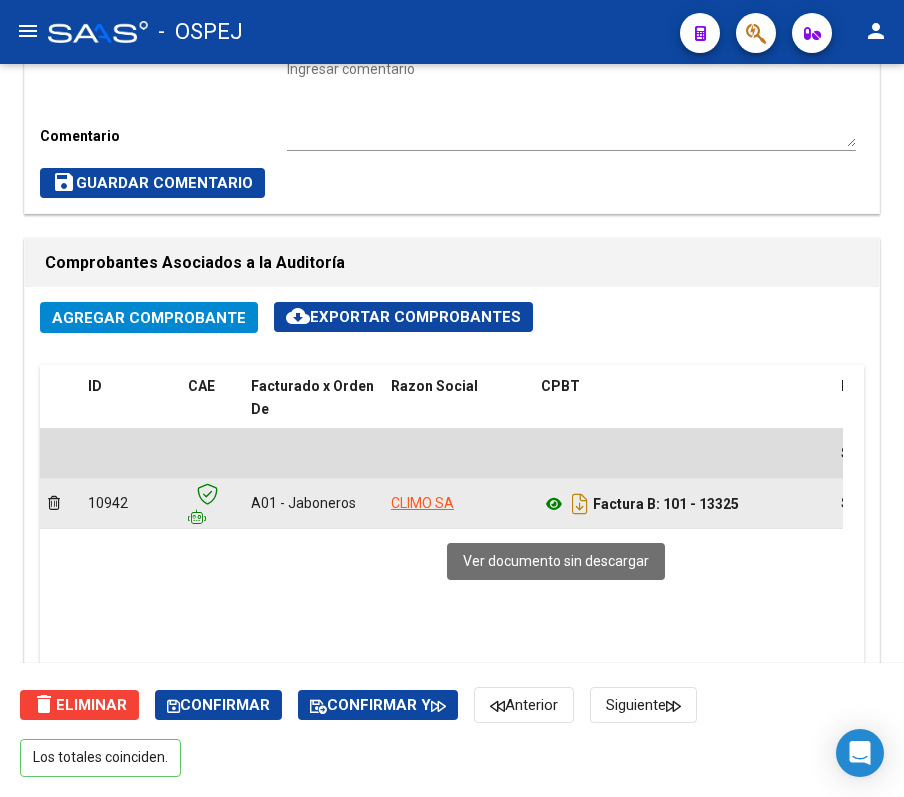 click 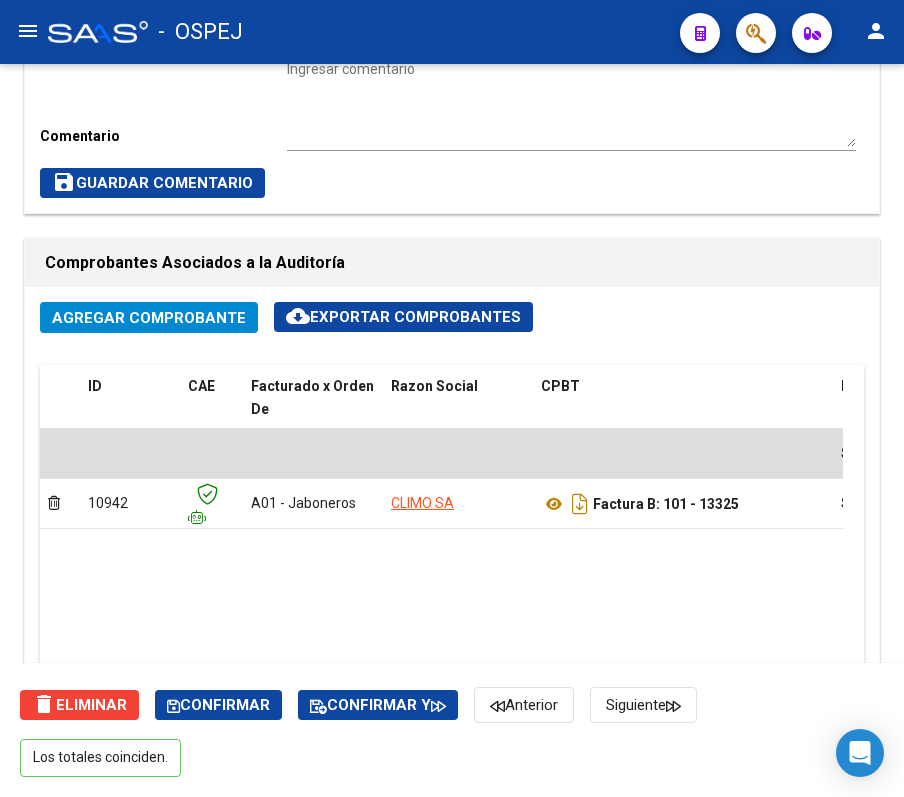 scroll, scrollTop: 0, scrollLeft: 0, axis: both 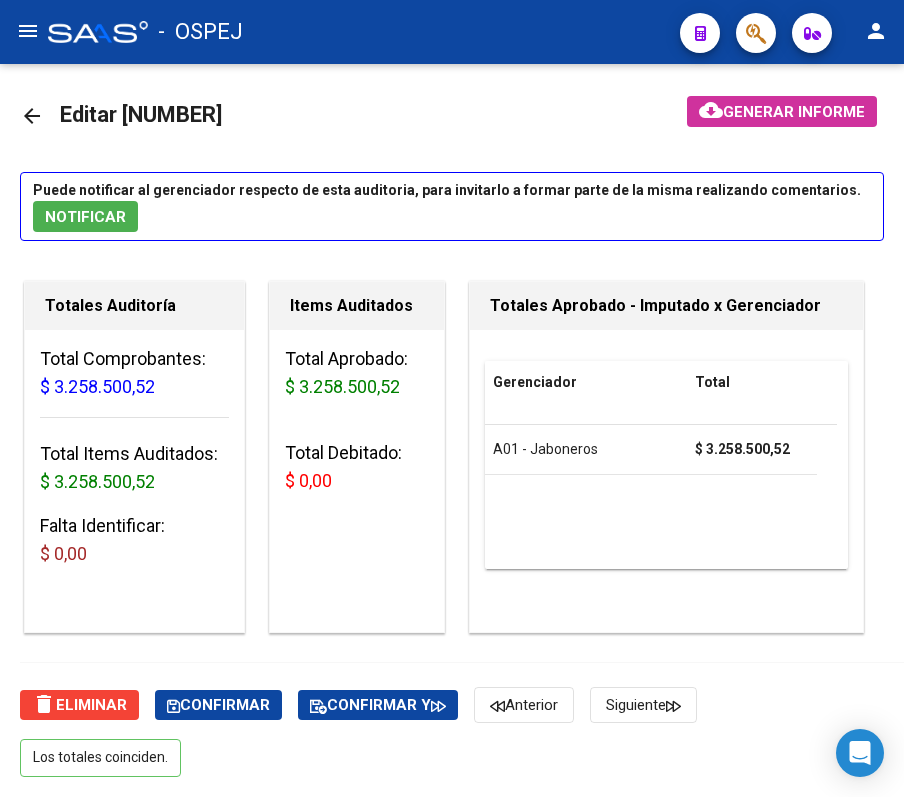 click on "arrow_back" 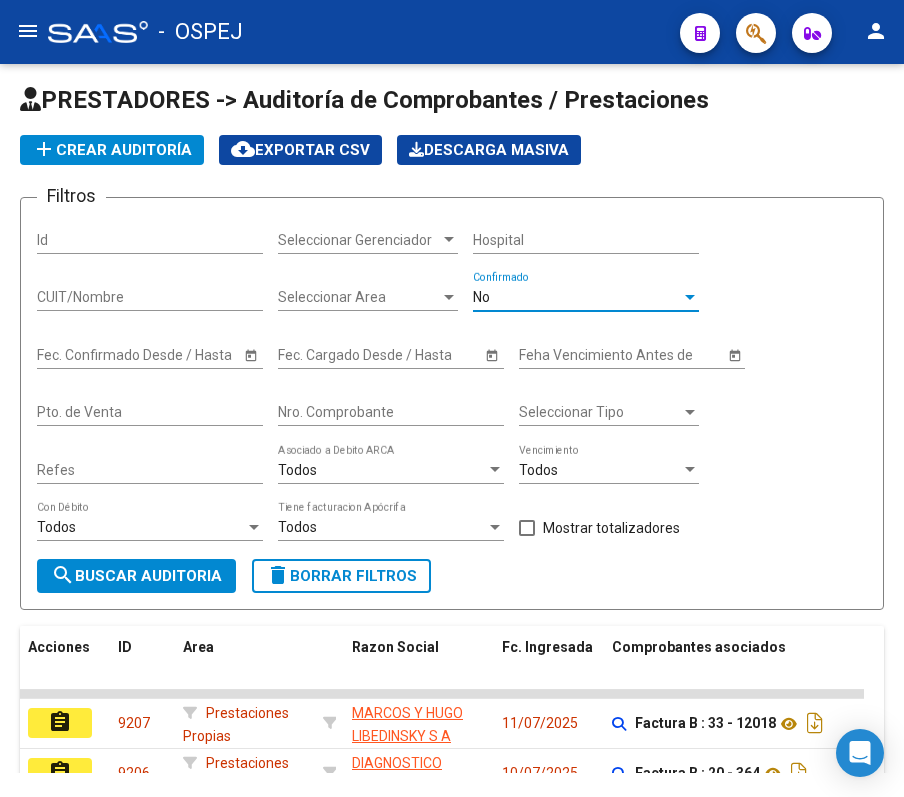 click on "No" at bounding box center (577, 297) 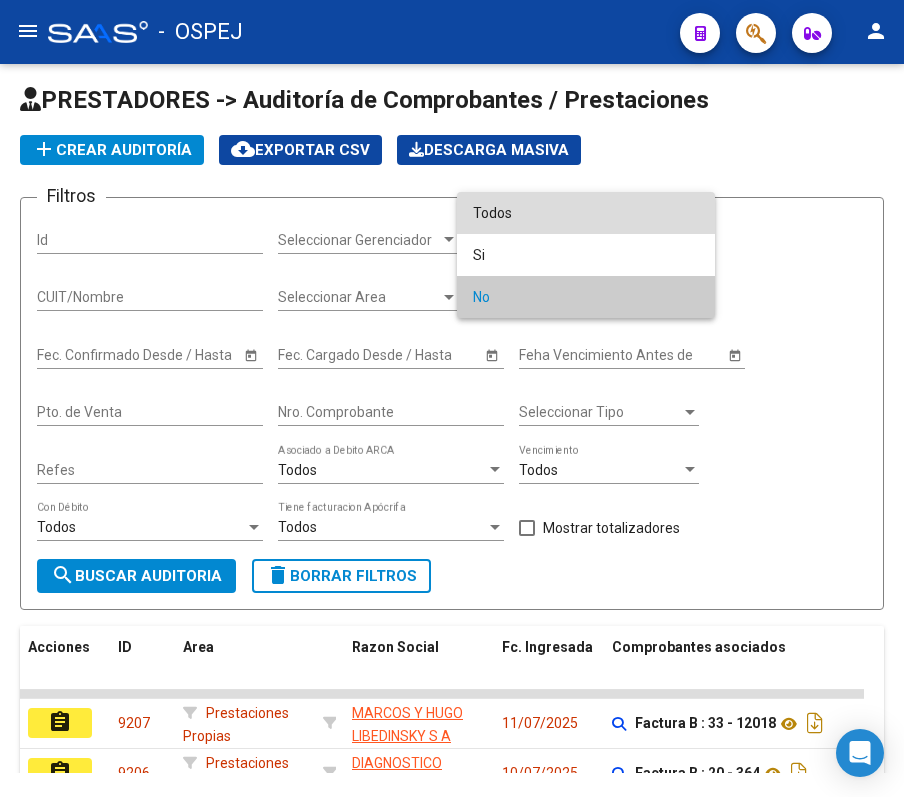 click on "Todos" at bounding box center (586, 213) 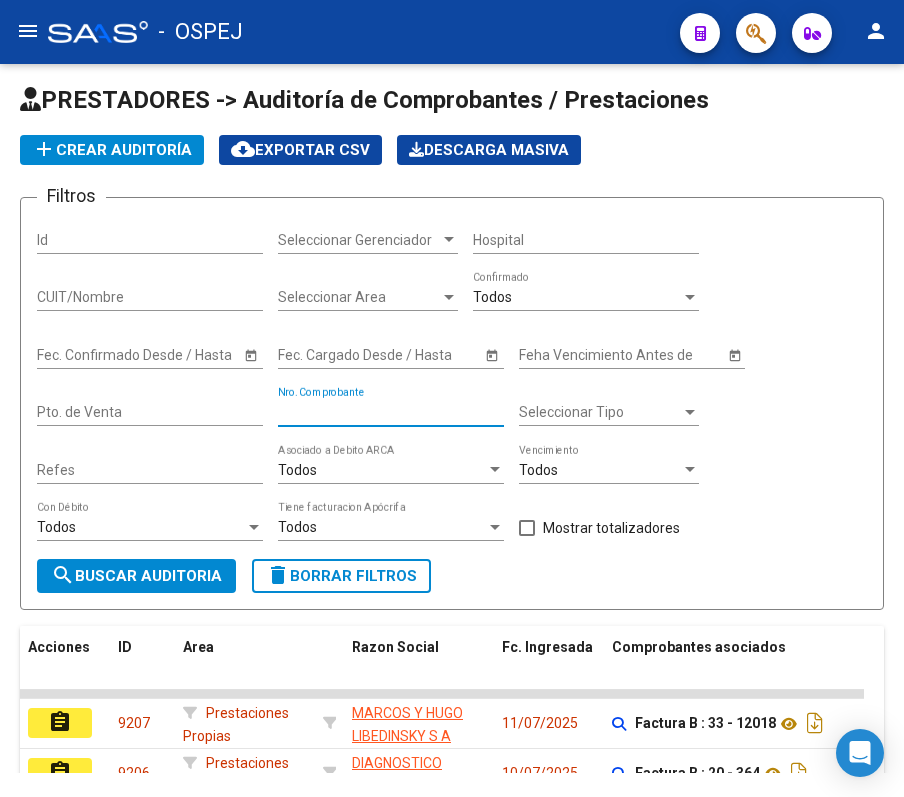 click on "Nro. Comprobante" at bounding box center [391, 412] 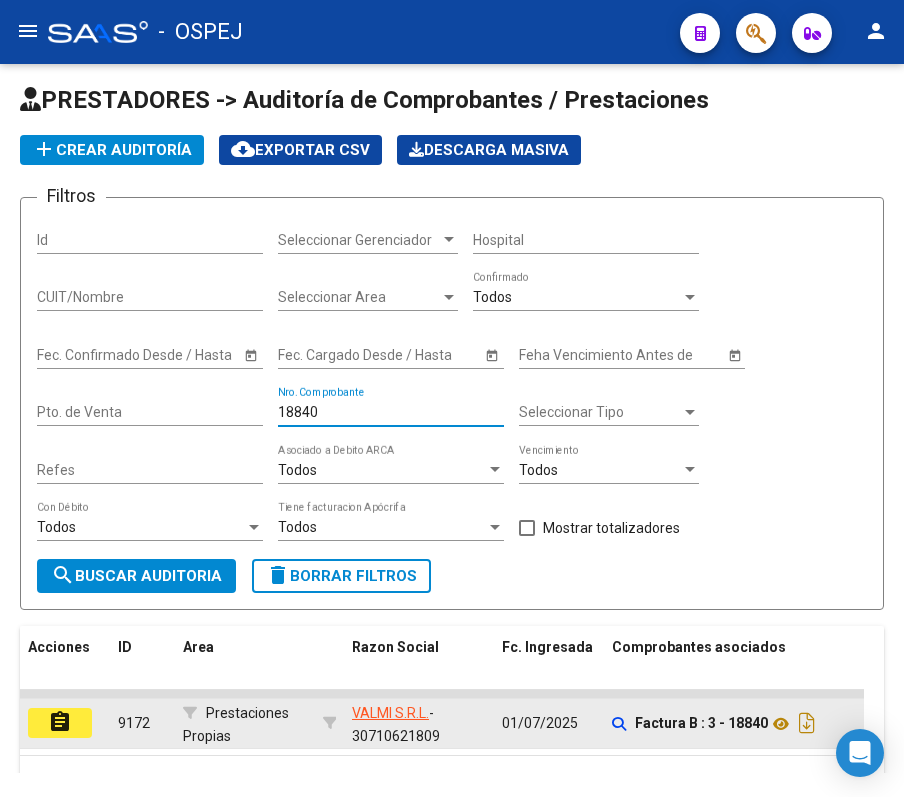 type on "18840" 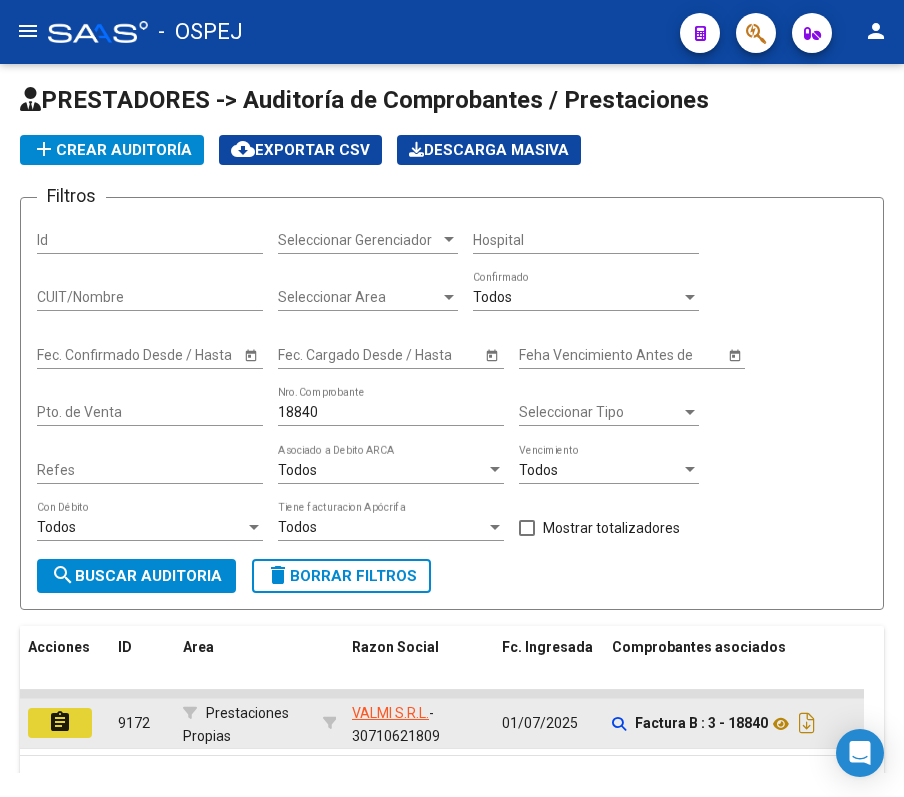 click on "assignment" 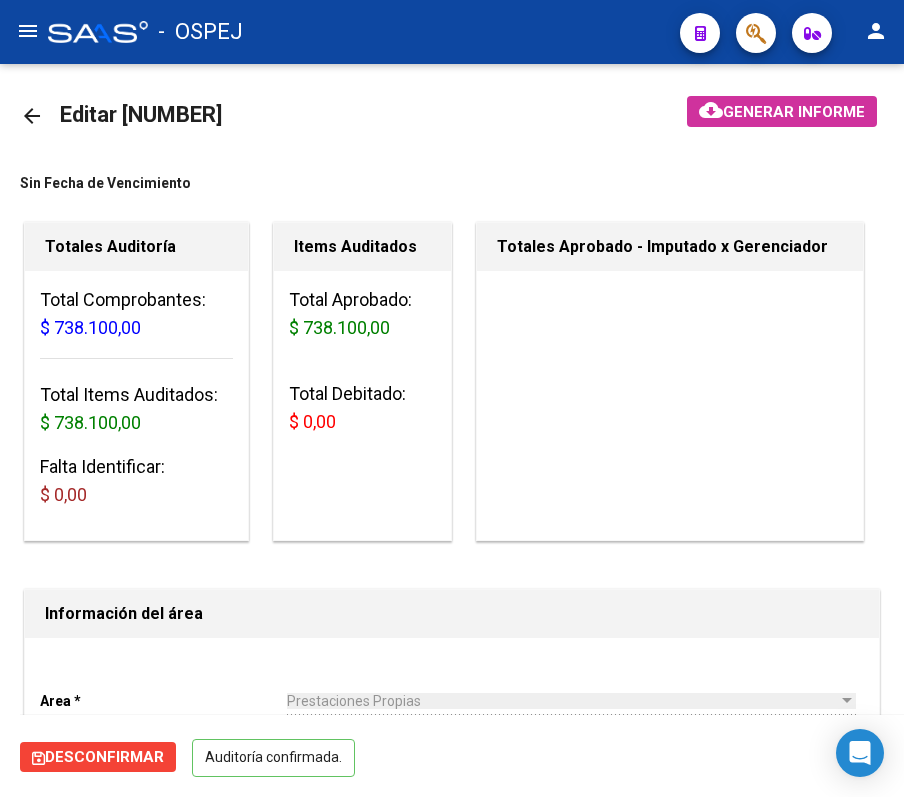 click on "Desconfirmar   Auditoría confirmada." 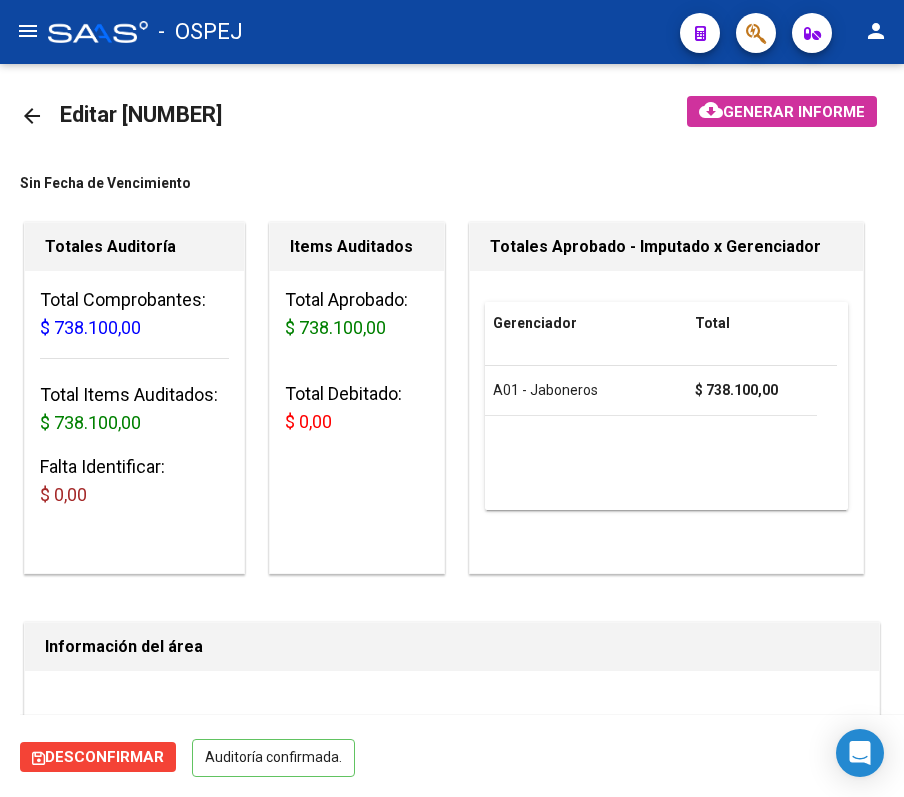 click on "arrow_back Editar 9172    cloud_download  Generar informe  Sin Fecha de Vencimiento  Totales Auditoría Total Comprobantes:  $ 738.100,00 Total Items Auditados:  $ 738.100,00 Falta Identificar:   $ 0,00 Items Auditados Total Aprobado: $ 738.100,00 Total Debitado: $ 0,00 Totales Aprobado - Imputado x Gerenciador Gerenciador Total A01 - Jaboneros  $ 738.100,00 Información del área  Area * Prestaciones Propias Seleccionar area Periodo Imputado    202507 Ingresar el Periodo  COMENTARIO :  Comprobantes Asociados a la Auditoría cloud_download  Exportar Comprobantes  ID CAE Facturado x Orden De Razon Social CPBT Monto Fecha Cpbt Fecha Recibido Doc Respaldatoria Doc Trazabilidad Expte. Interno Creado Usuario $ 738.100,00 10908  A01 - Jaboneros VALMI S.R.L.  Factura B: 3 - 18840  $ 738.100,00 30/06/2025 01/07/2025 01/07/2025 Alfredo Petre - contable@example.com.ar Items/Detalle de la auditoría cloud_download  Exportar Items  Id Gerenciador Monto Item Monto Aprobado Debitado Tot. Comentario CUIL" 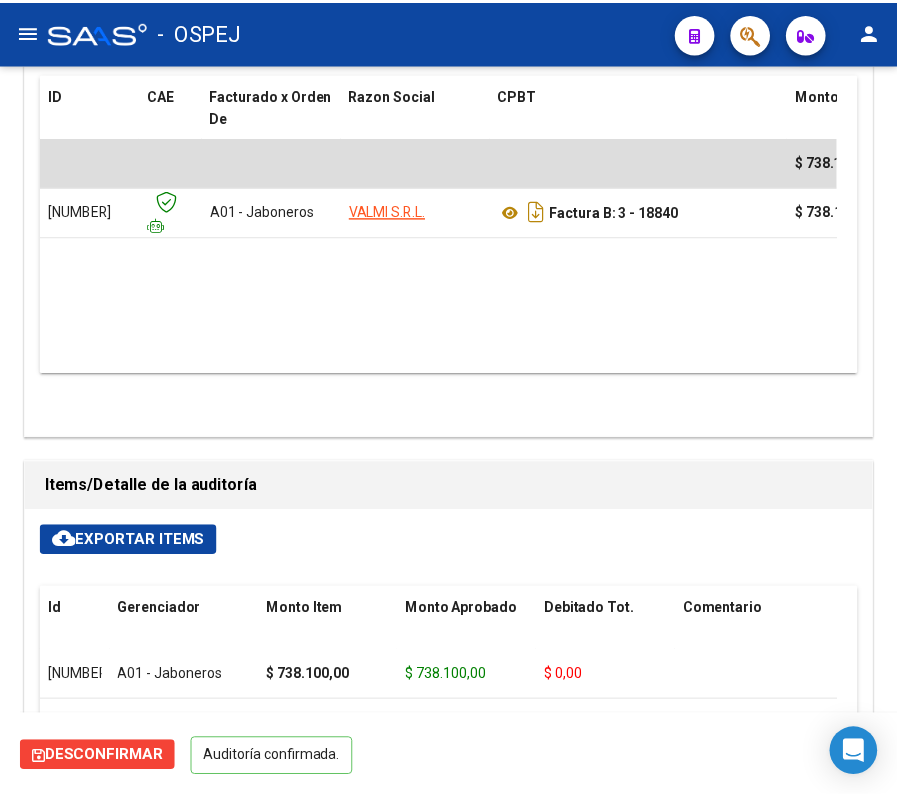 scroll, scrollTop: 888, scrollLeft: 0, axis: vertical 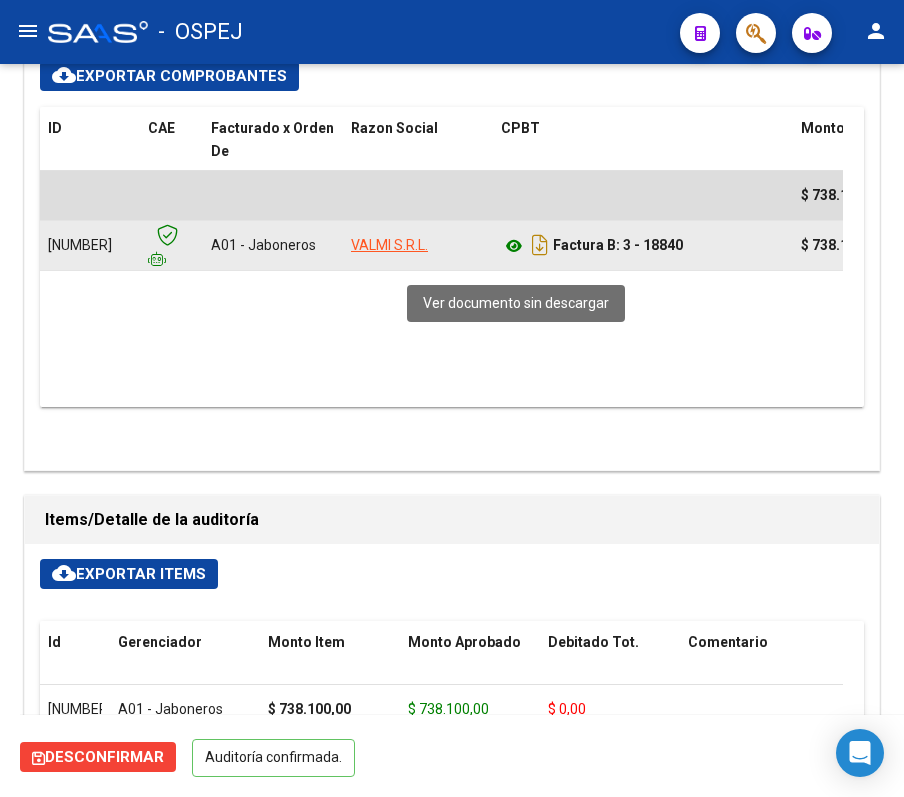 click 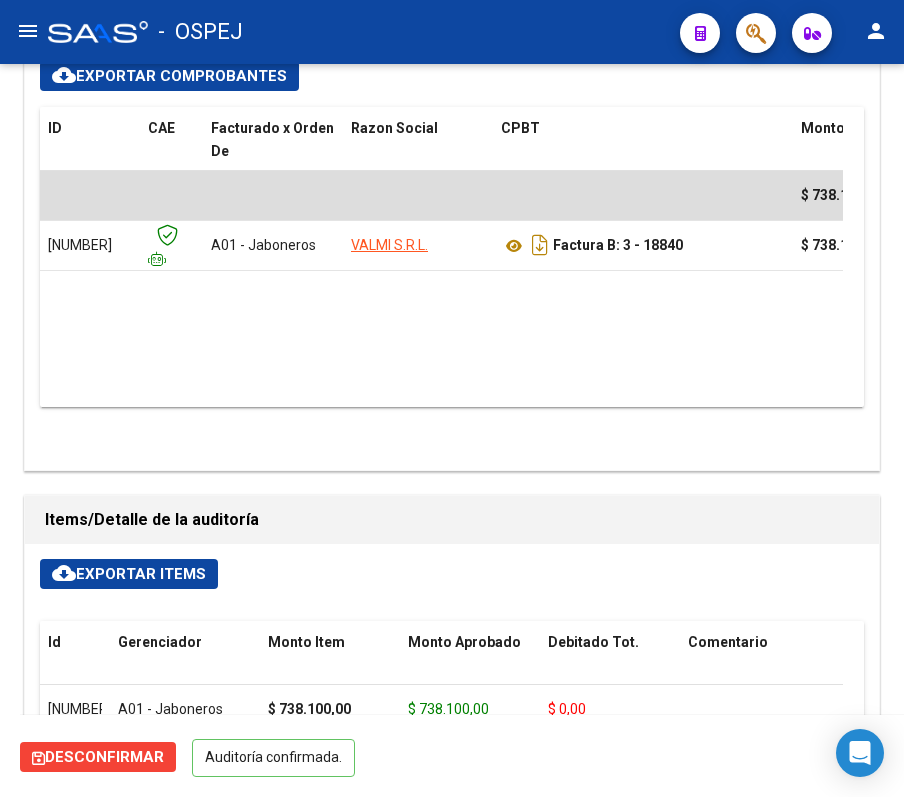 click on "arrow_back Editar 9172    cloud_download  Generar informe  Sin Fecha de Vencimiento  Totales Auditoría Total Comprobantes:  $ 738.100,00 Total Items Auditados:  $ 738.100,00 Falta Identificar:   $ 0,00 Items Auditados Total Aprobado: $ 738.100,00 Total Debitado: $ 0,00 Totales Aprobado - Imputado x Gerenciador Gerenciador Total A01 - Jaboneros  $ 738.100,00 Información del área  Area * Prestaciones Propias Seleccionar area Periodo Imputado    202507 Ingresar el Periodo  COMENTARIO :  Comprobantes Asociados a la Auditoría cloud_download  Exportar Comprobantes  ID CAE Facturado x Orden De Razon Social CPBT Monto Fecha Cpbt Fecha Recibido Doc Respaldatoria Doc Trazabilidad Expte. Interno Creado Usuario $ 738.100,00 10908  A01 - Jaboneros VALMI S.R.L.  Factura B: 3 - 18840  $ 738.100,00 30/06/2025 01/07/2025 01/07/2025 Alfredo Petre - contable@example.com.ar Items/Detalle de la auditoría cloud_download  Exportar Items  Id Gerenciador Monto Item Monto Aprobado Debitado Tot. Comentario CUIL" 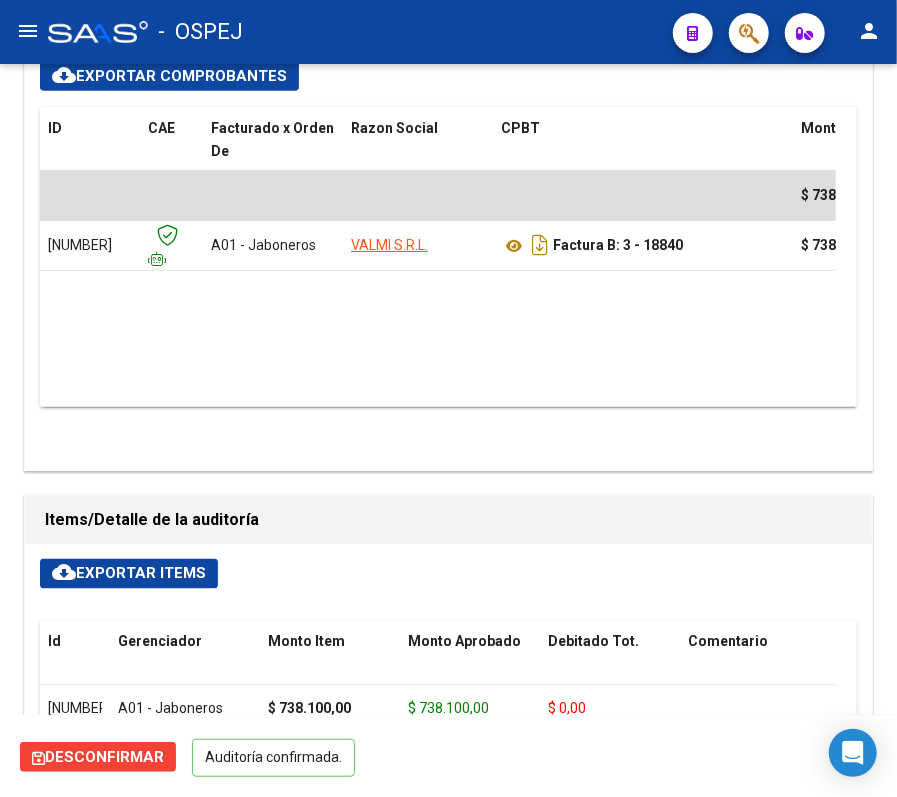 scroll, scrollTop: 0, scrollLeft: 0, axis: both 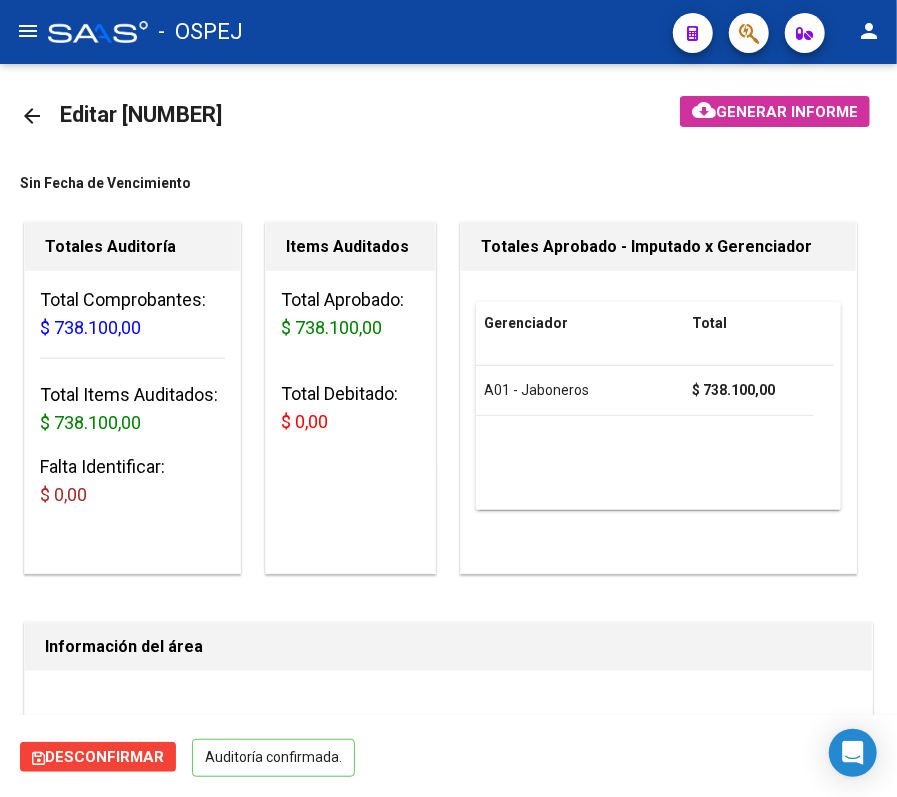 click on "arrow_back" 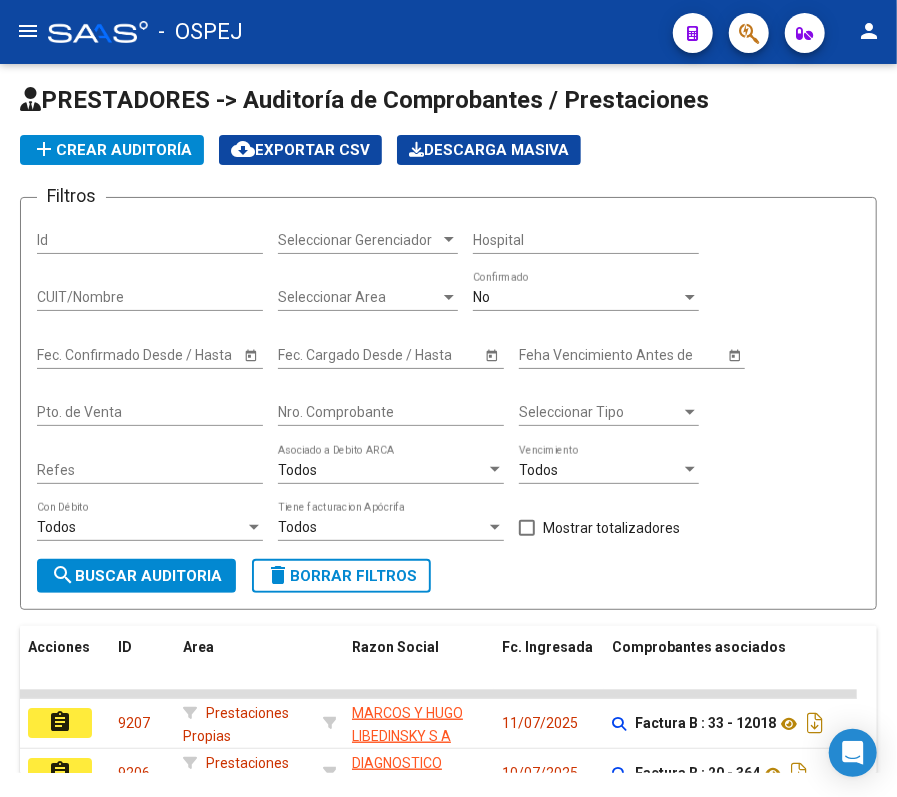 click on "No  Confirmado" 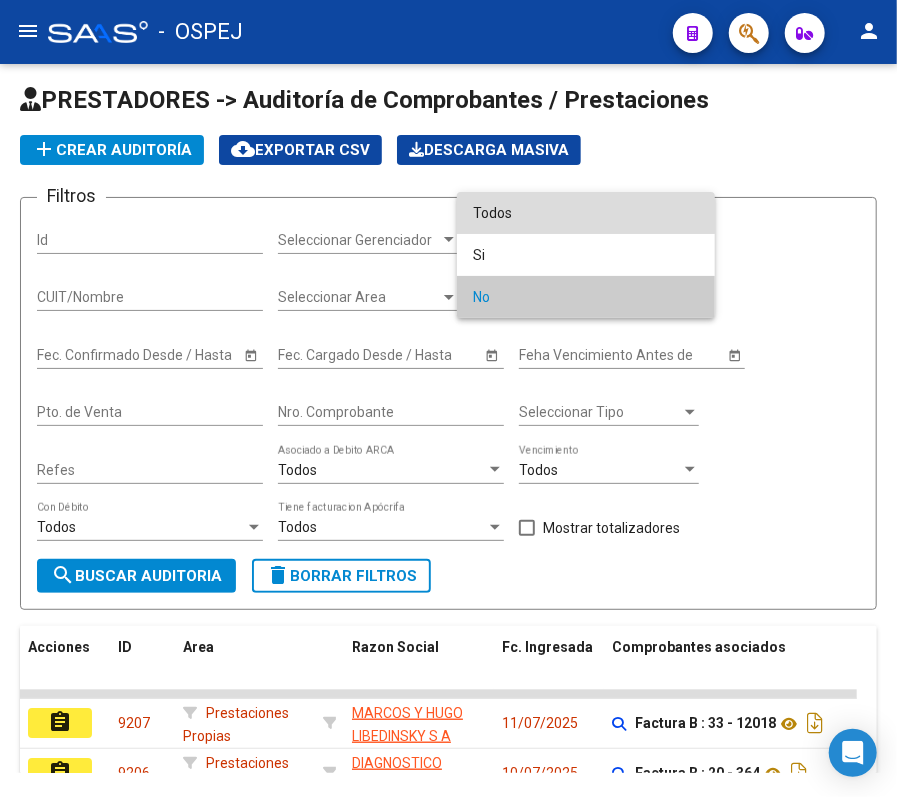 click on "Todos" at bounding box center [586, 213] 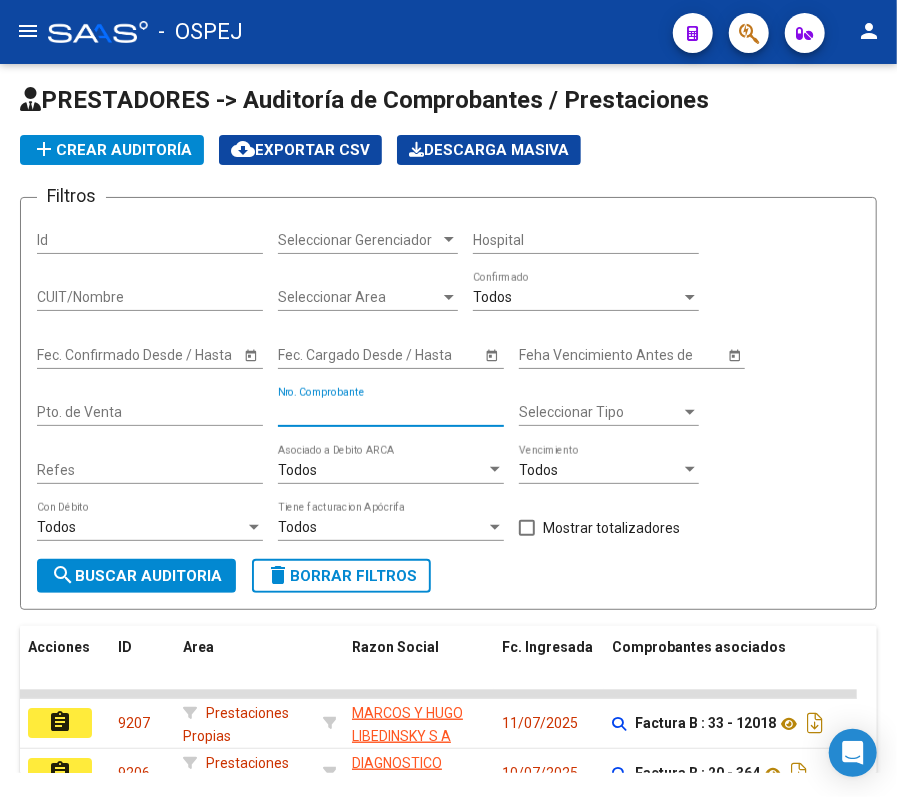 click on "Nro. Comprobante" at bounding box center [391, 412] 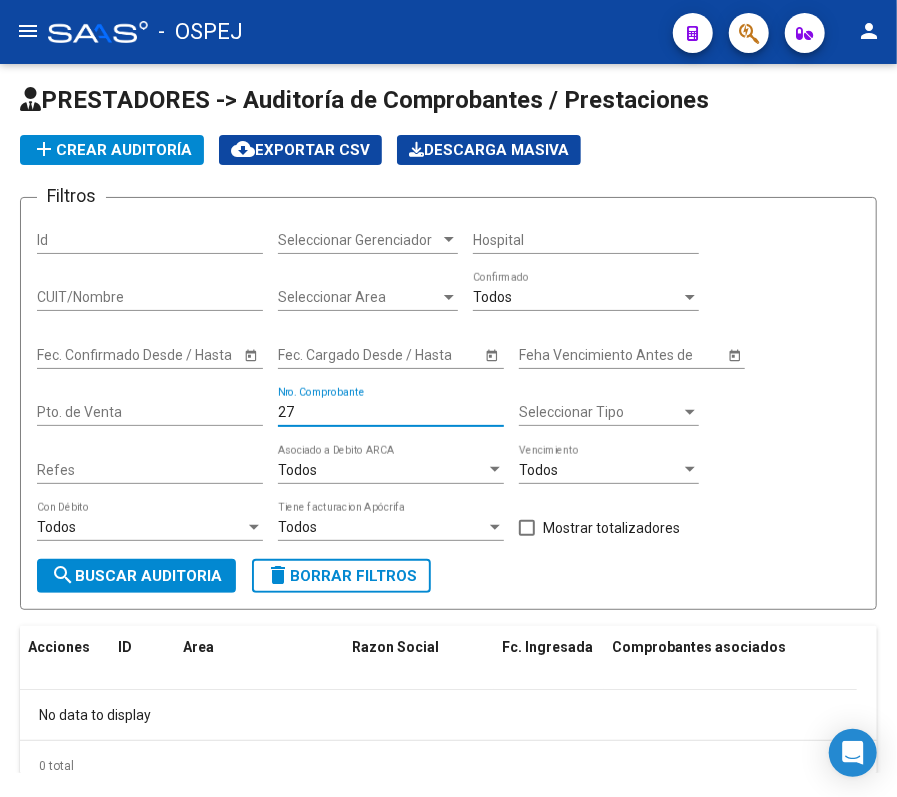 type on "2" 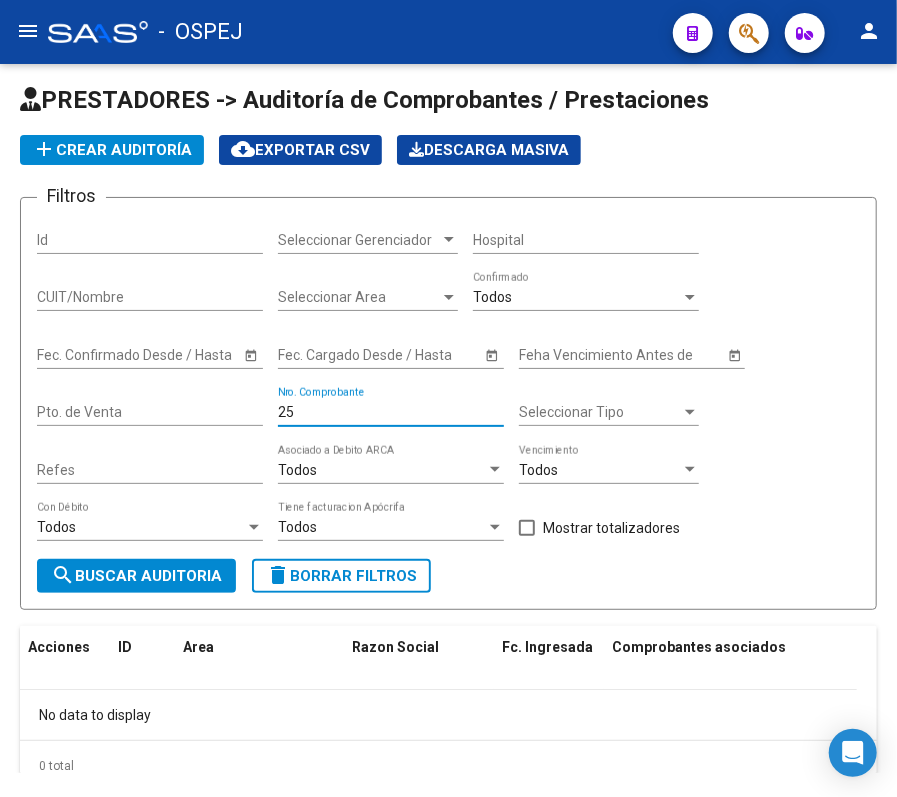 type on "2" 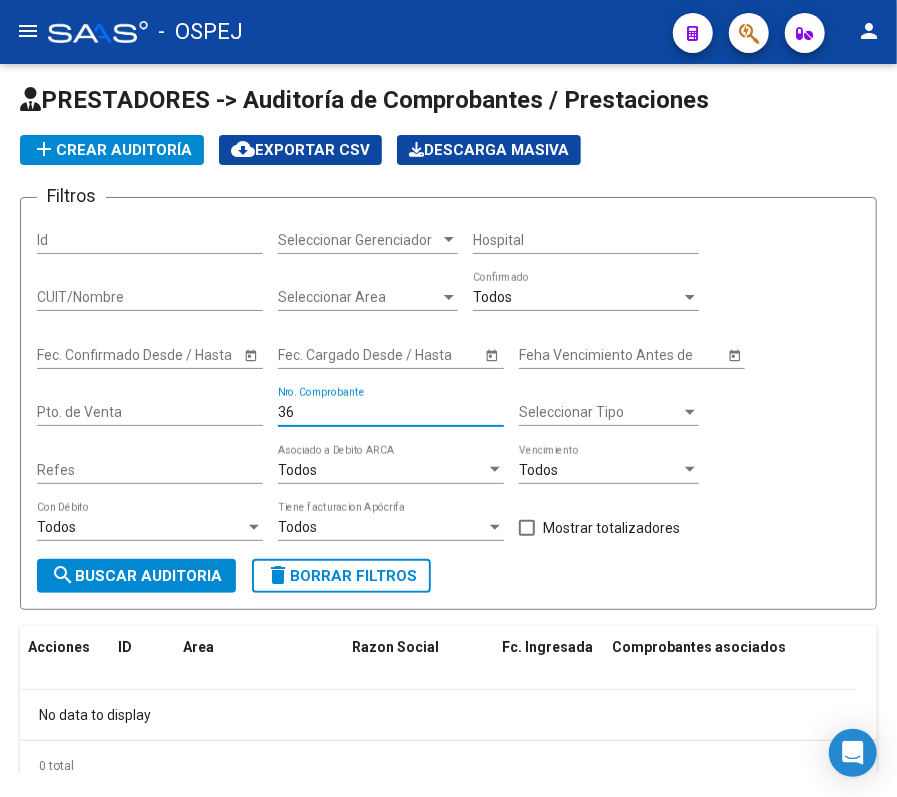 type on "364" 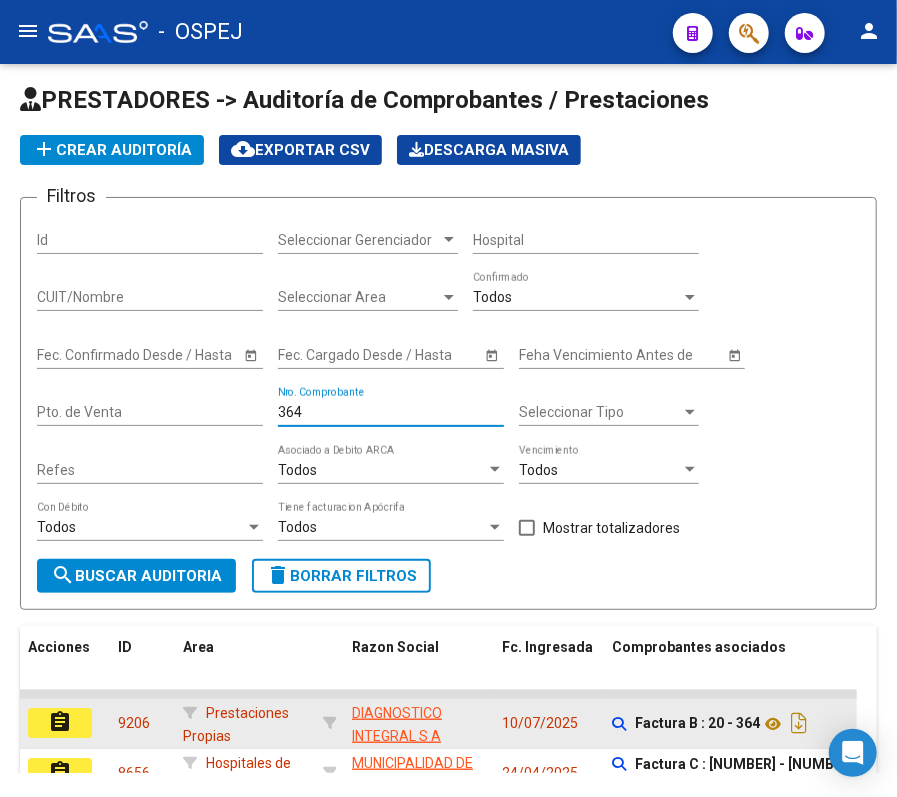click on "assignment" 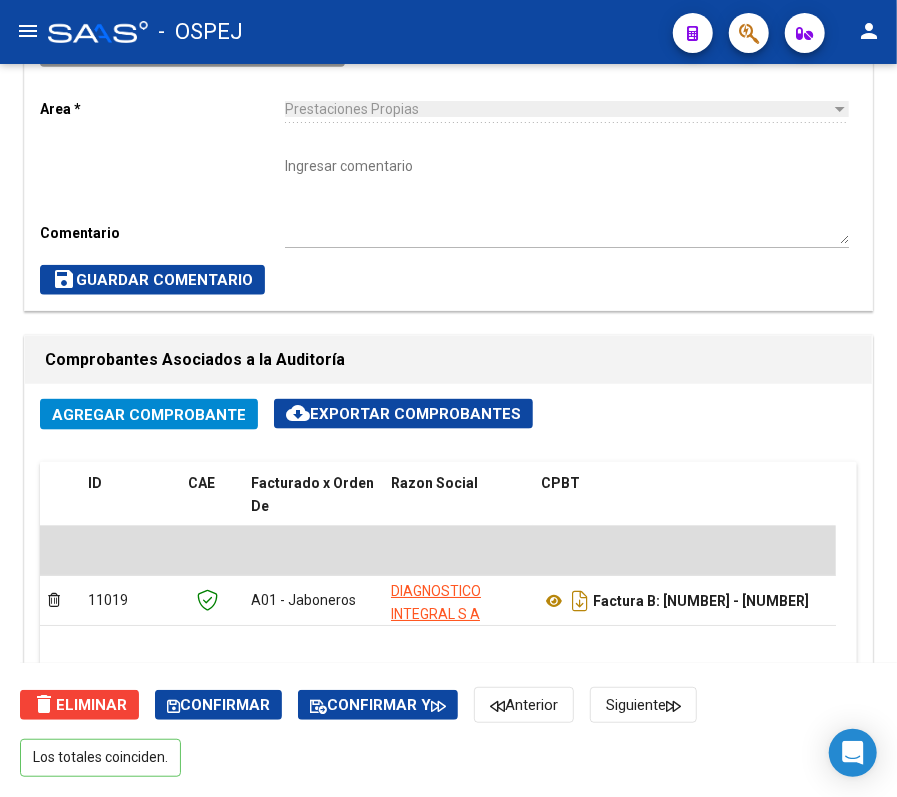 scroll, scrollTop: 665, scrollLeft: 0, axis: vertical 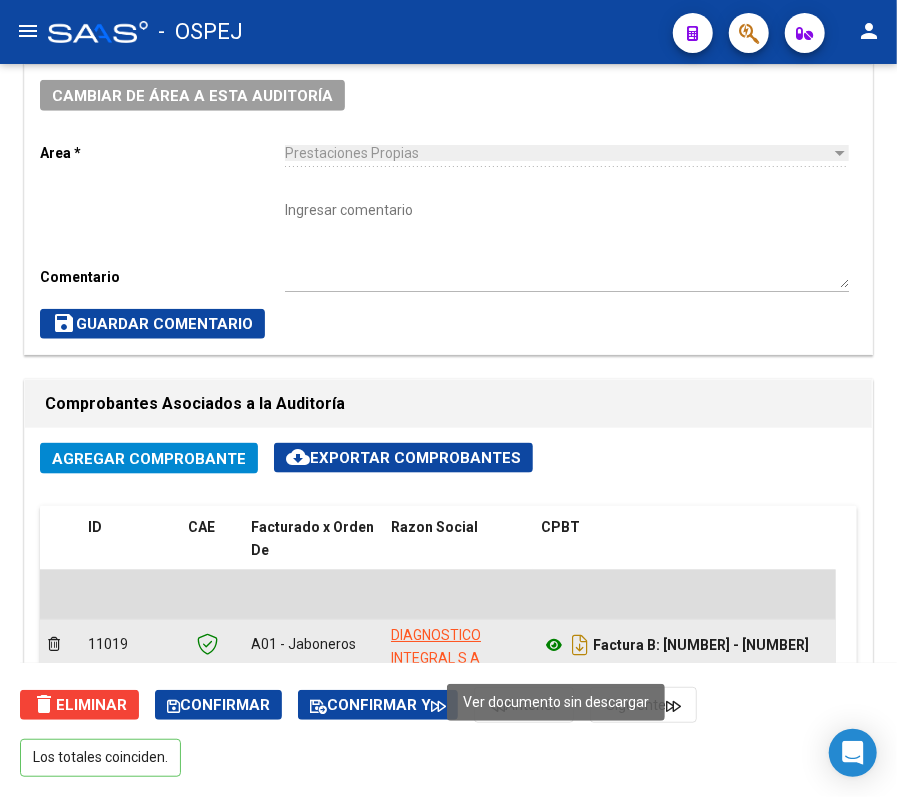 click 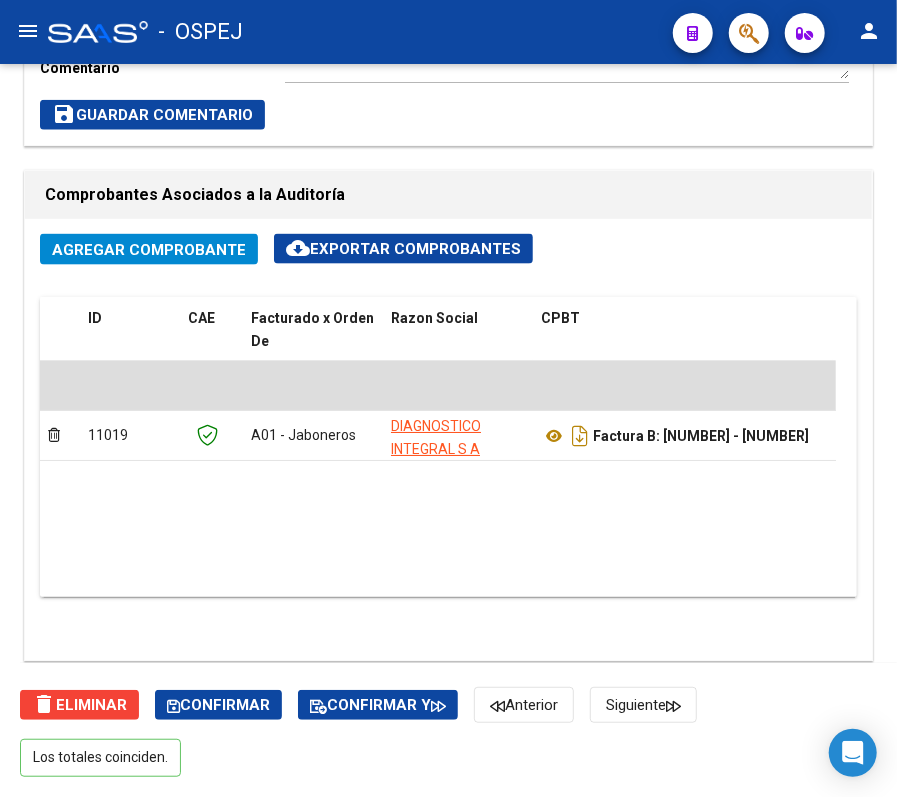 scroll, scrollTop: 918, scrollLeft: 0, axis: vertical 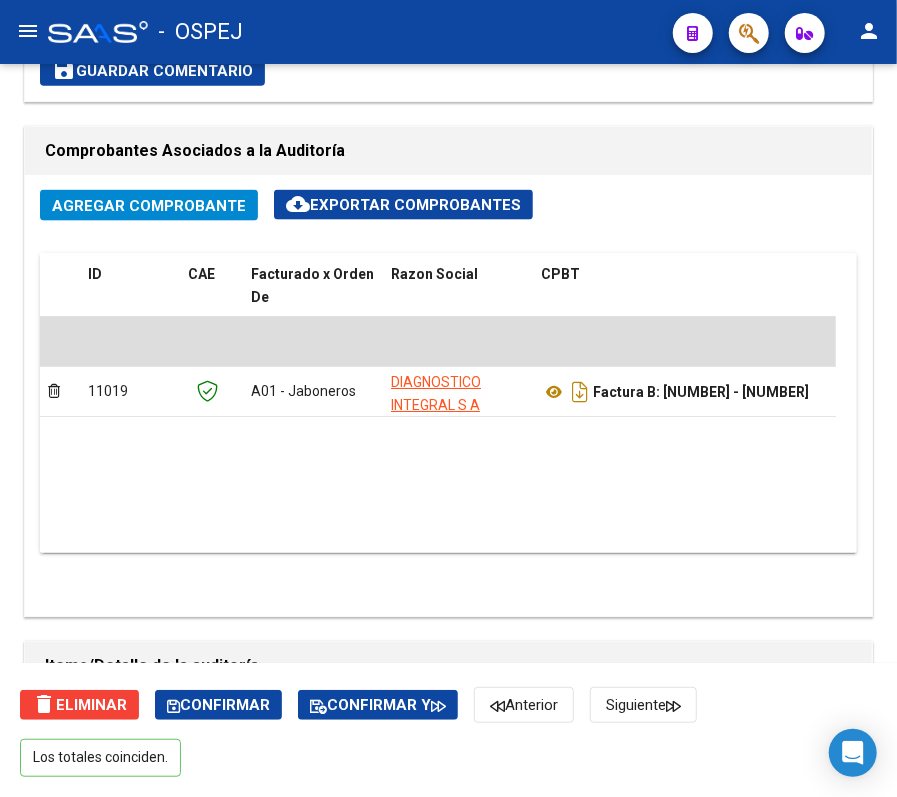 click on "-   OSPEJ" 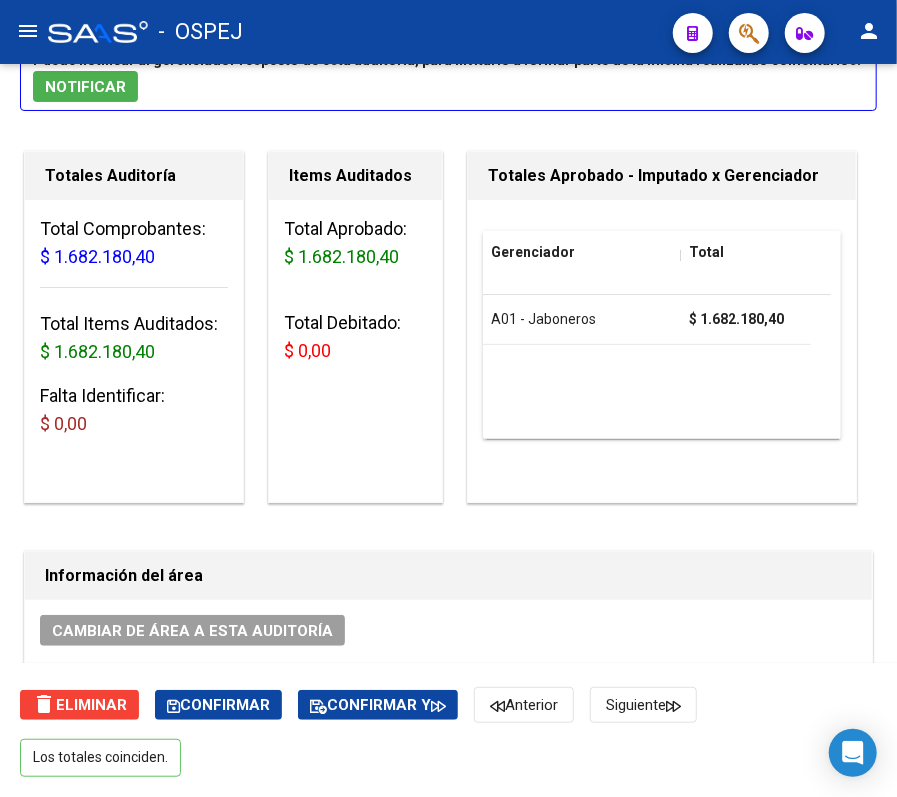 scroll, scrollTop: 68, scrollLeft: 0, axis: vertical 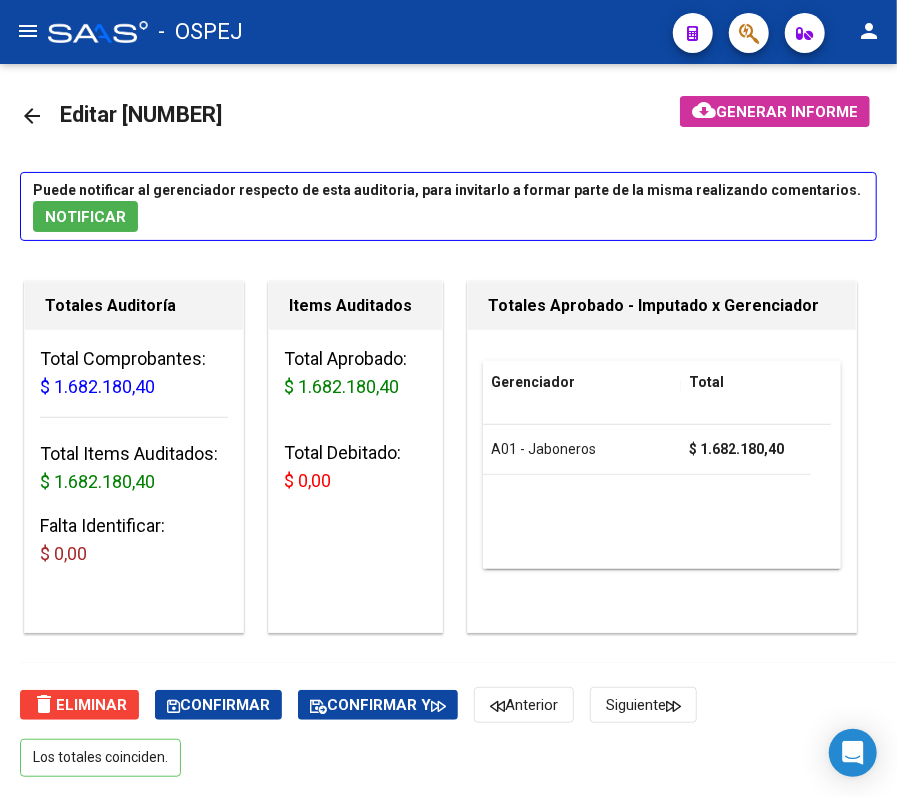 click on "arrow_back" 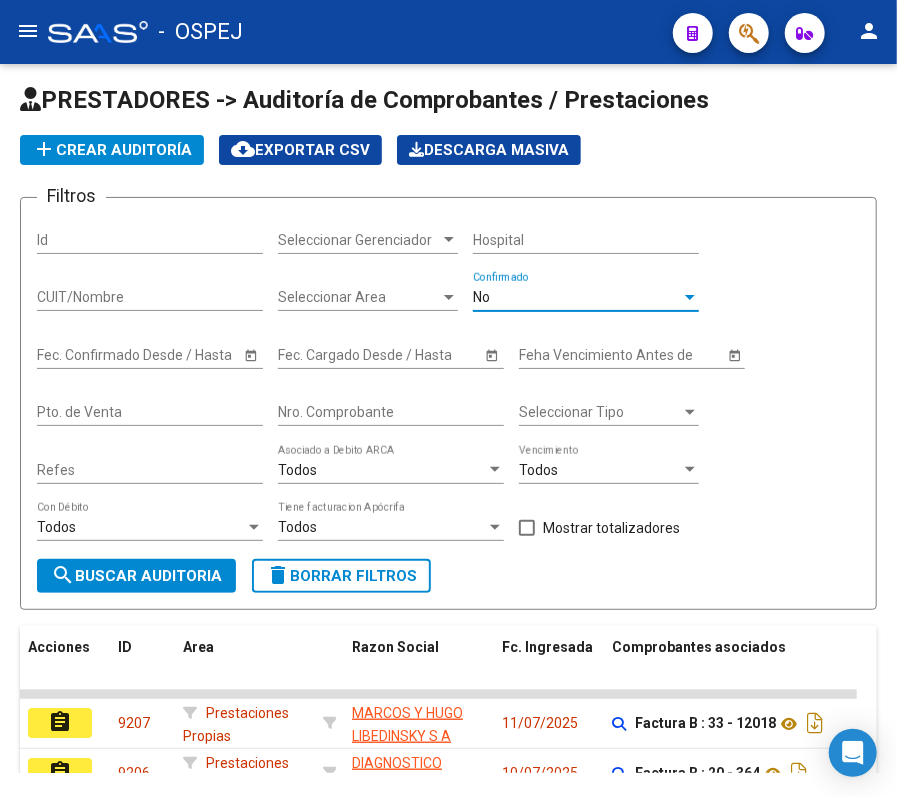 click on "No" at bounding box center [577, 297] 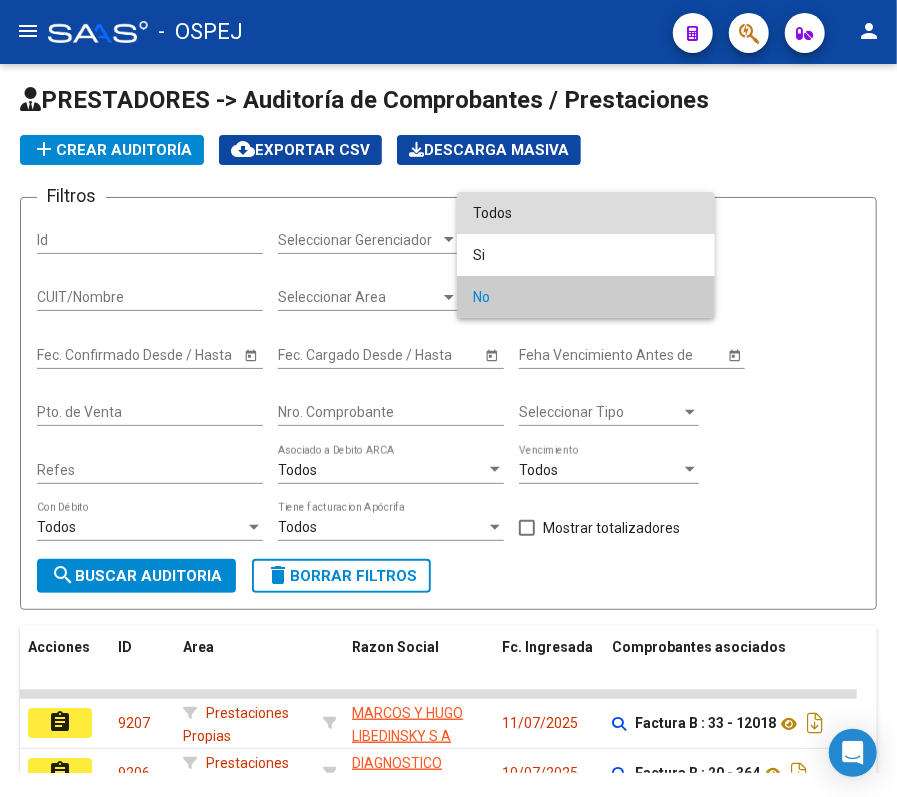 click on "Todos" at bounding box center [586, 213] 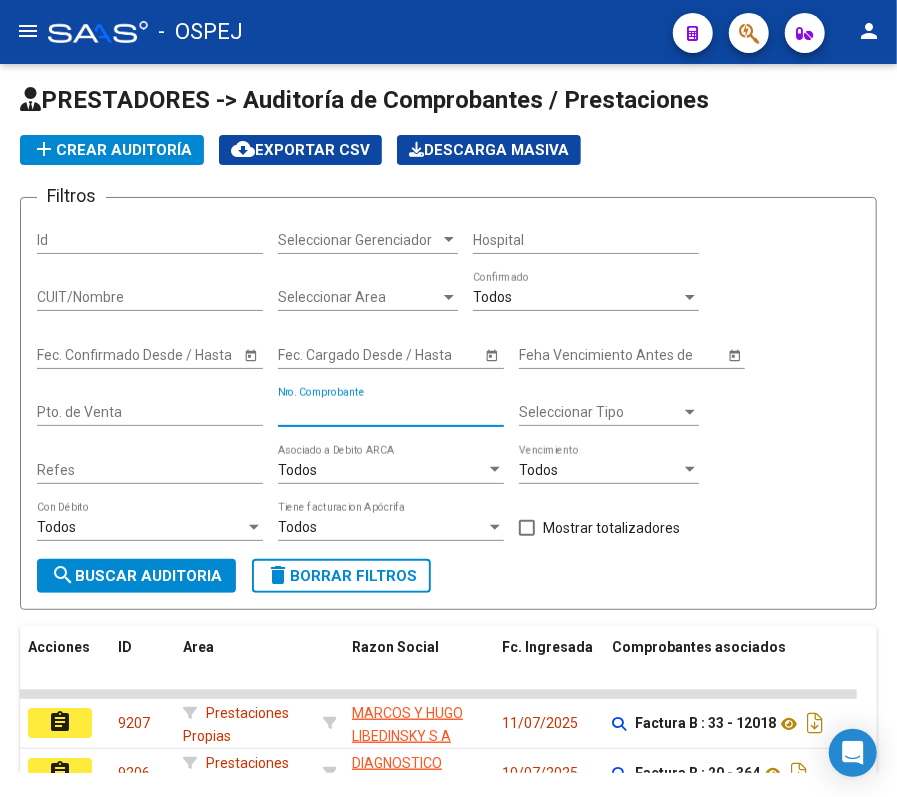click on "Nro. Comprobante" at bounding box center [391, 412] 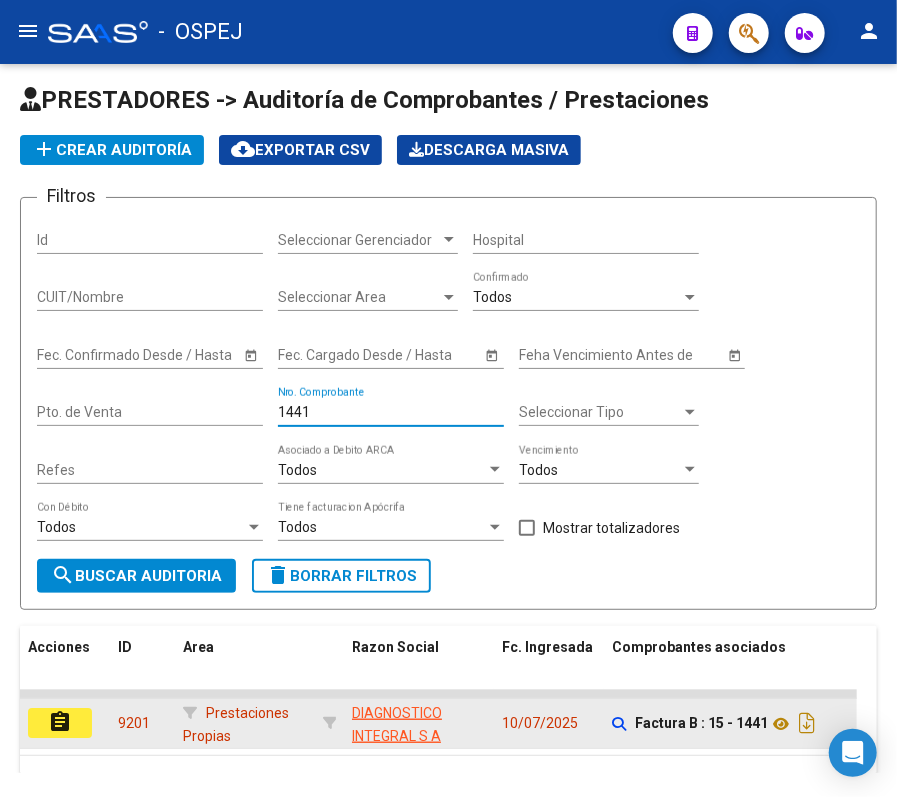 type on "1441" 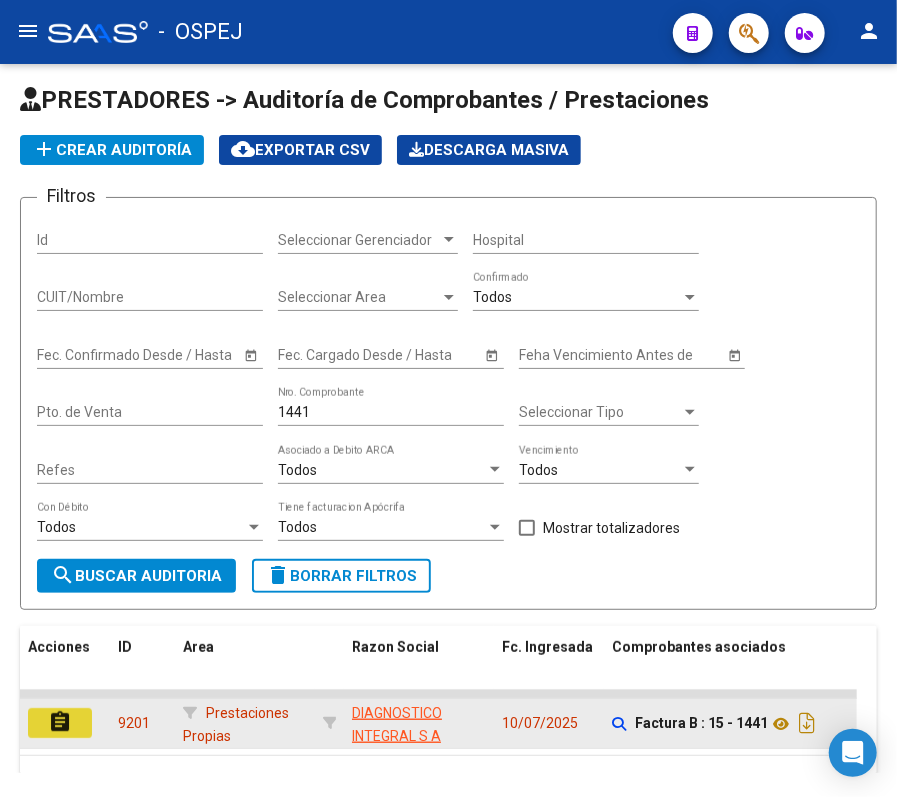 click on "assignment" 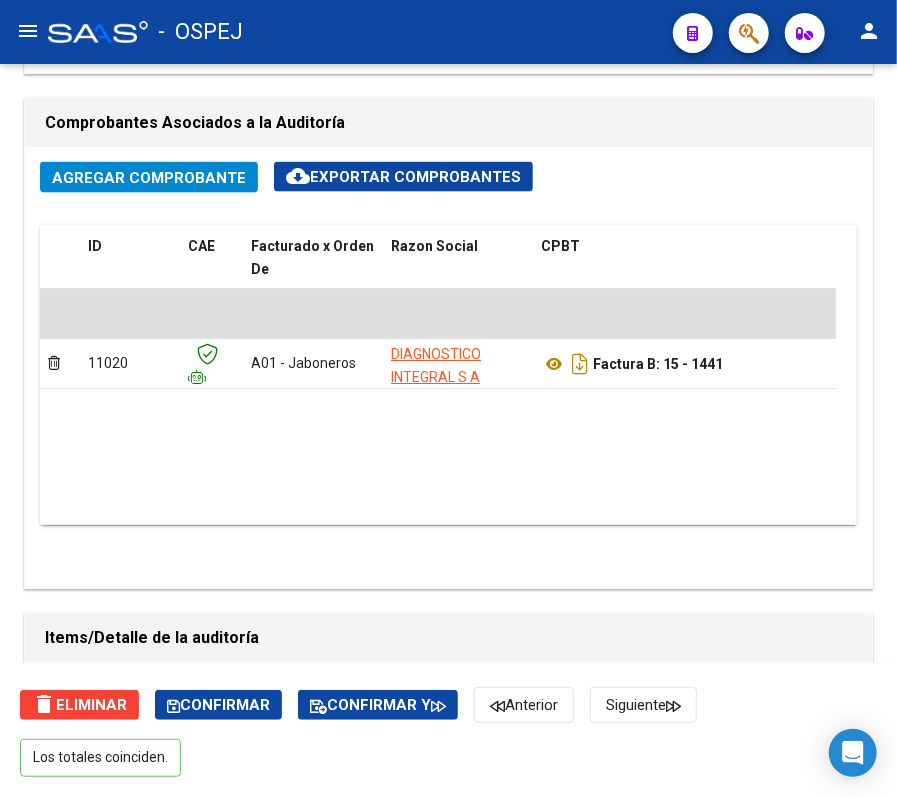 scroll, scrollTop: 952, scrollLeft: 0, axis: vertical 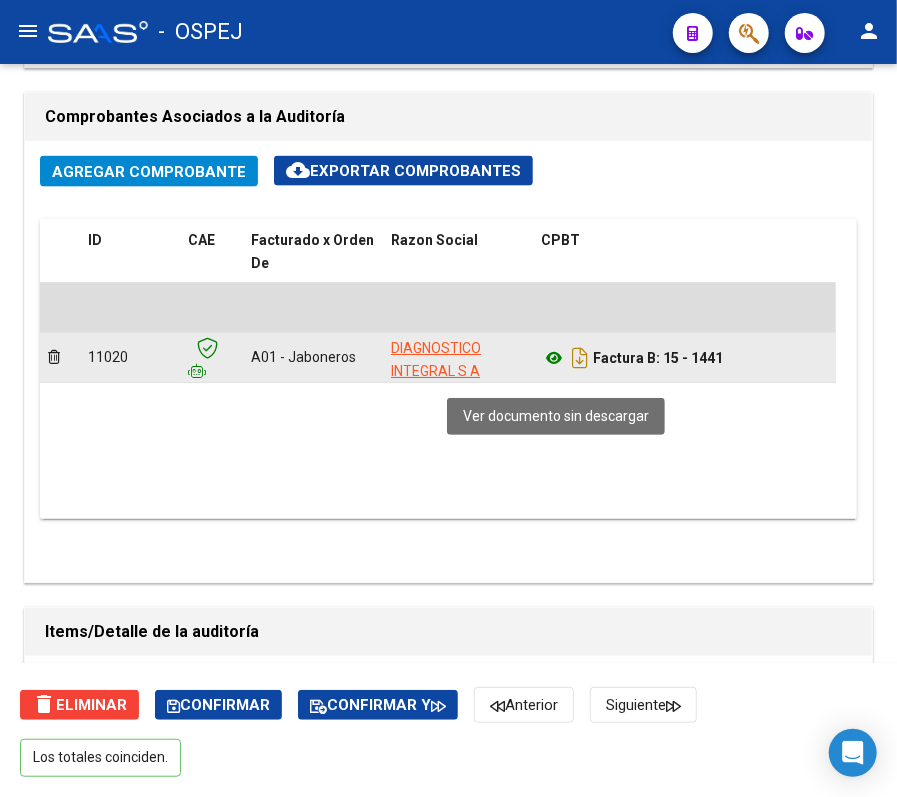 click 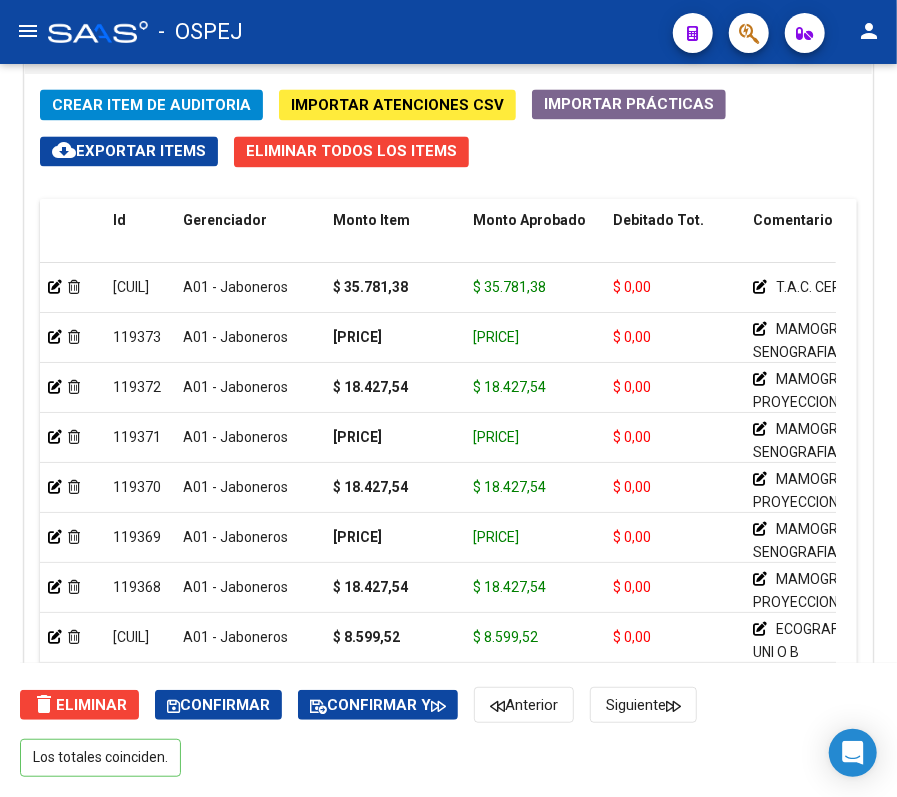 scroll, scrollTop: 1700, scrollLeft: 0, axis: vertical 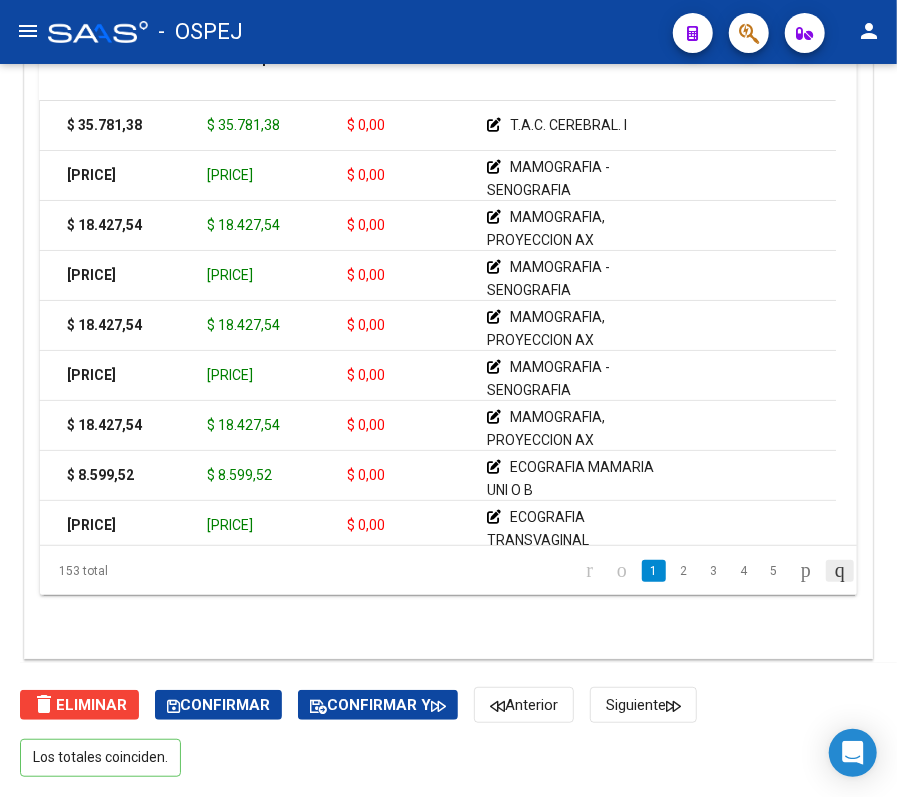 click 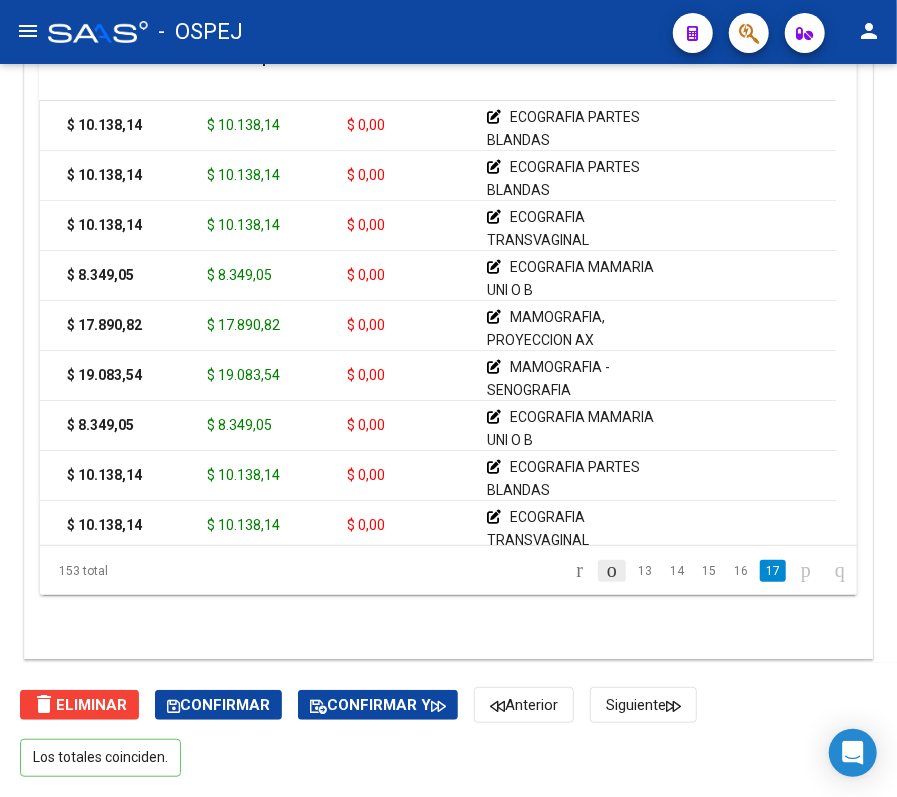 click 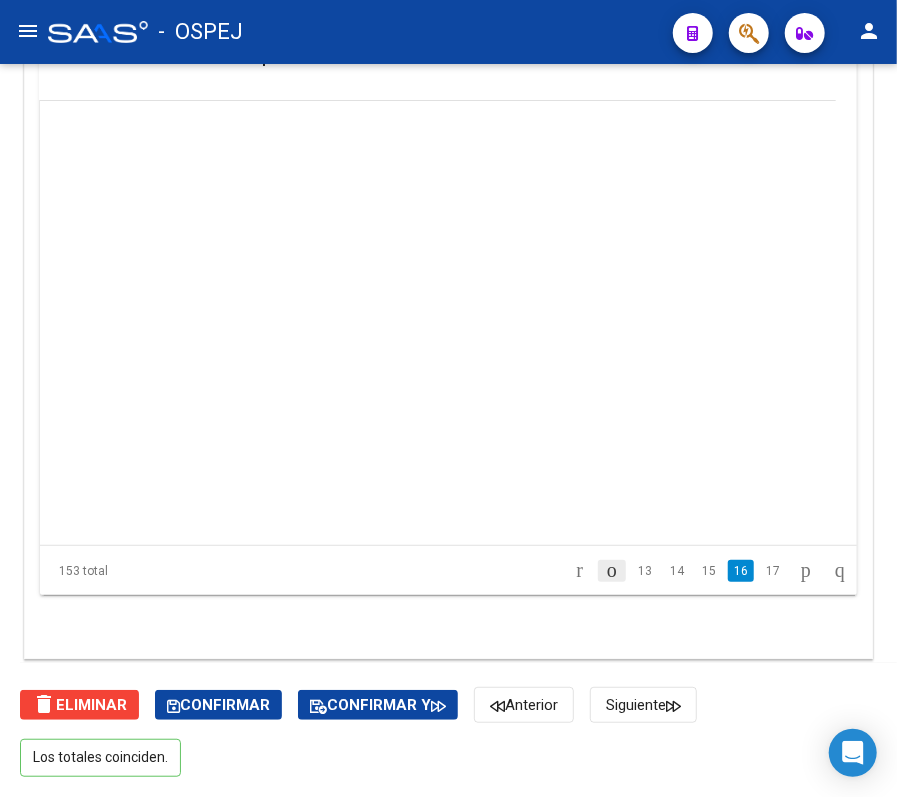 scroll, scrollTop: 6750, scrollLeft: 266, axis: both 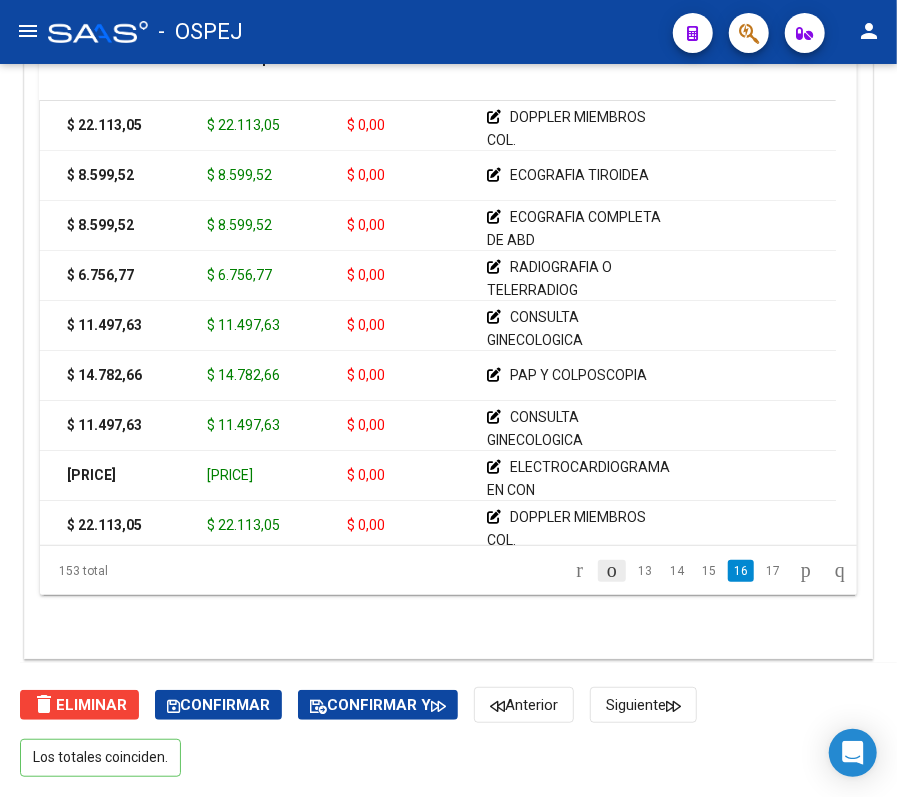 click 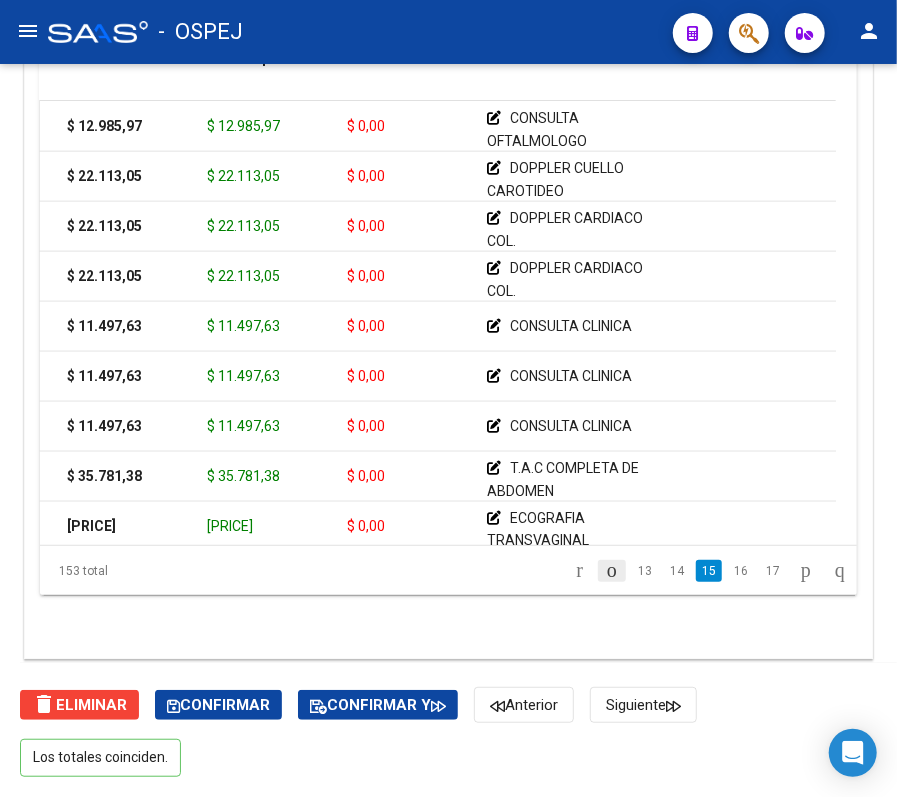 click 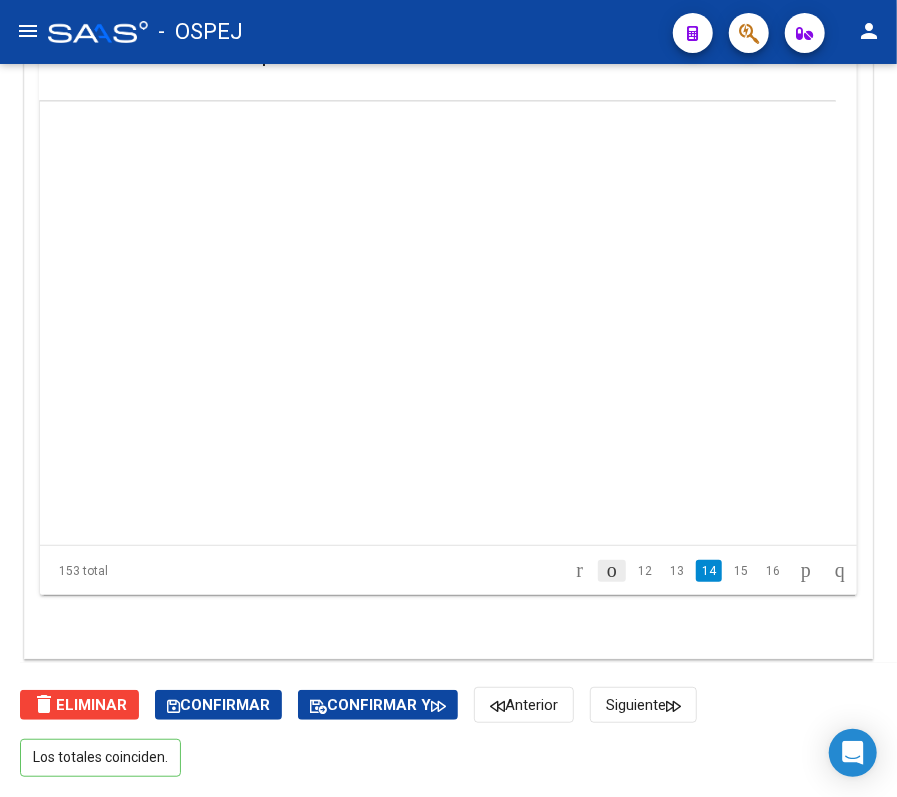 scroll, scrollTop: 5850, scrollLeft: 266, axis: both 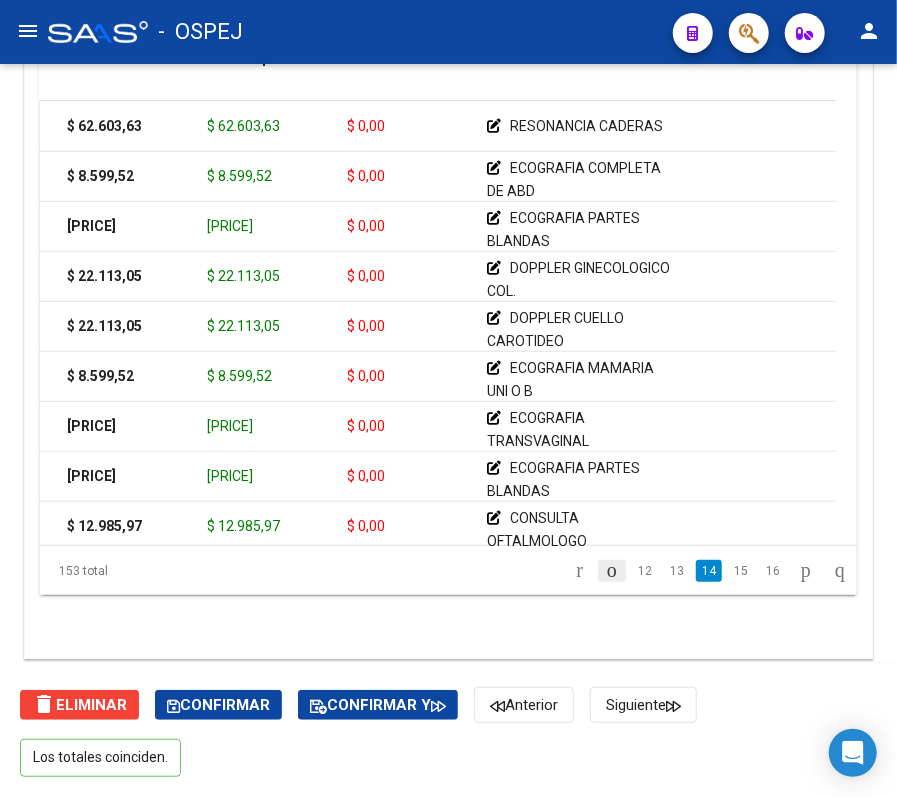 click 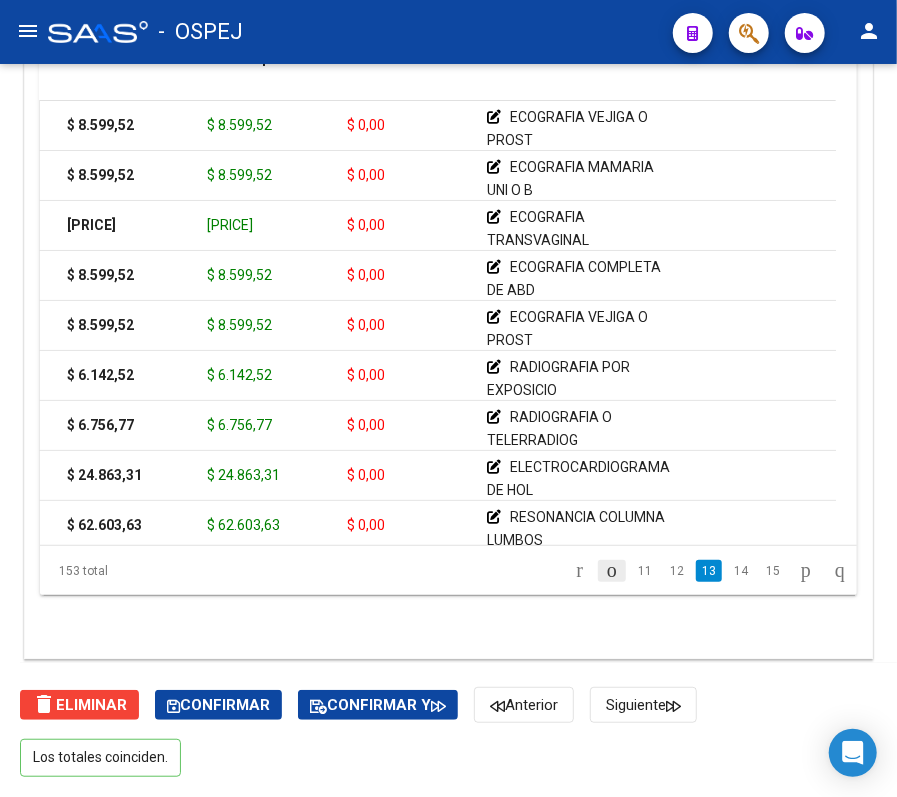 click 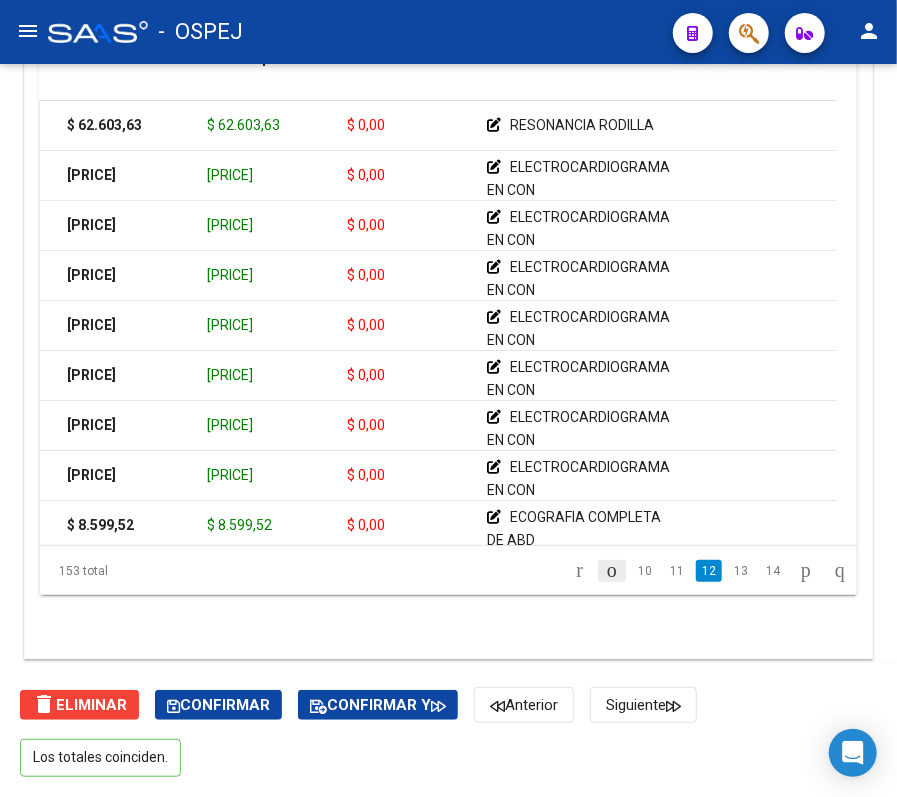 click 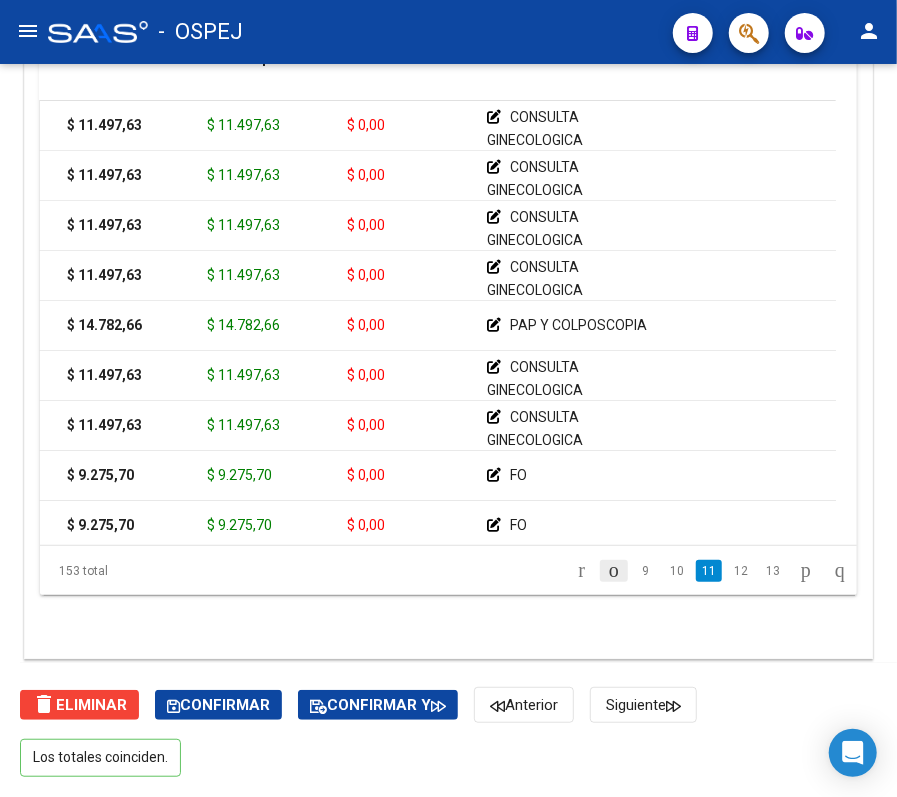 click 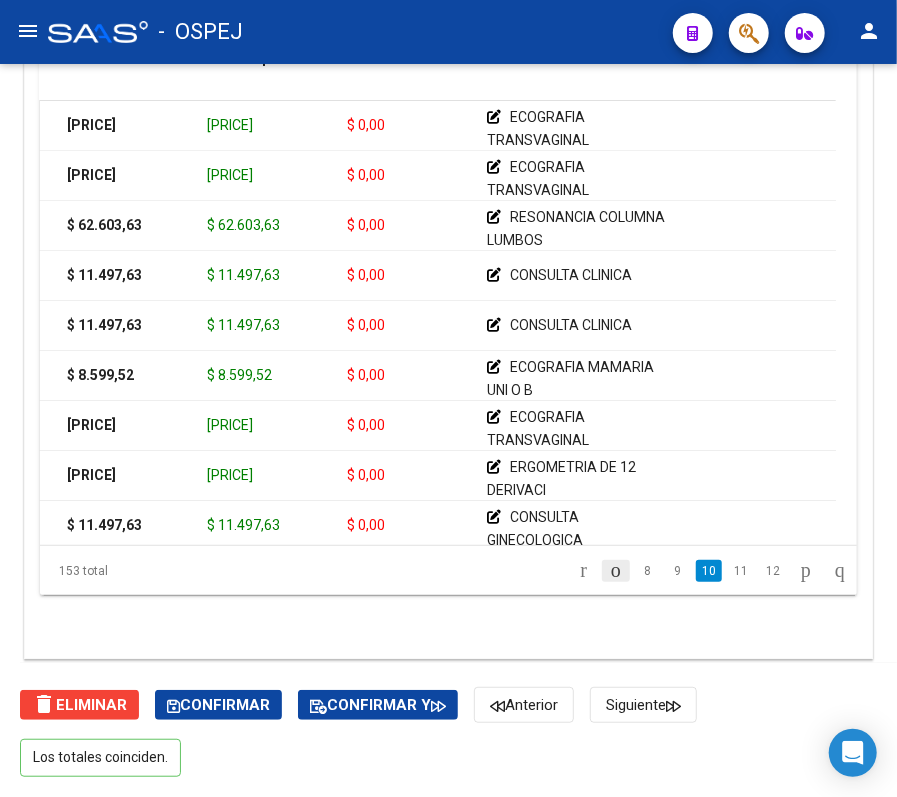 click 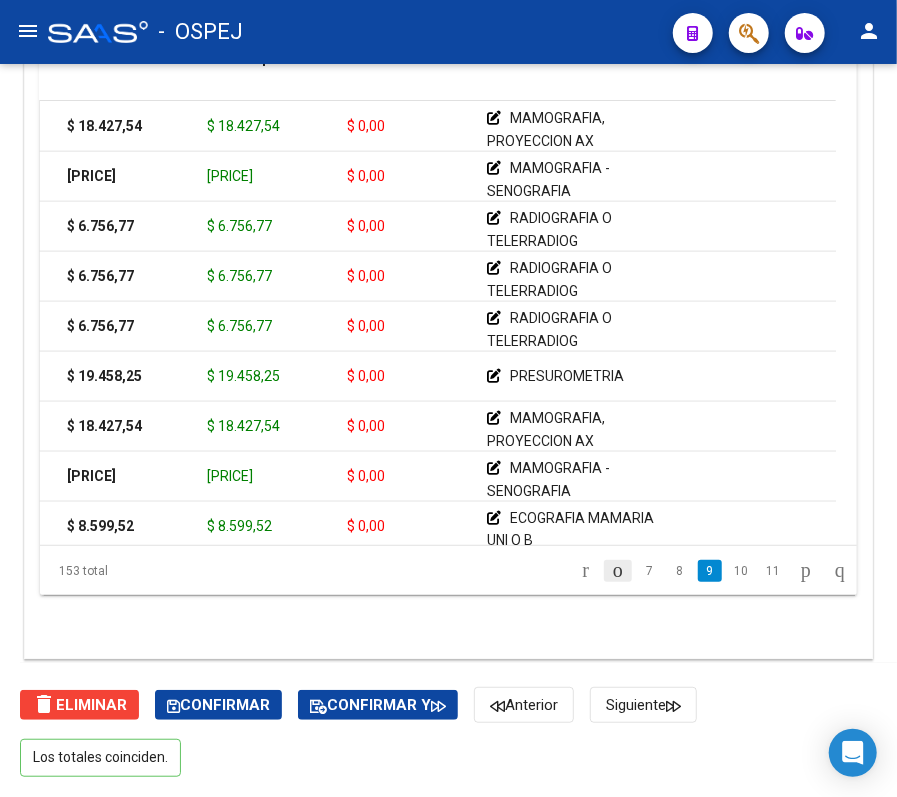 click 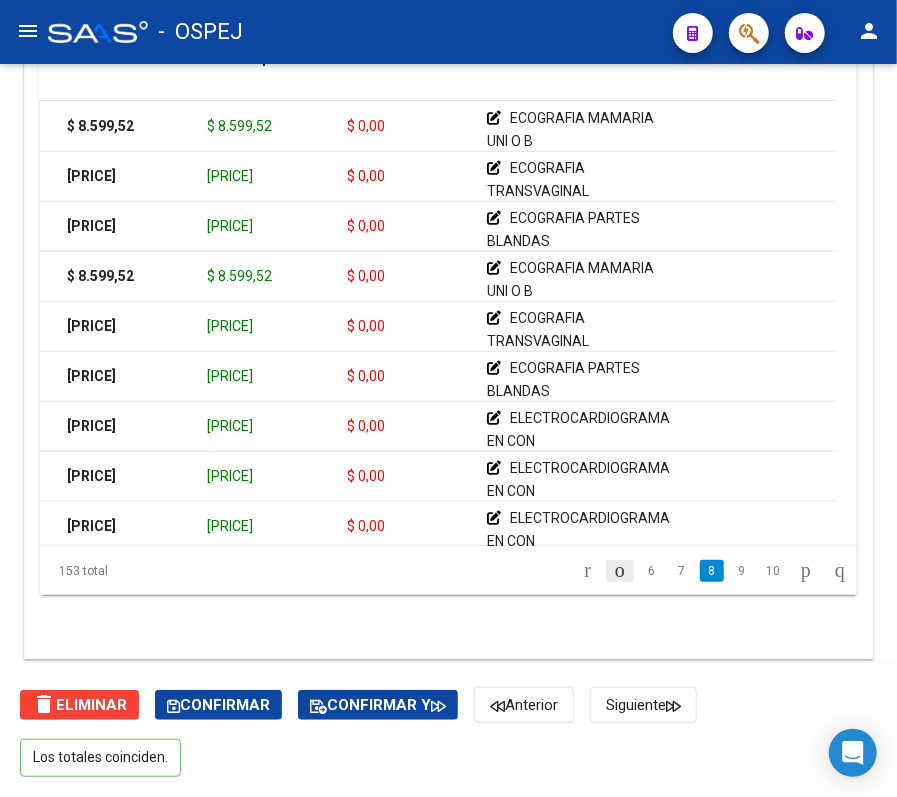 click 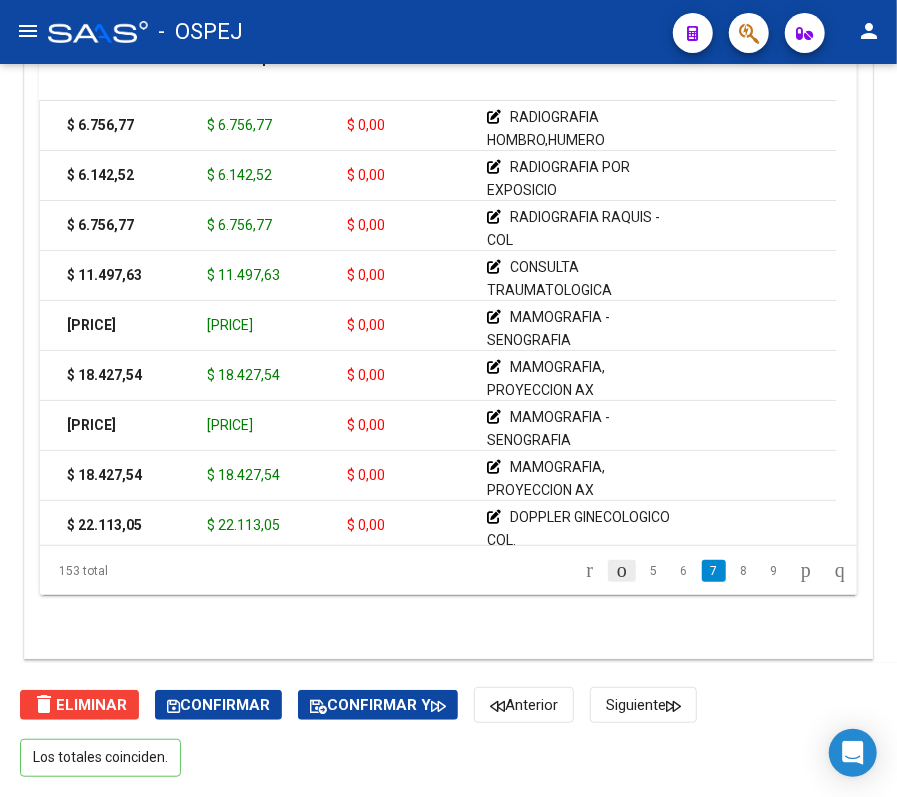 click 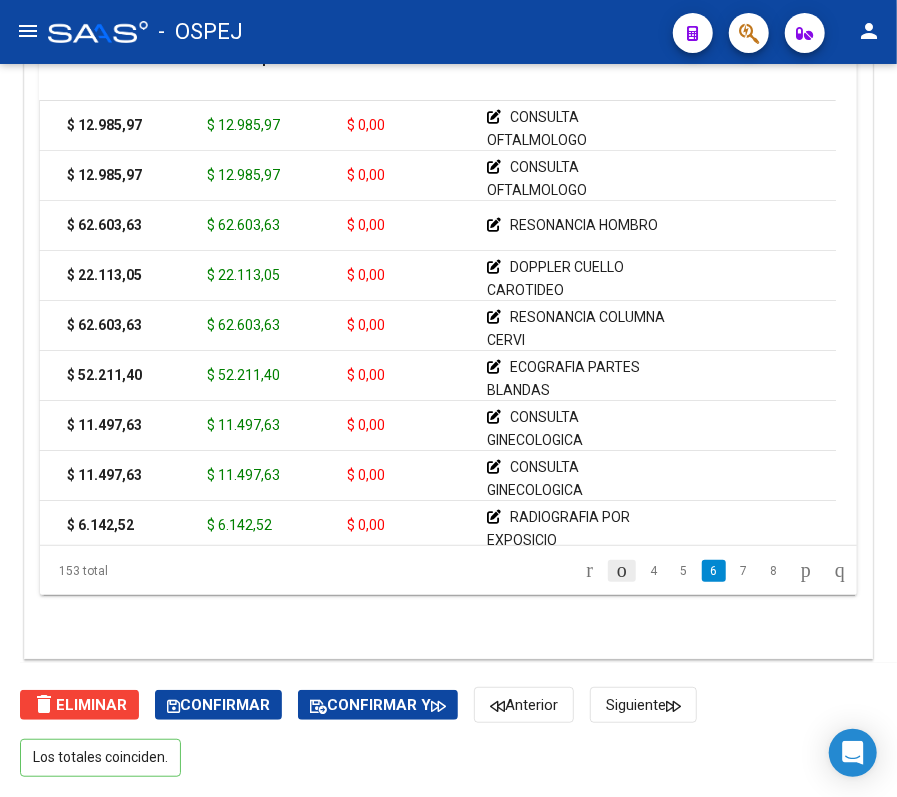 click 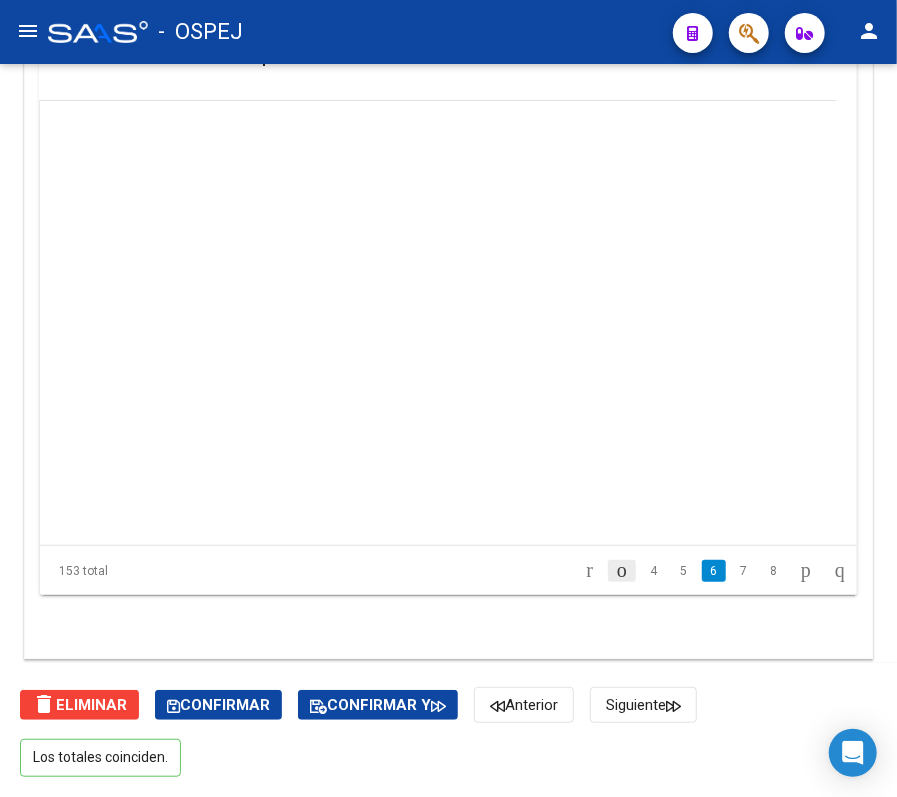 click 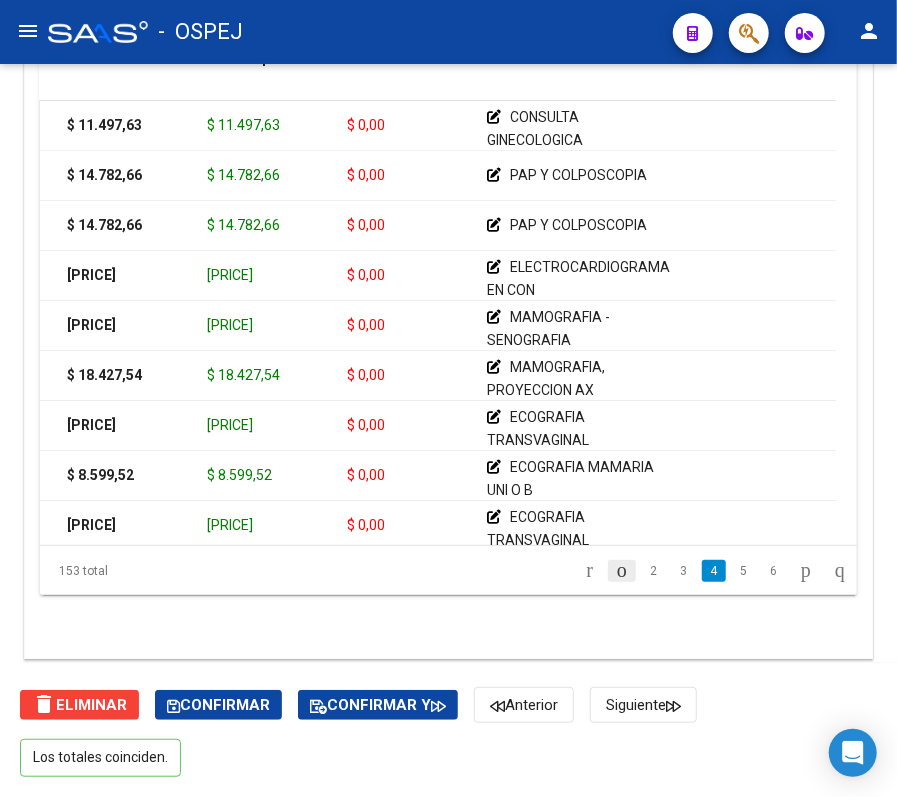 click 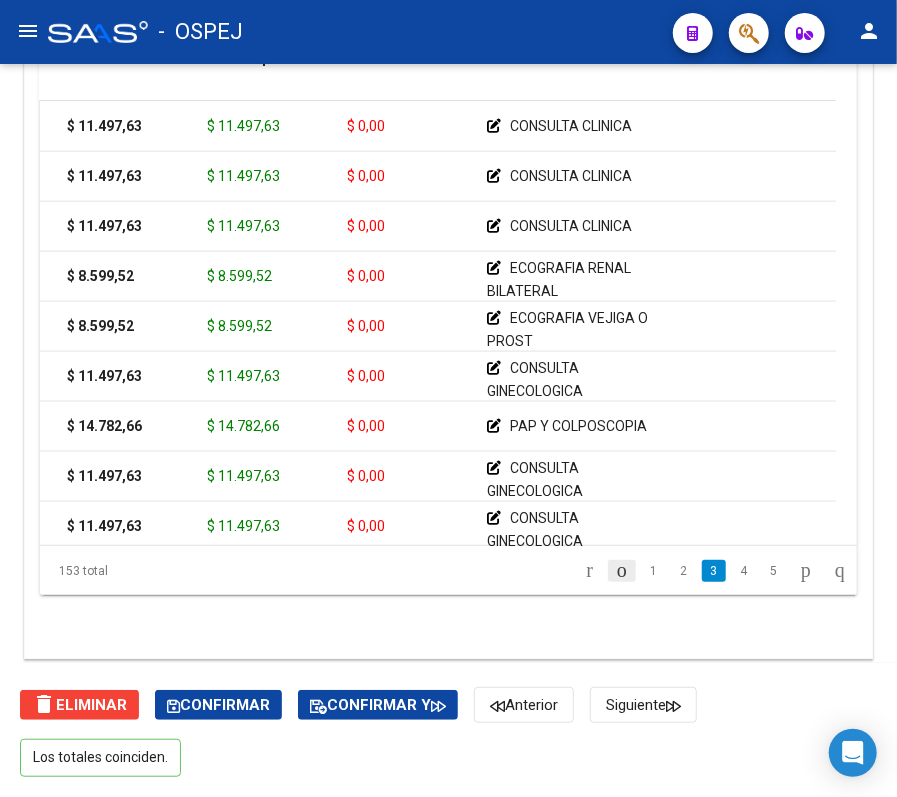 click 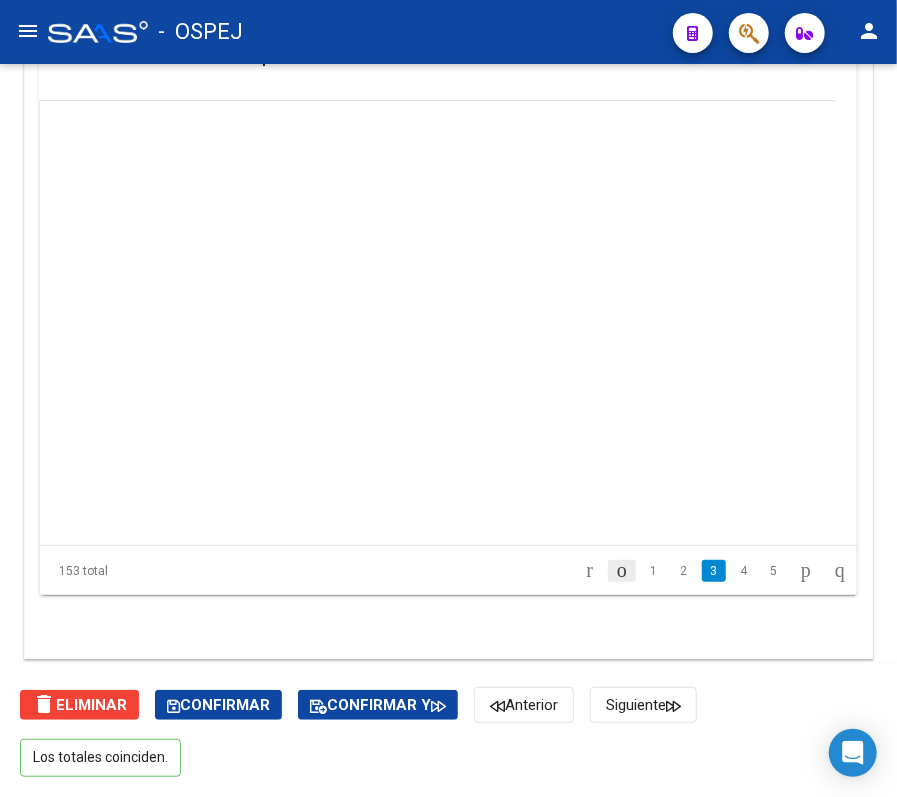 click 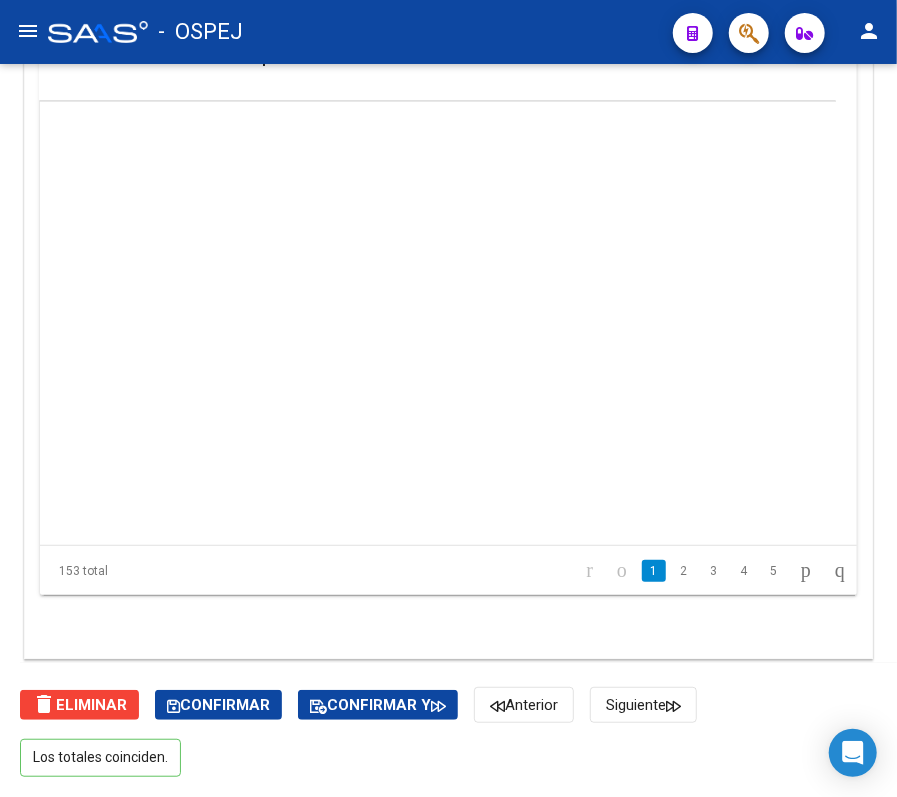 scroll, scrollTop: 0, scrollLeft: 266, axis: horizontal 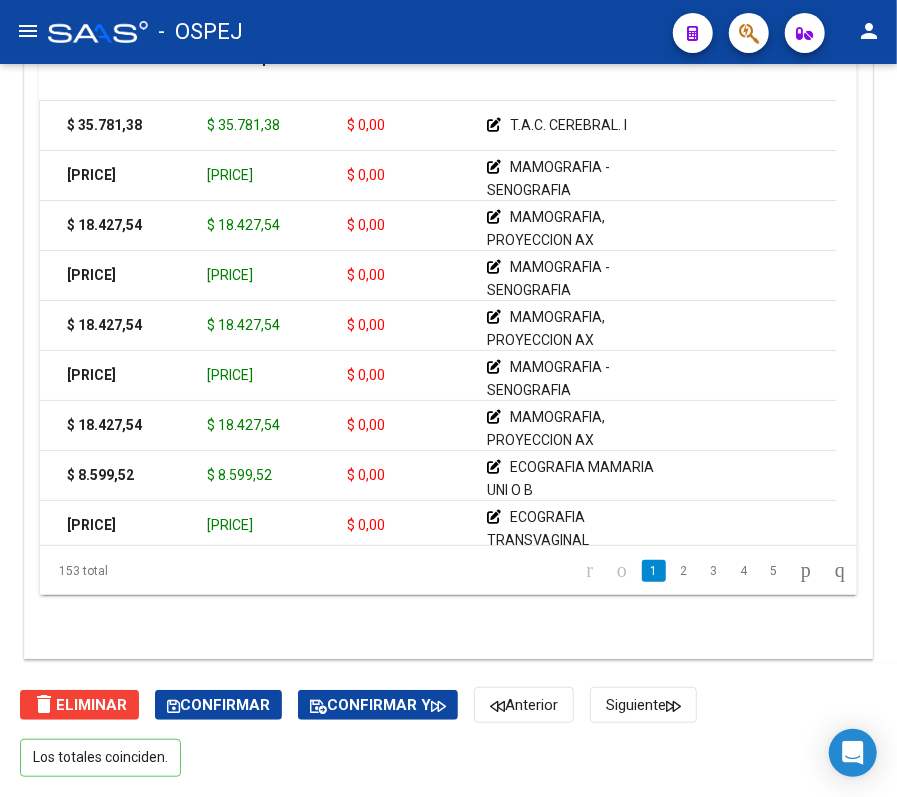 click 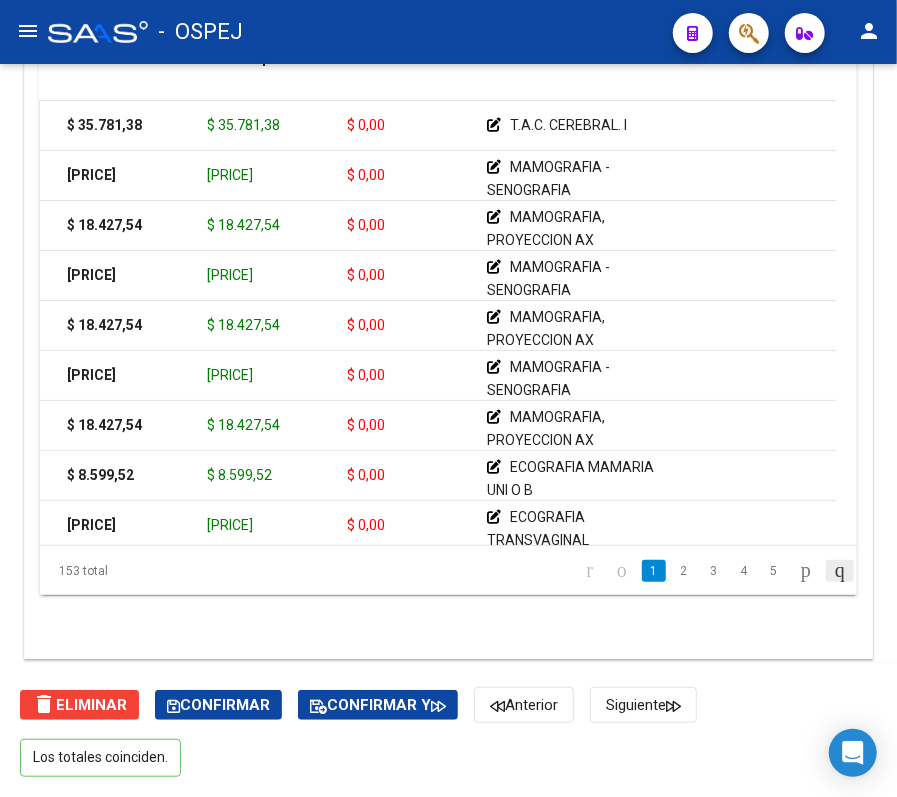 click 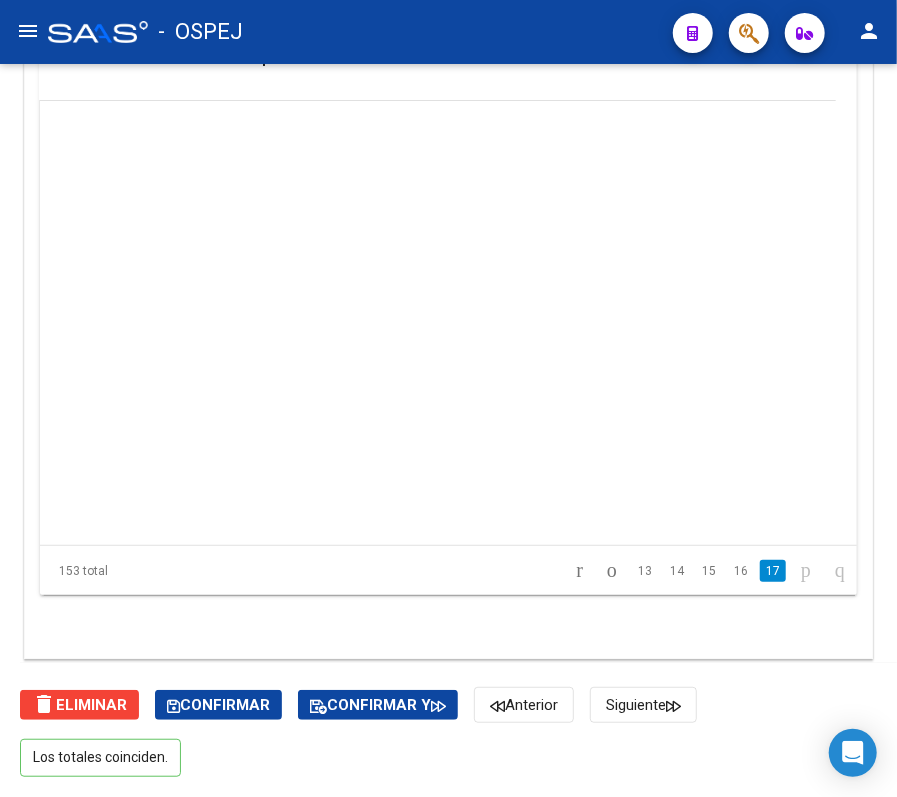 scroll, scrollTop: 7200, scrollLeft: 266, axis: both 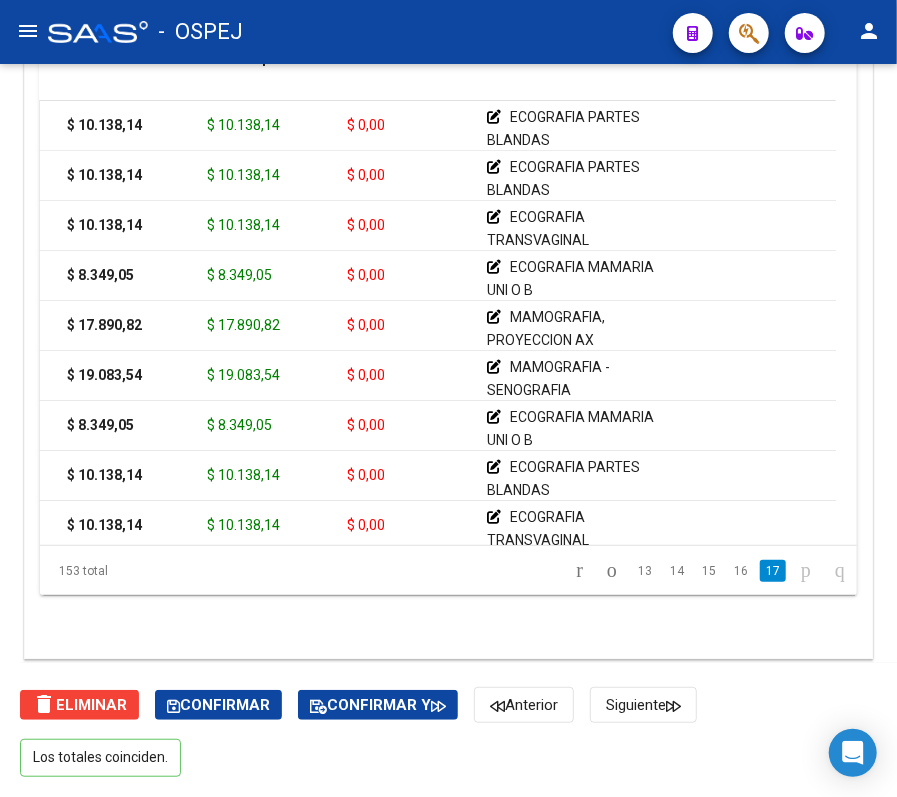 click on "menu -   OSPEJ  person" 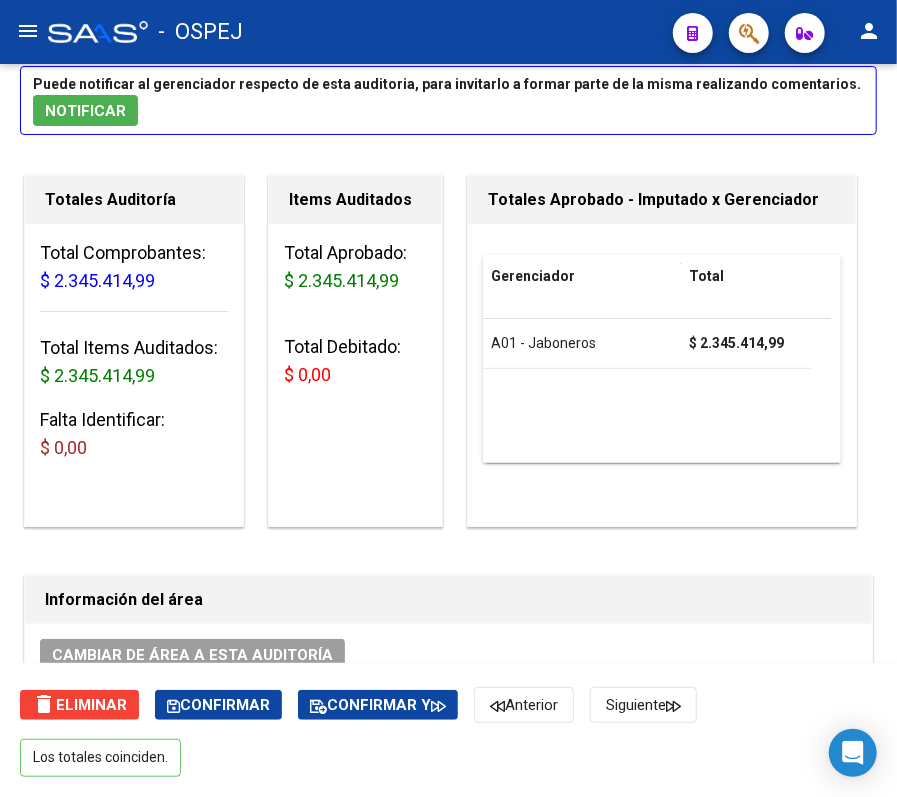 scroll, scrollTop: 0, scrollLeft: 0, axis: both 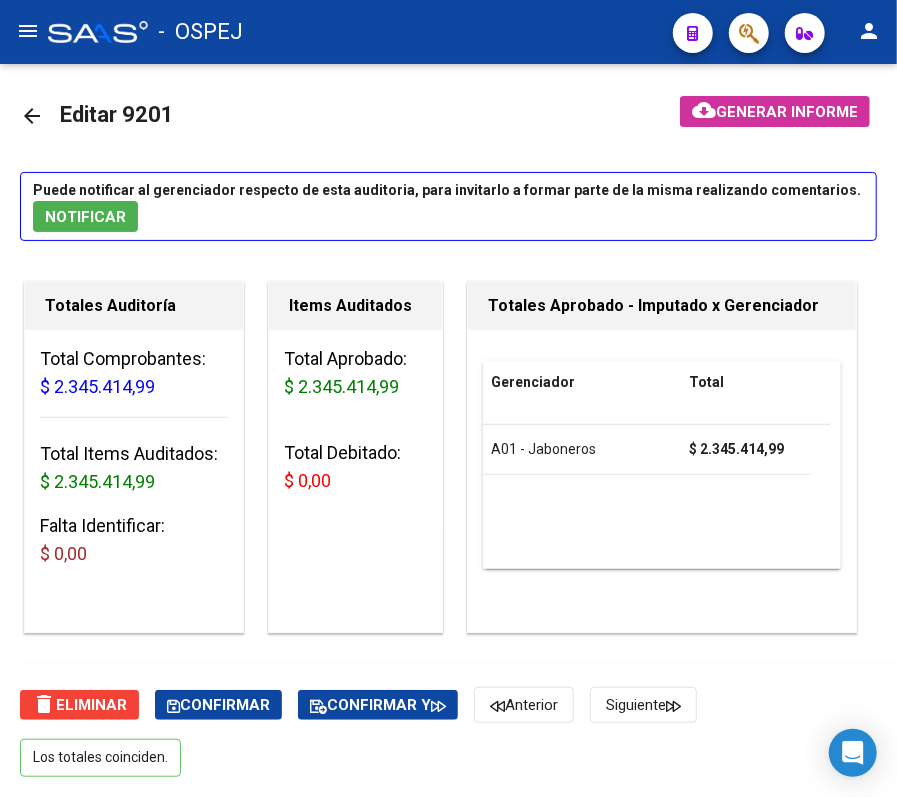 click on "arrow_back" 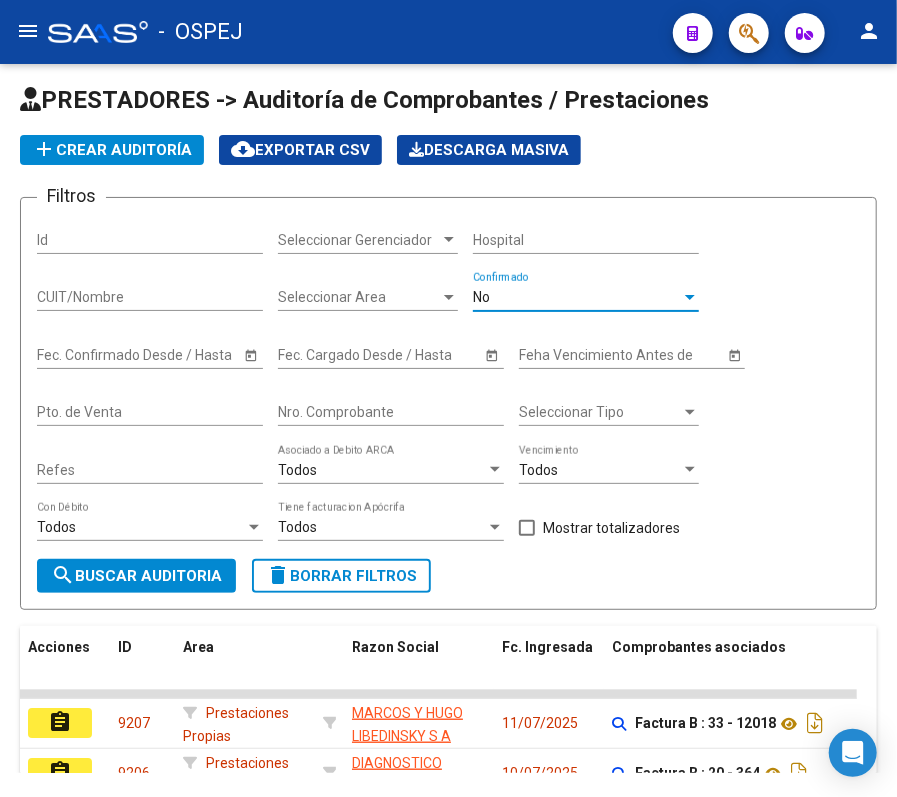 click on "No" at bounding box center (577, 297) 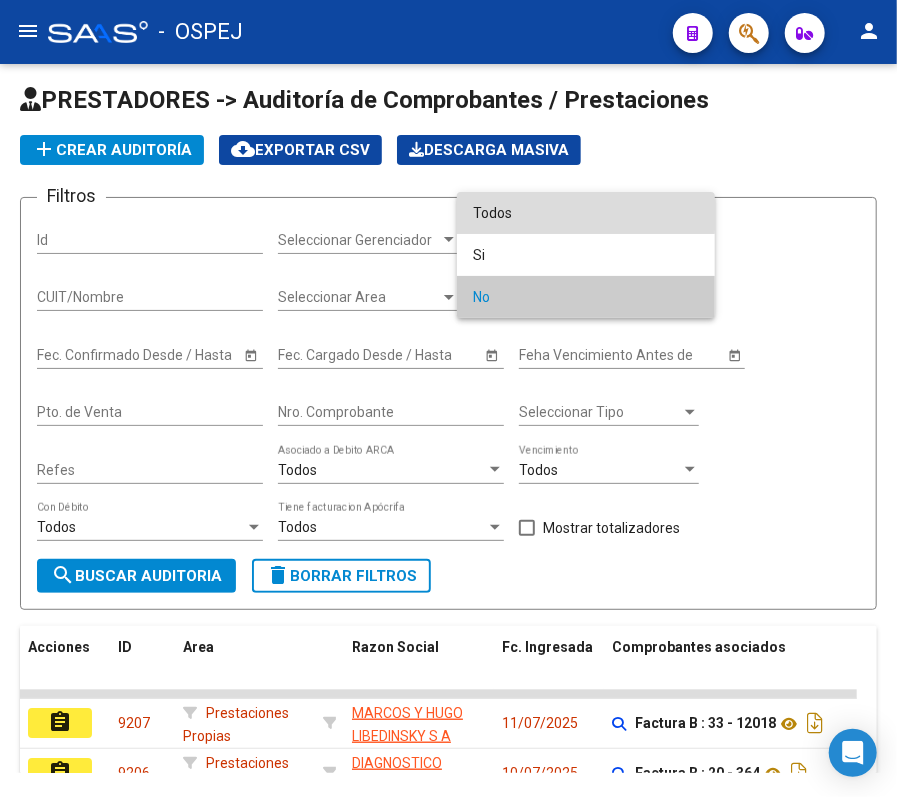 click on "Todos" at bounding box center (586, 213) 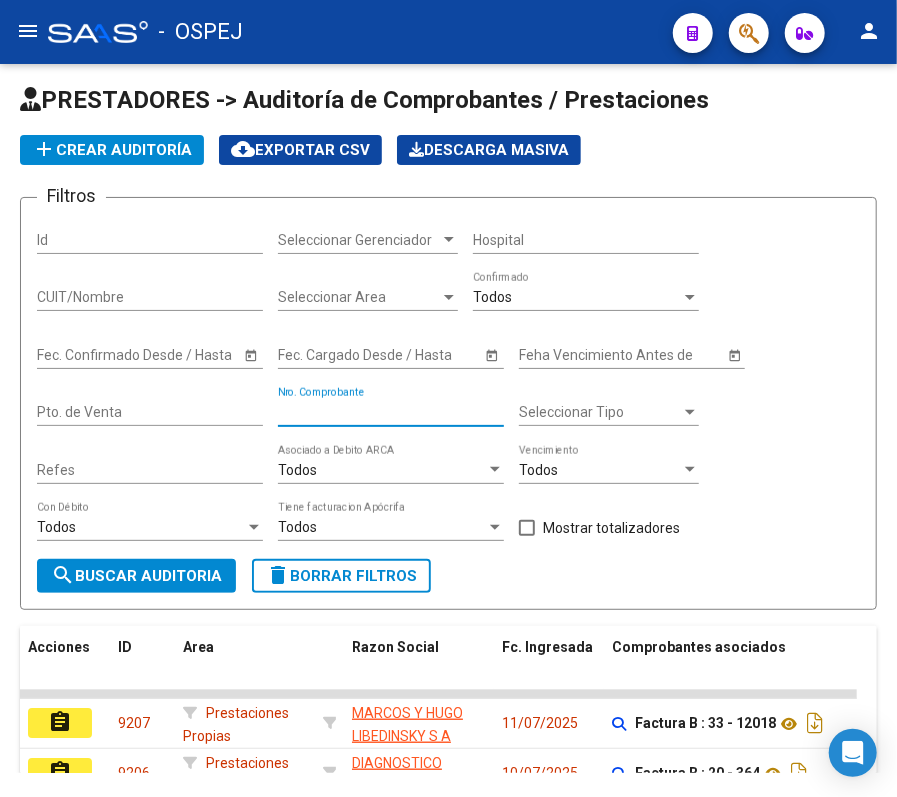 click on "Nro. Comprobante" at bounding box center [391, 412] 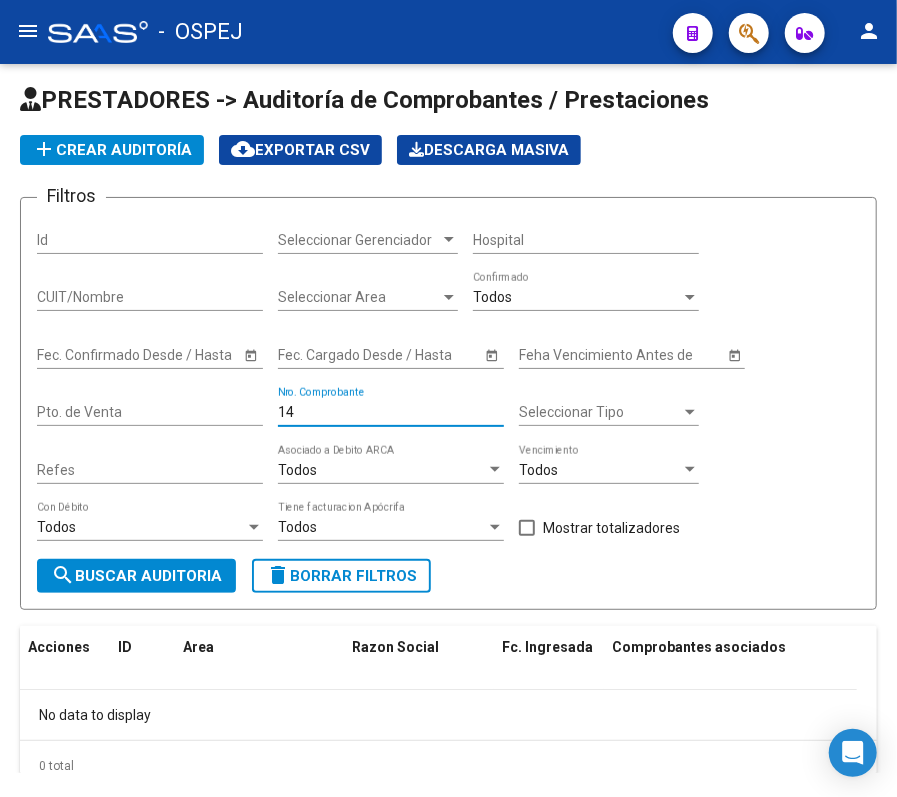 type on "1" 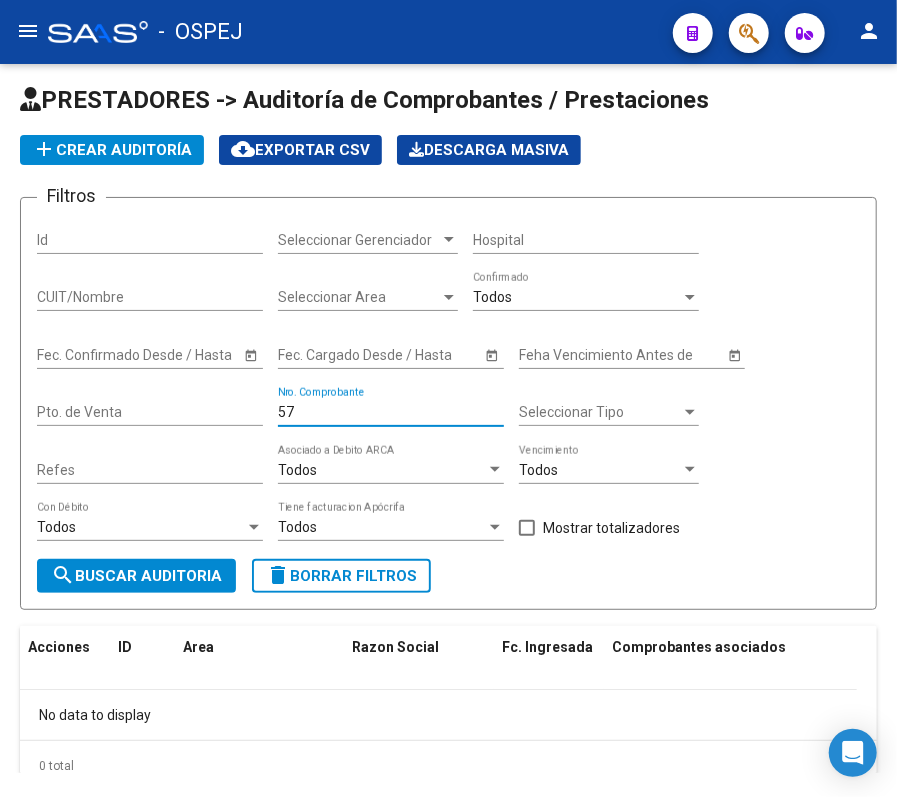 type on "5" 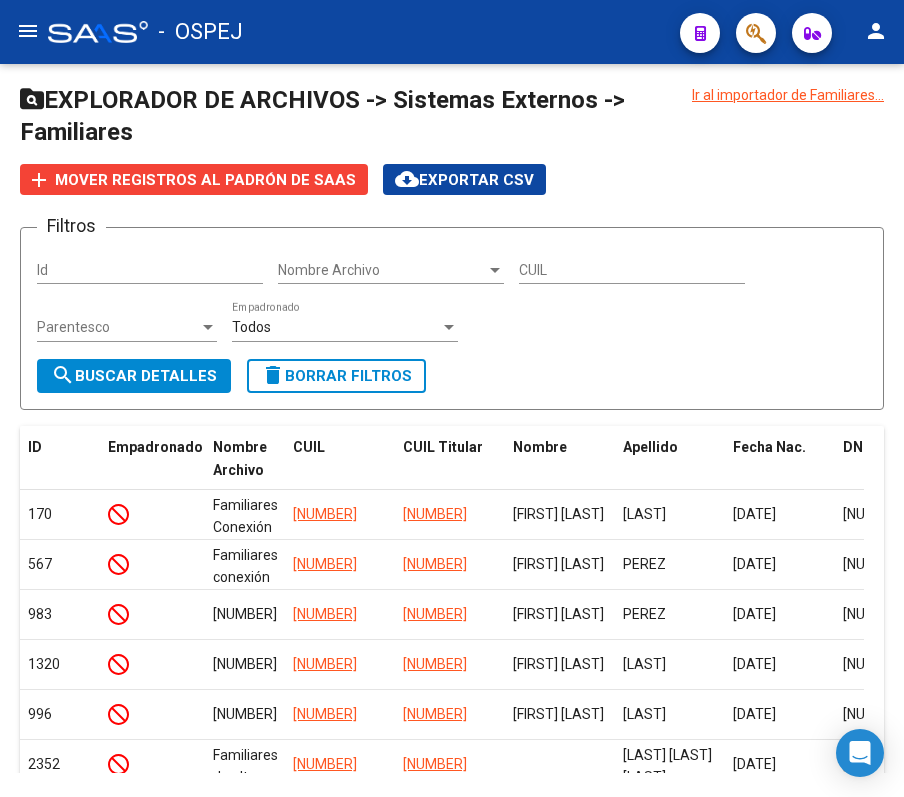 scroll, scrollTop: 0, scrollLeft: 0, axis: both 